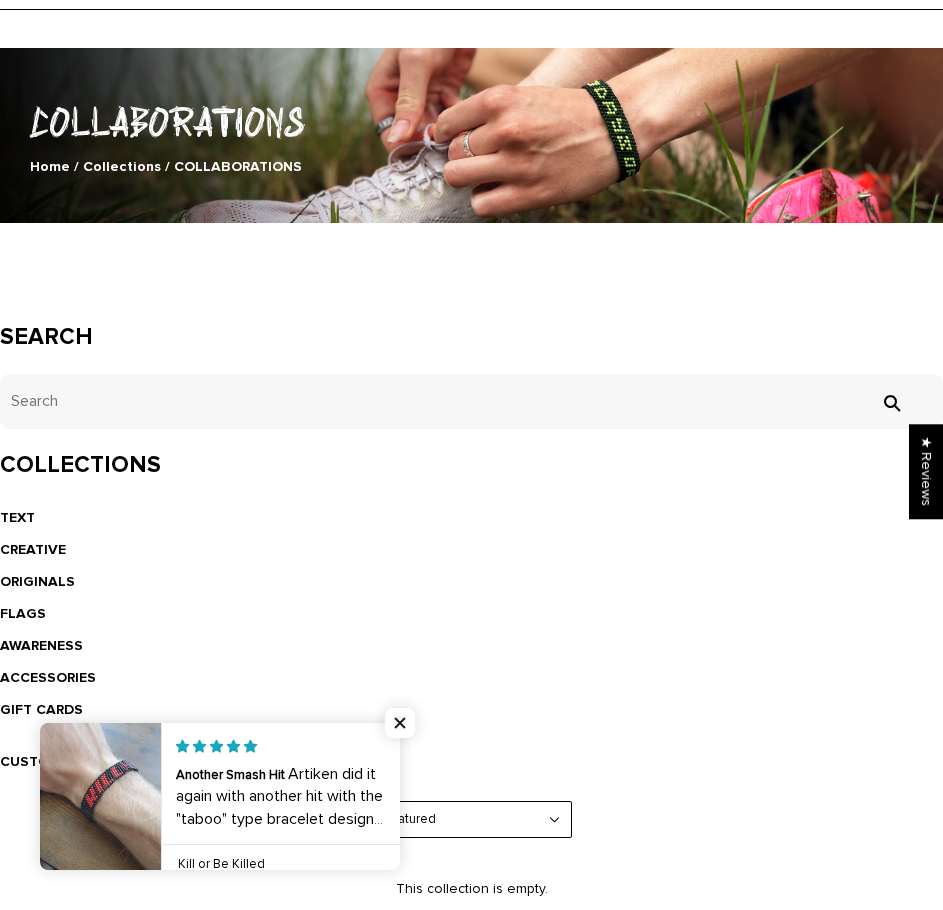 scroll, scrollTop: 0, scrollLeft: 0, axis: both 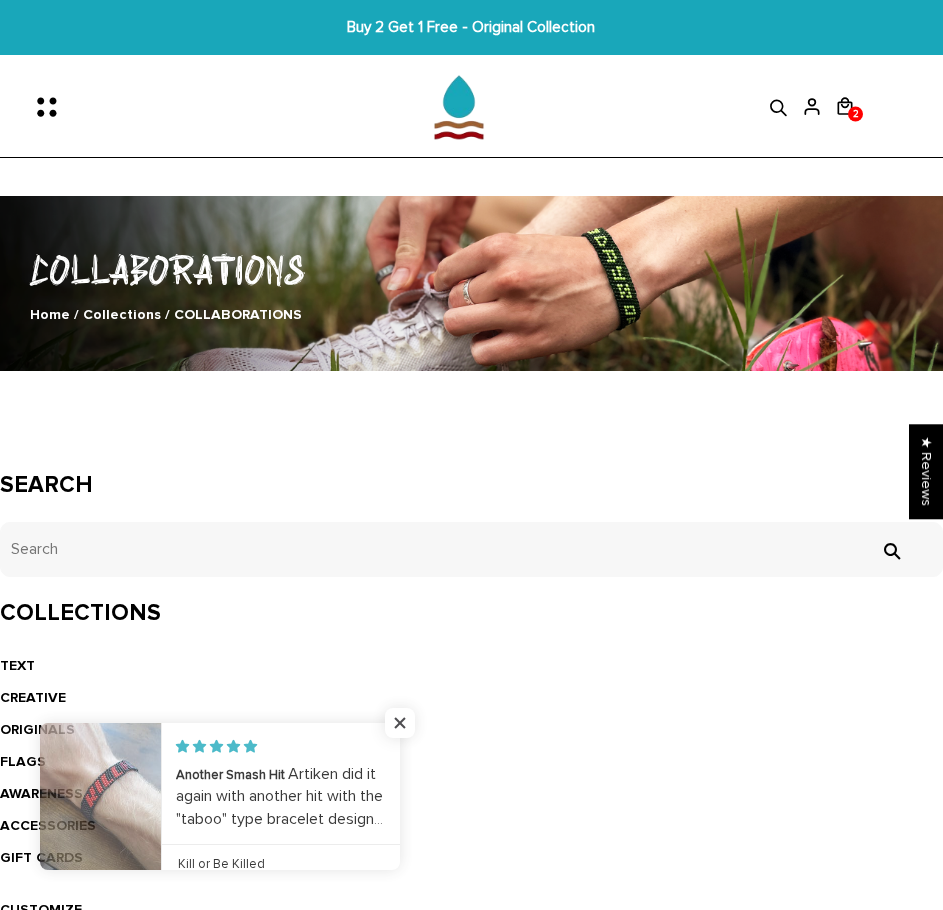 click 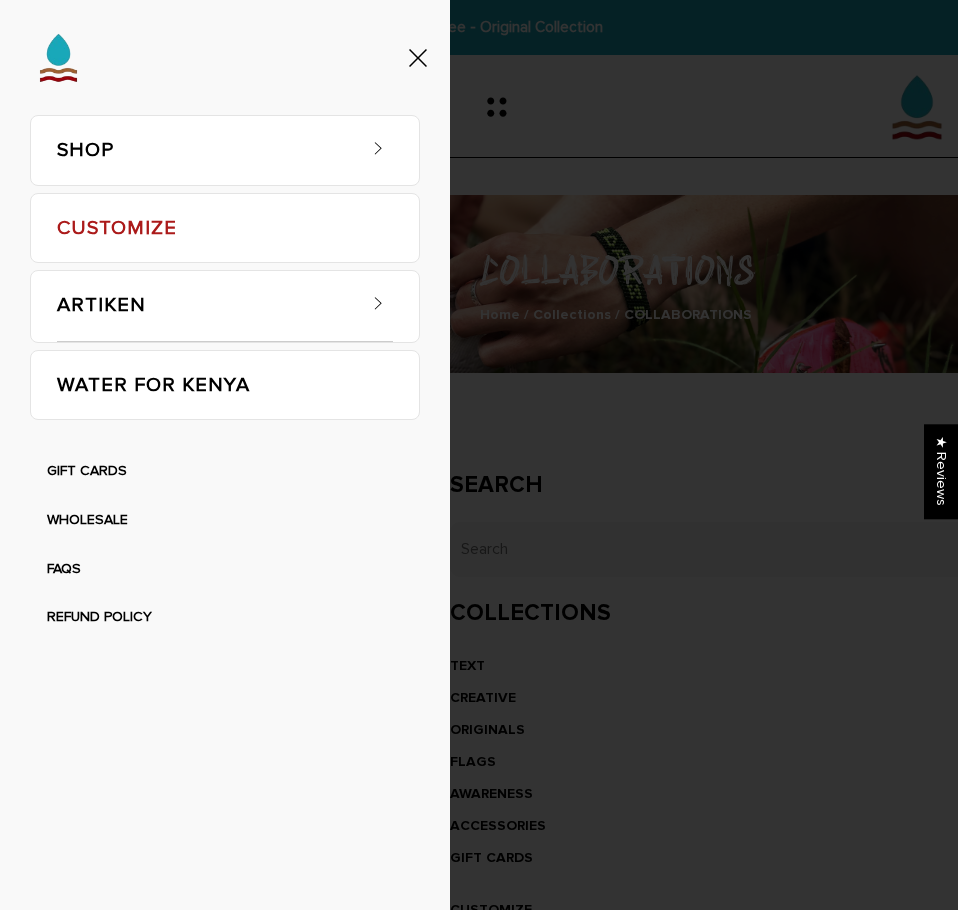 click on "SHOP
BRACELETS
TEXT
Inspirational fuel for maximum growth." at bounding box center (479, 455) 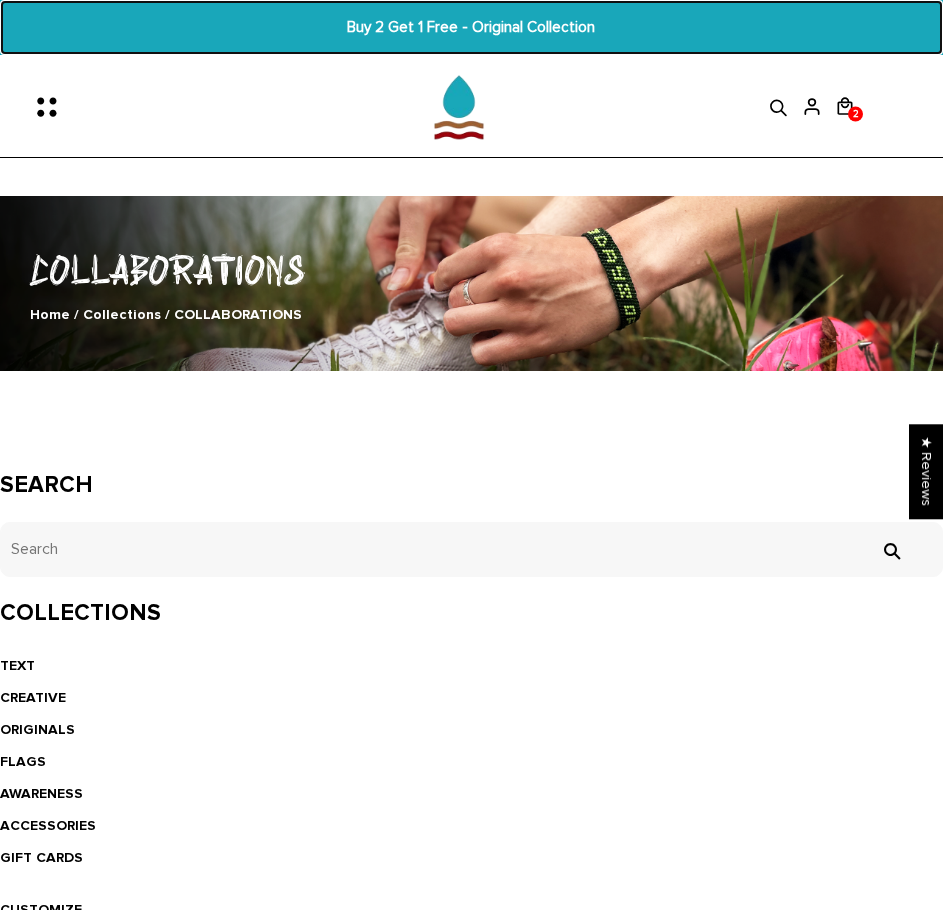 click on "Buy 2 Get 1 Free - Original Collection" at bounding box center [472, 27] 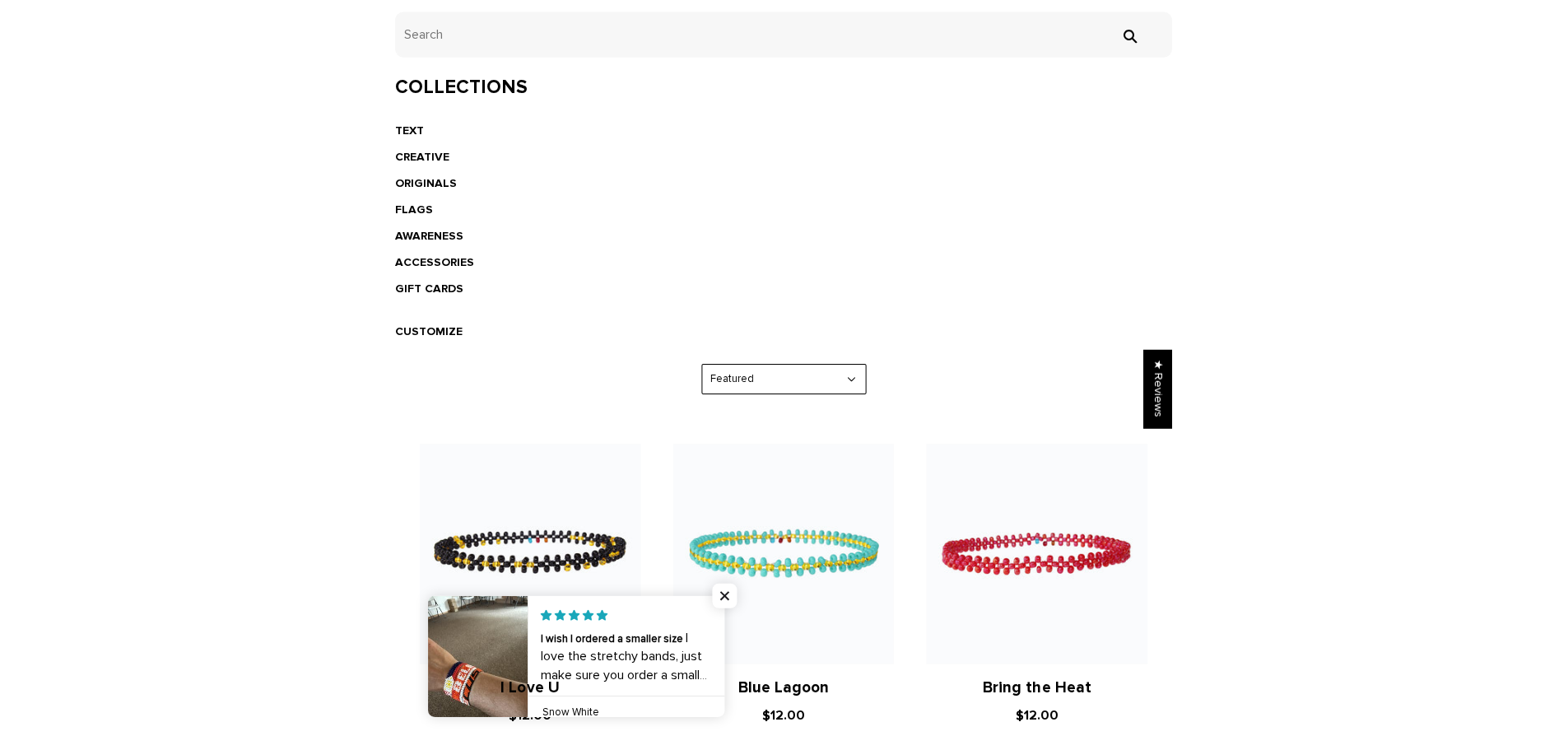 scroll, scrollTop: 412, scrollLeft: 0, axis: vertical 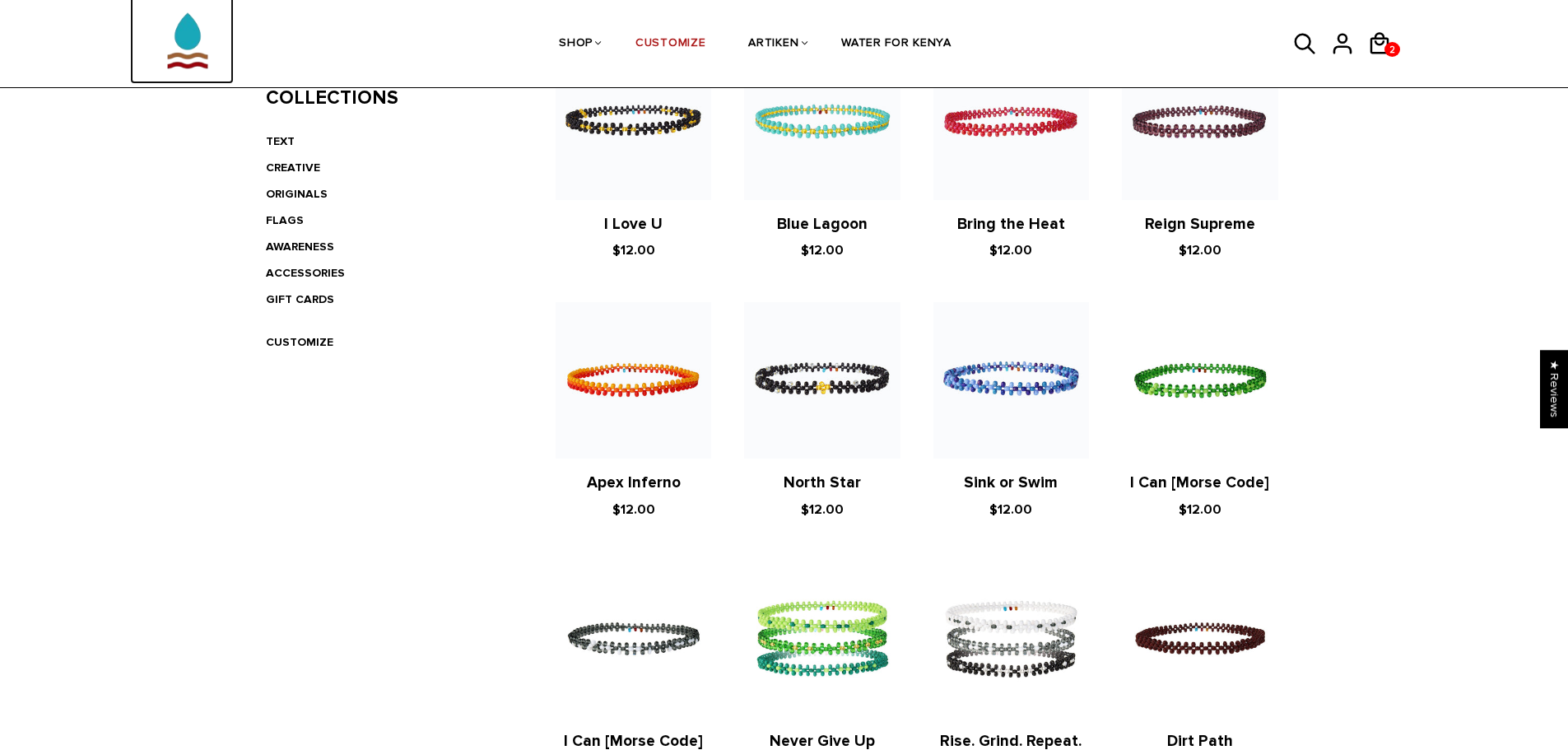 click at bounding box center [188, 32] 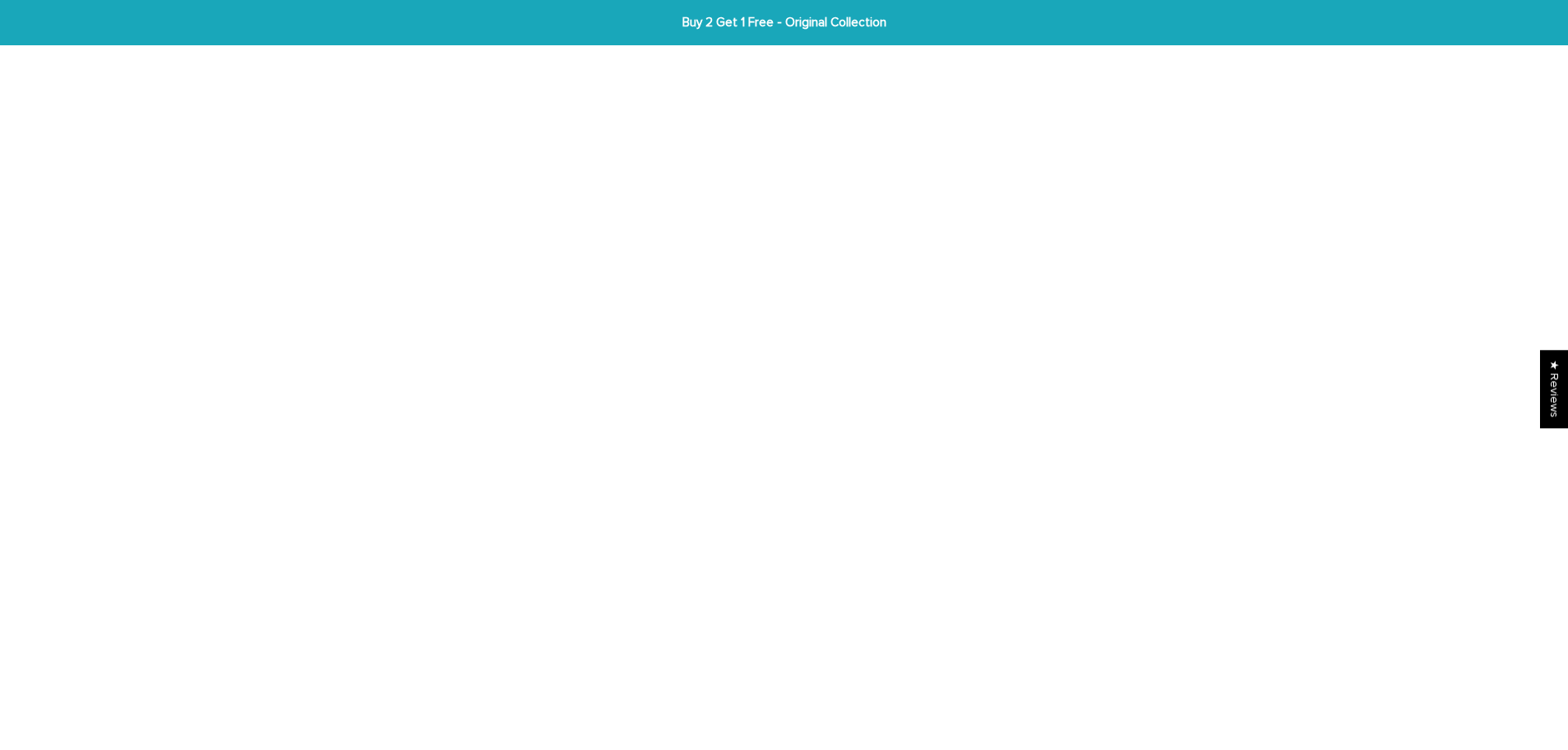 scroll, scrollTop: 0, scrollLeft: 0, axis: both 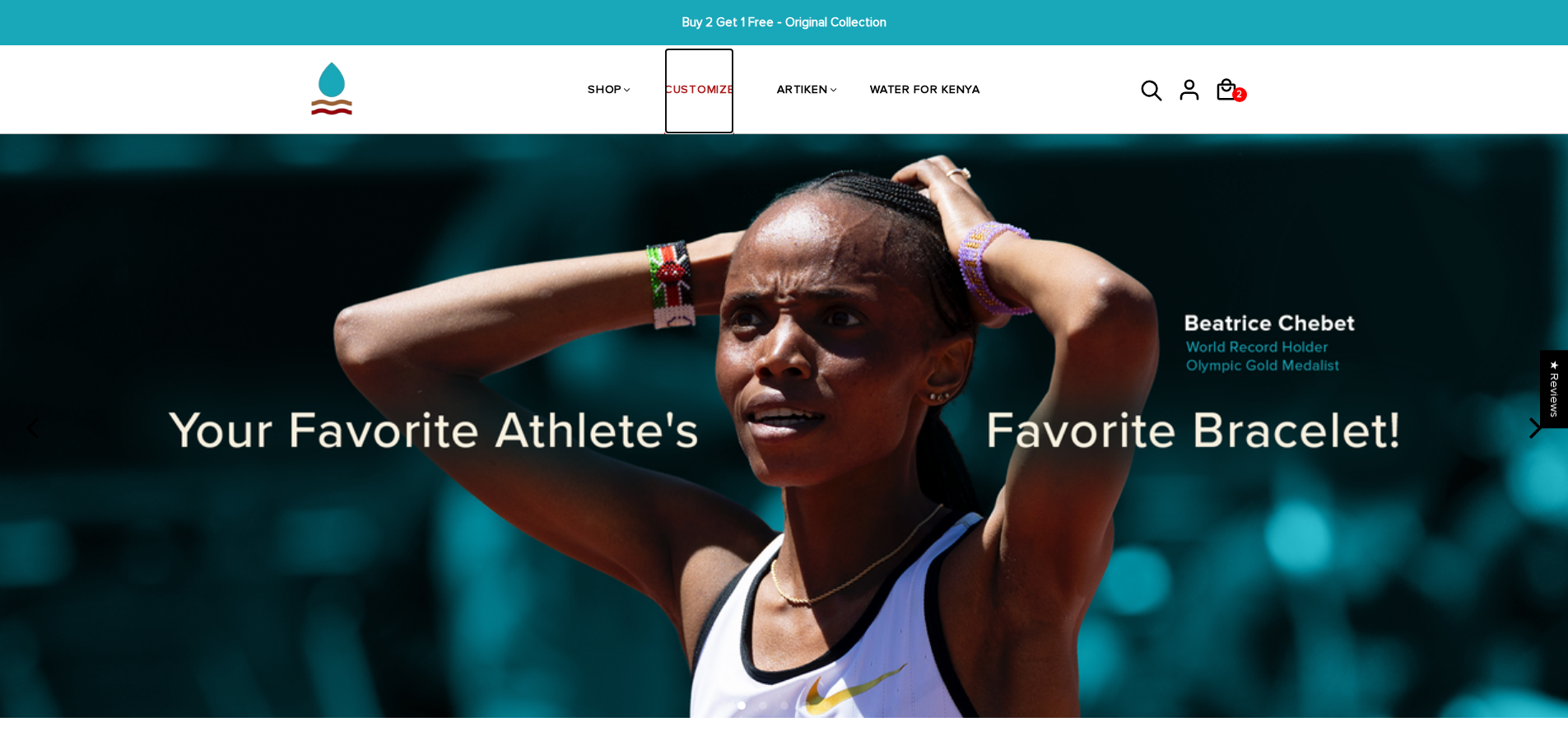 click on "CUSTOMIZE" at bounding box center [699, 91] 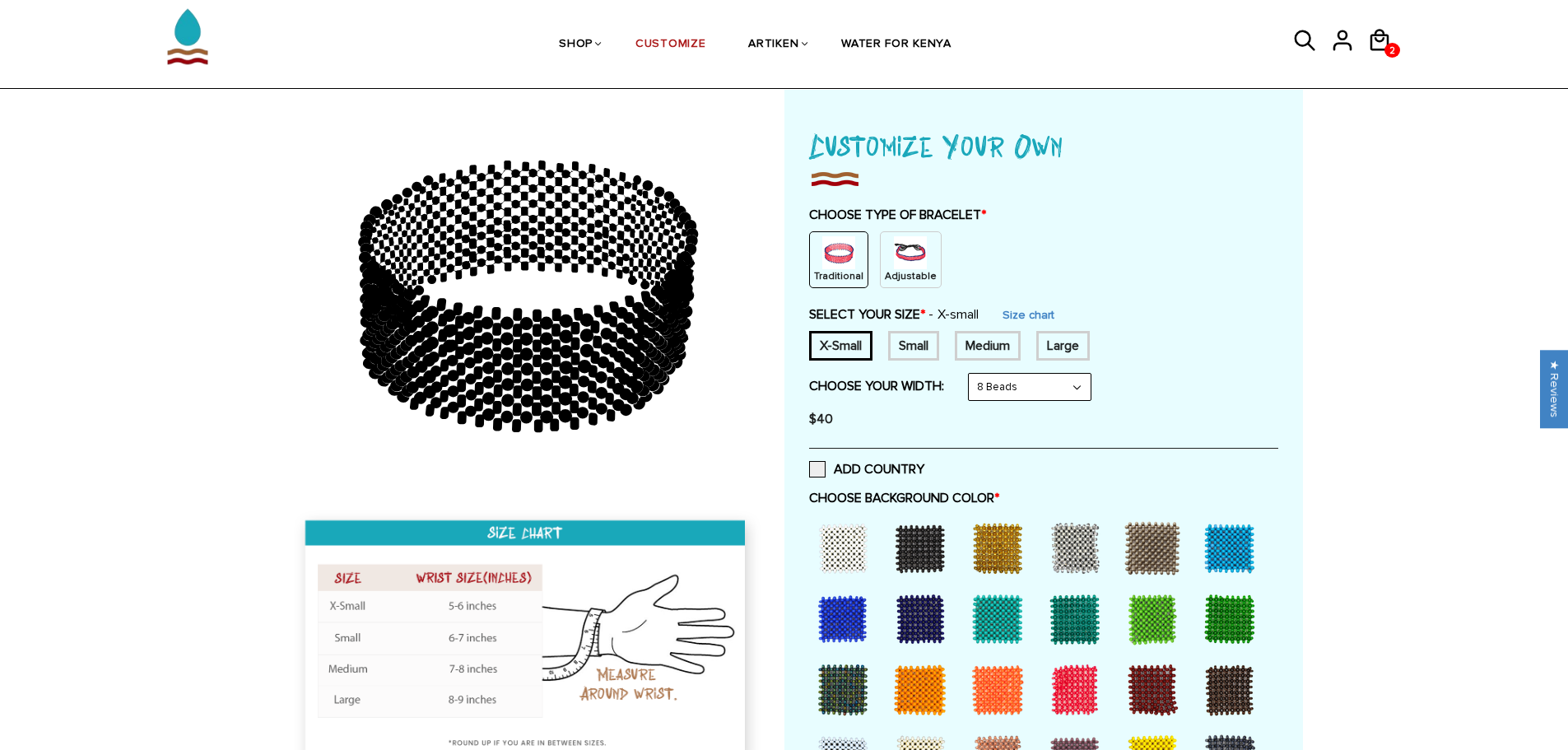 scroll, scrollTop: 82, scrollLeft: 0, axis: vertical 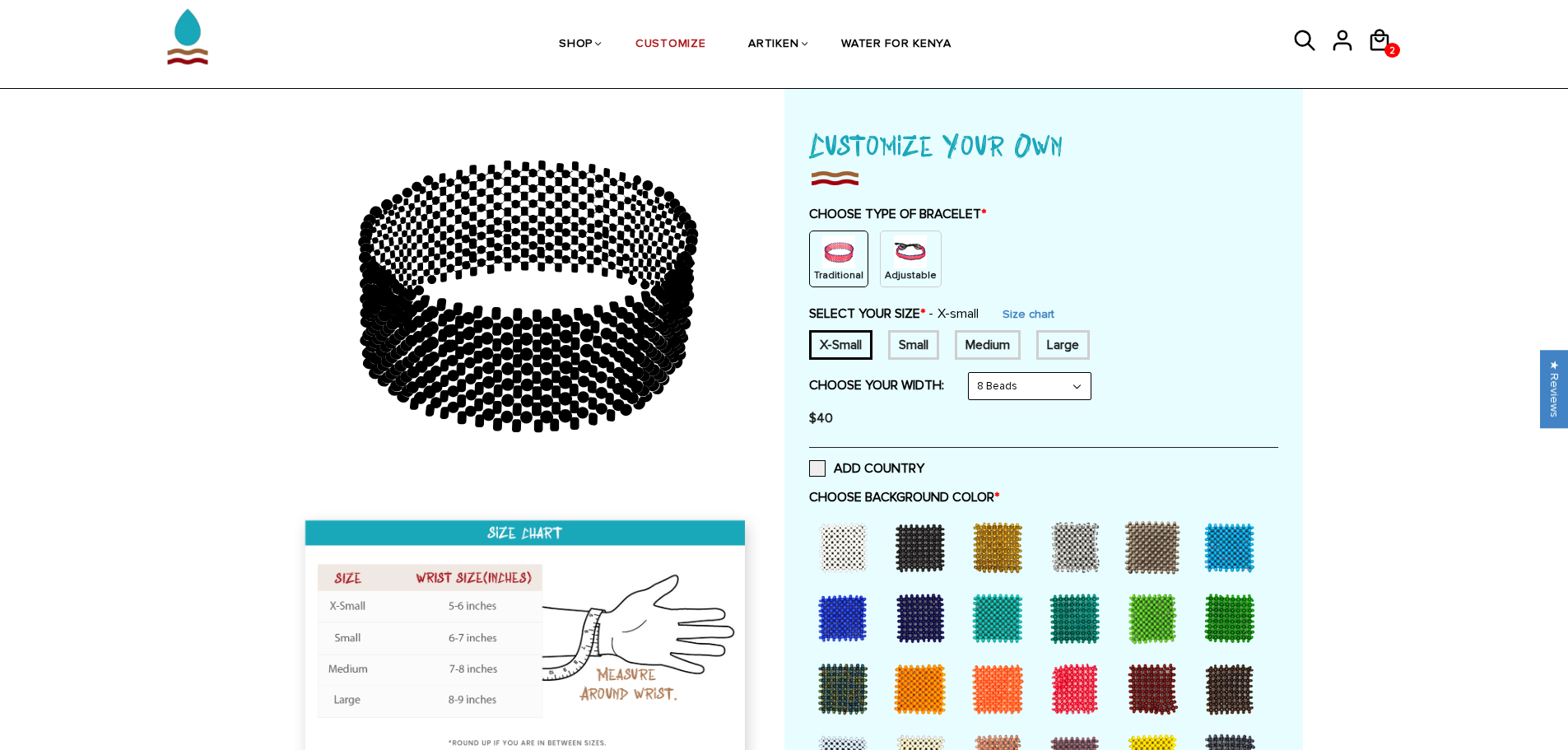 click on "Adjustable" at bounding box center [910, 275] 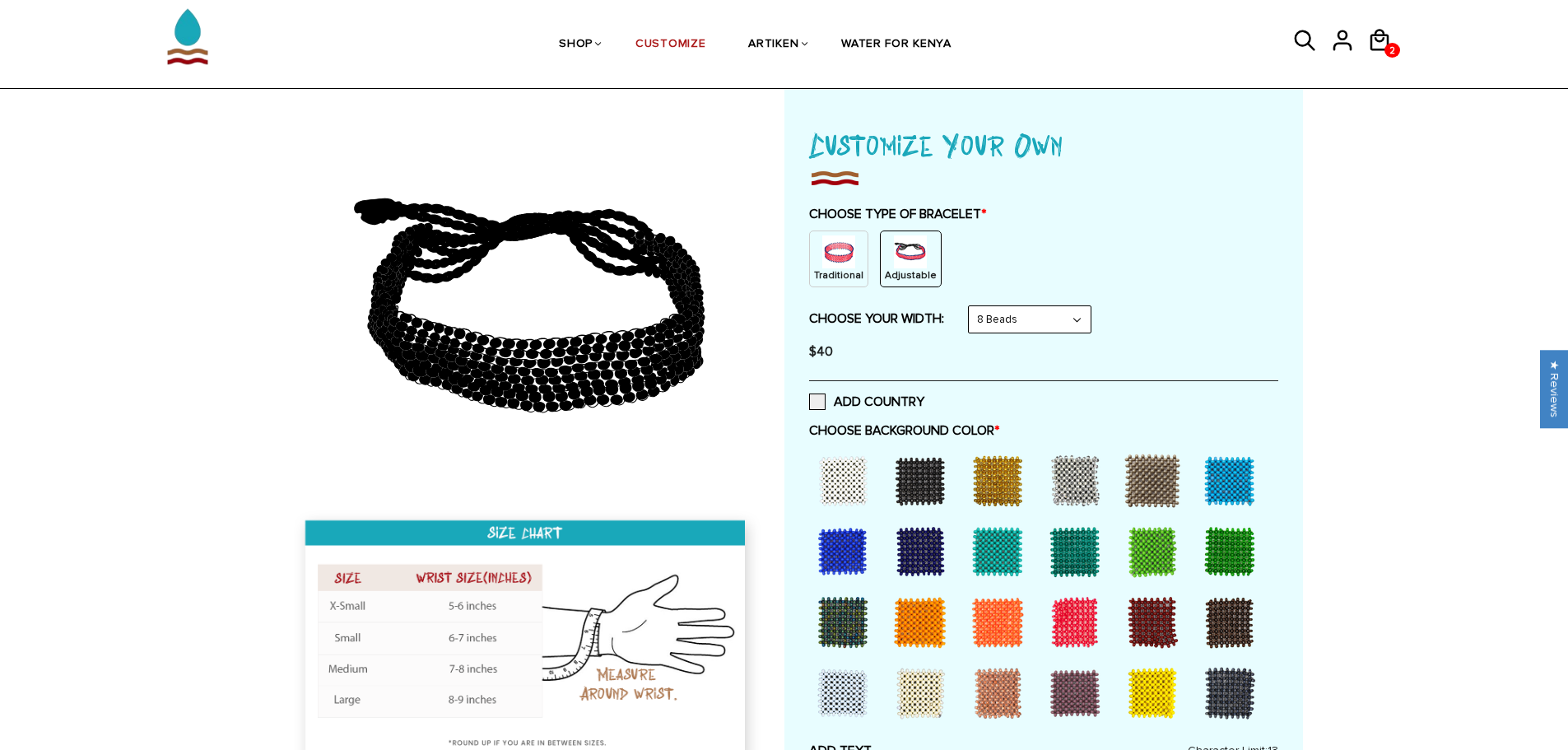 click on "8 Beads
6 Beads
10 Beads" at bounding box center (1030, 319) 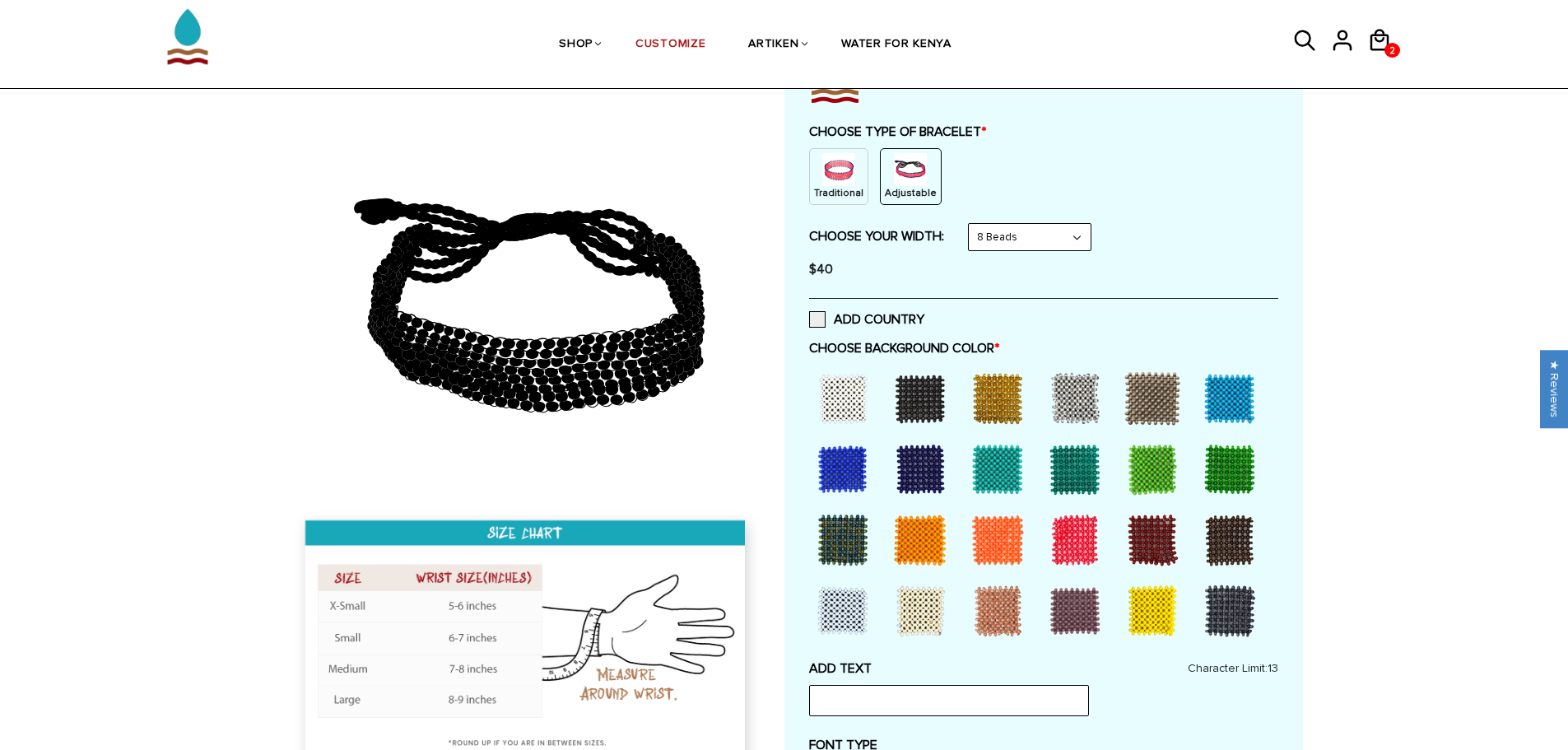 click at bounding box center [843, 398] 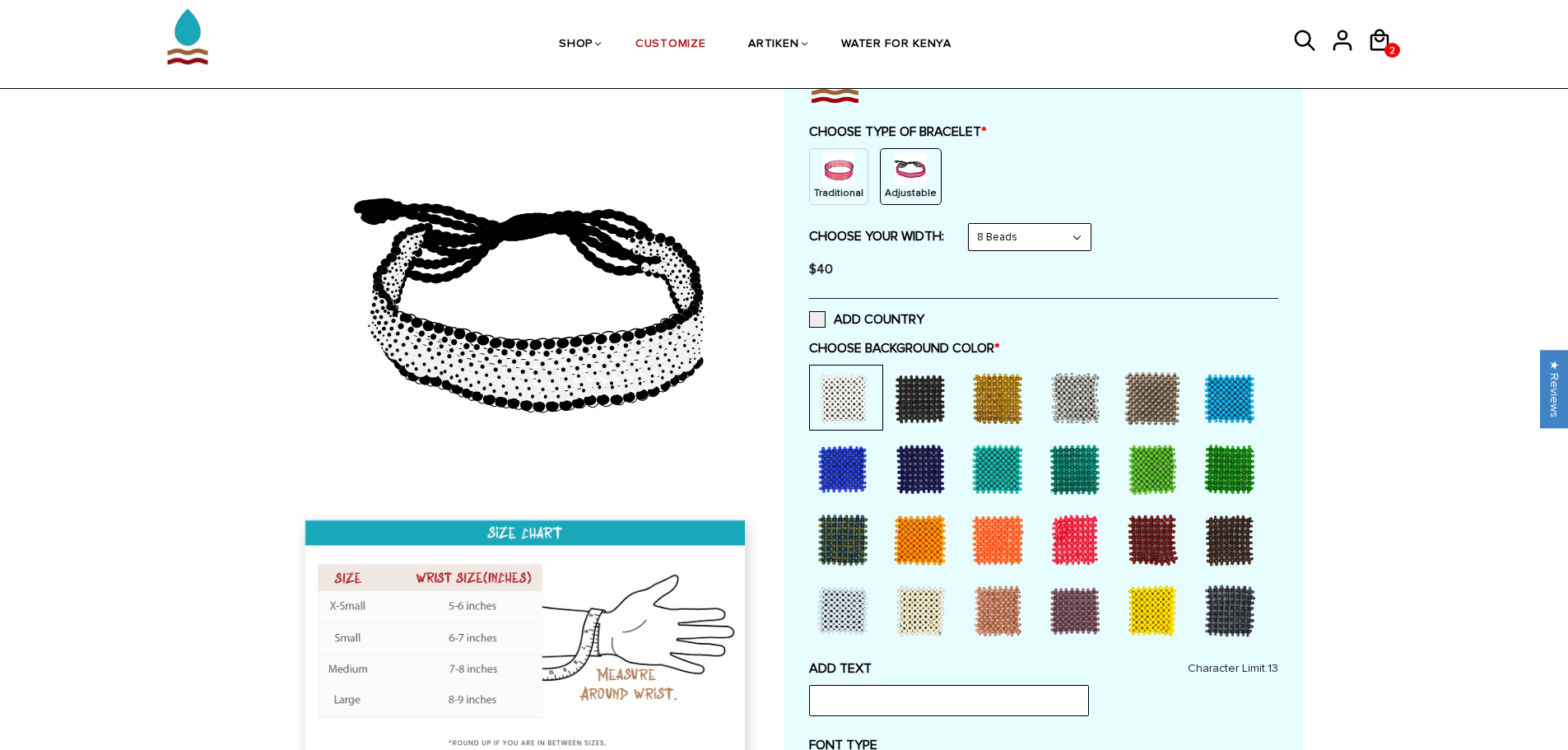 click at bounding box center (920, 398) 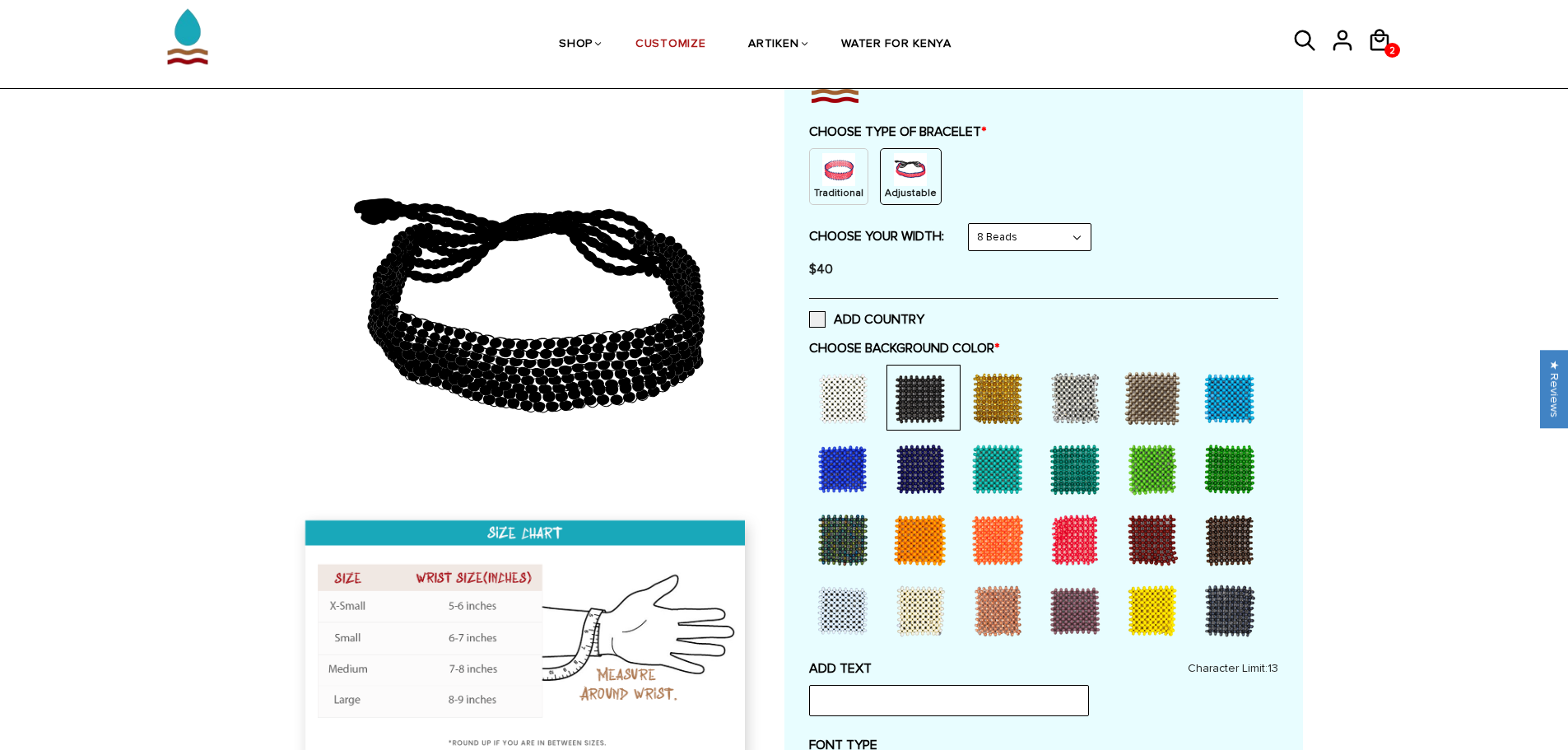click at bounding box center (843, 398) 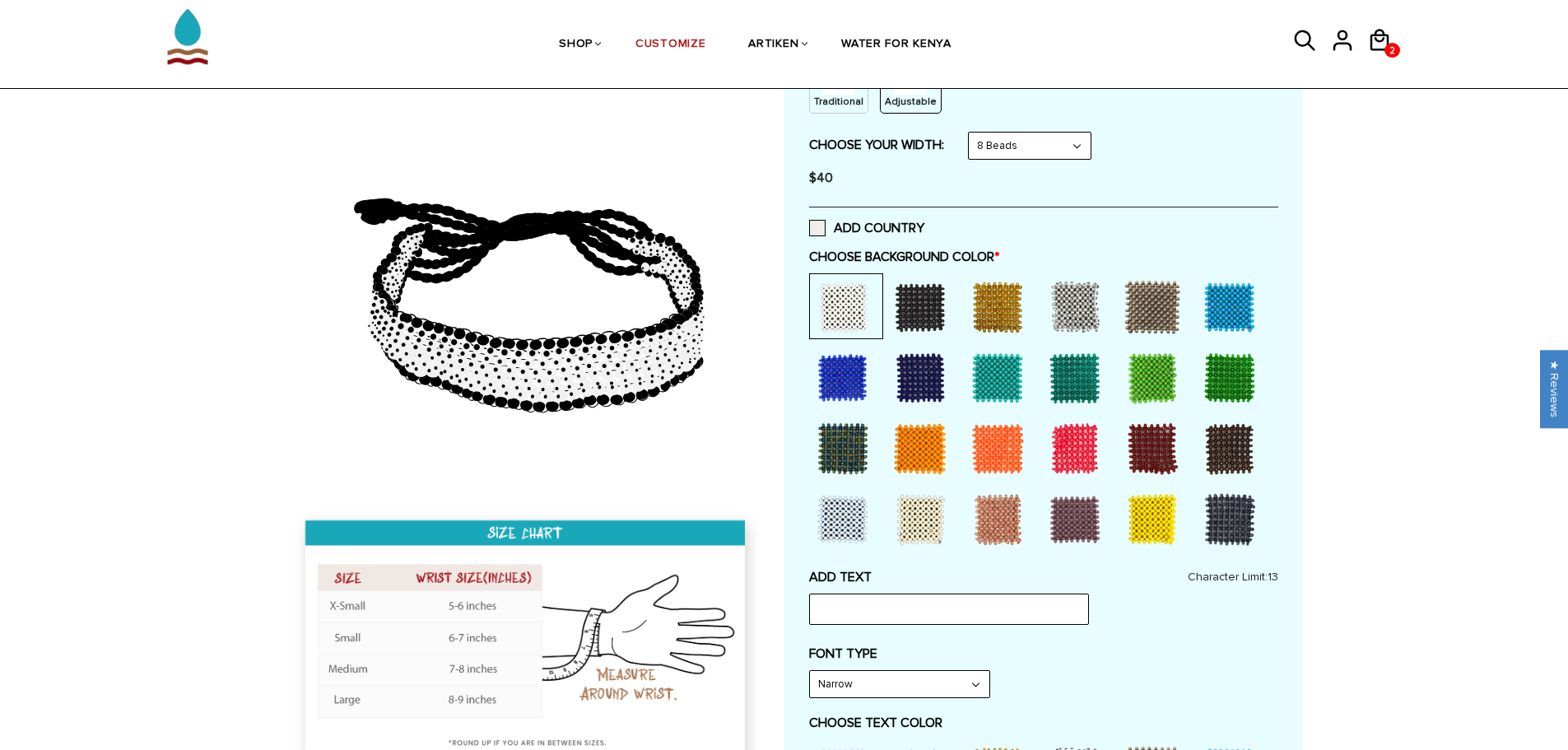 scroll, scrollTop: 329, scrollLeft: 0, axis: vertical 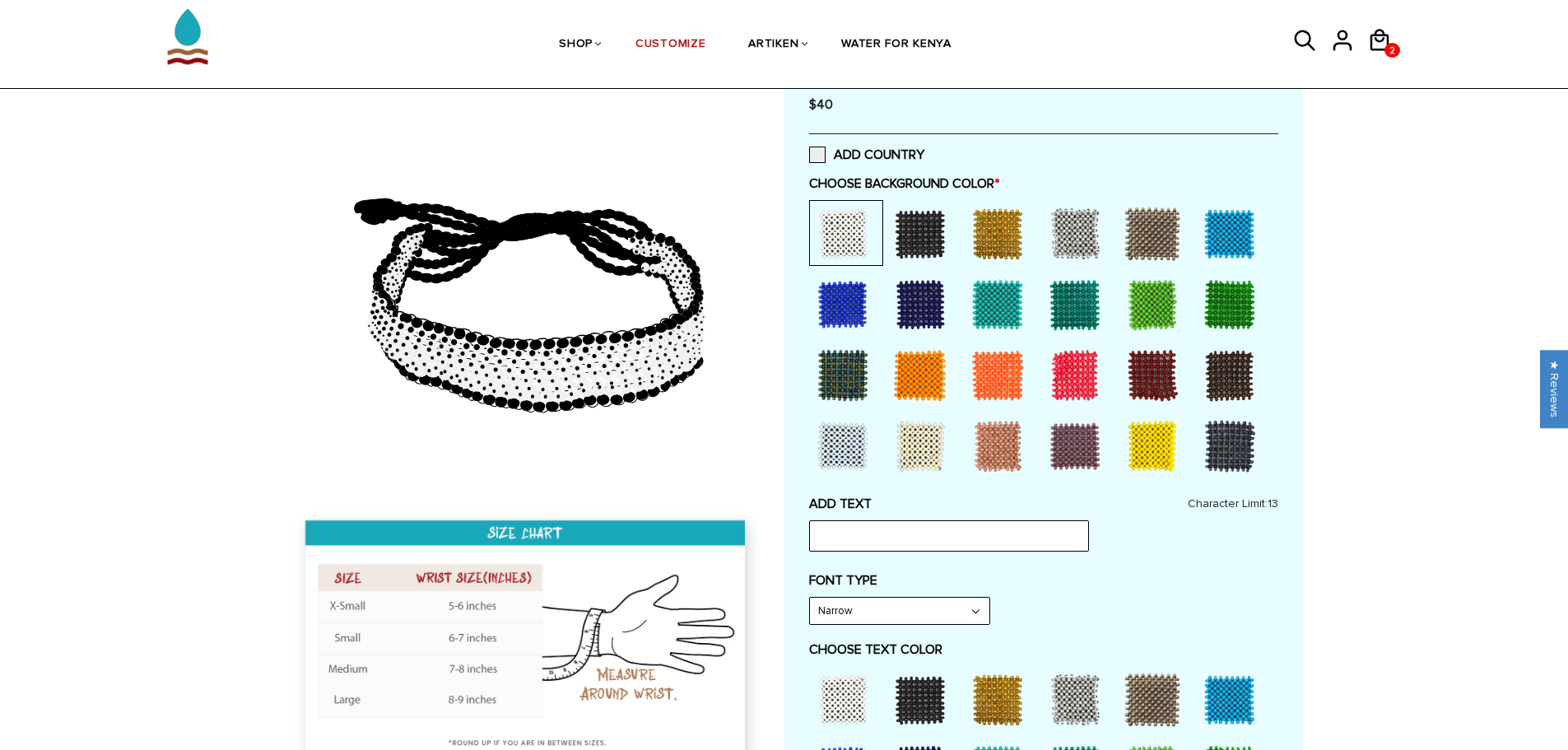 click at bounding box center [843, 446] 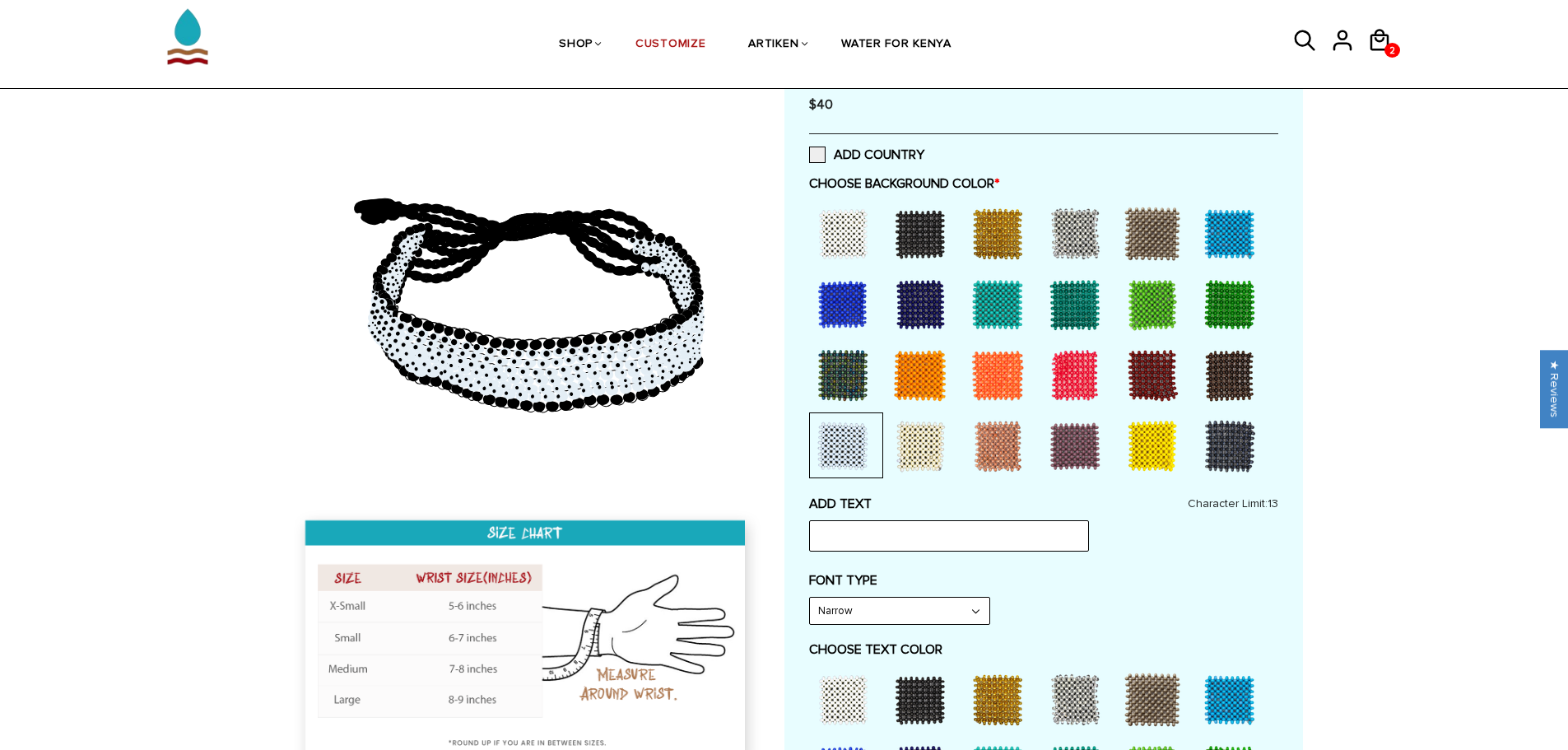 click at bounding box center [843, 234] 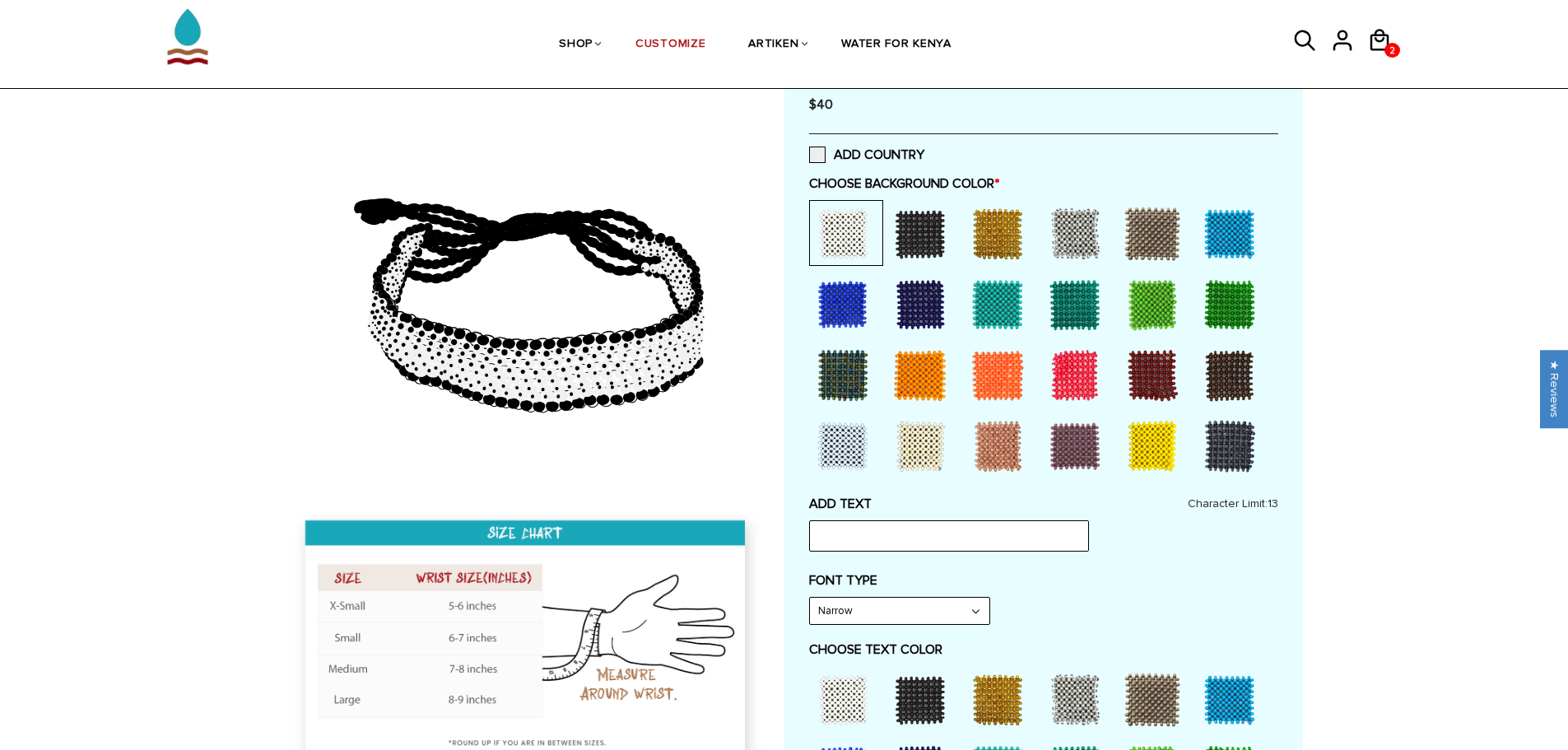click at bounding box center (843, 446) 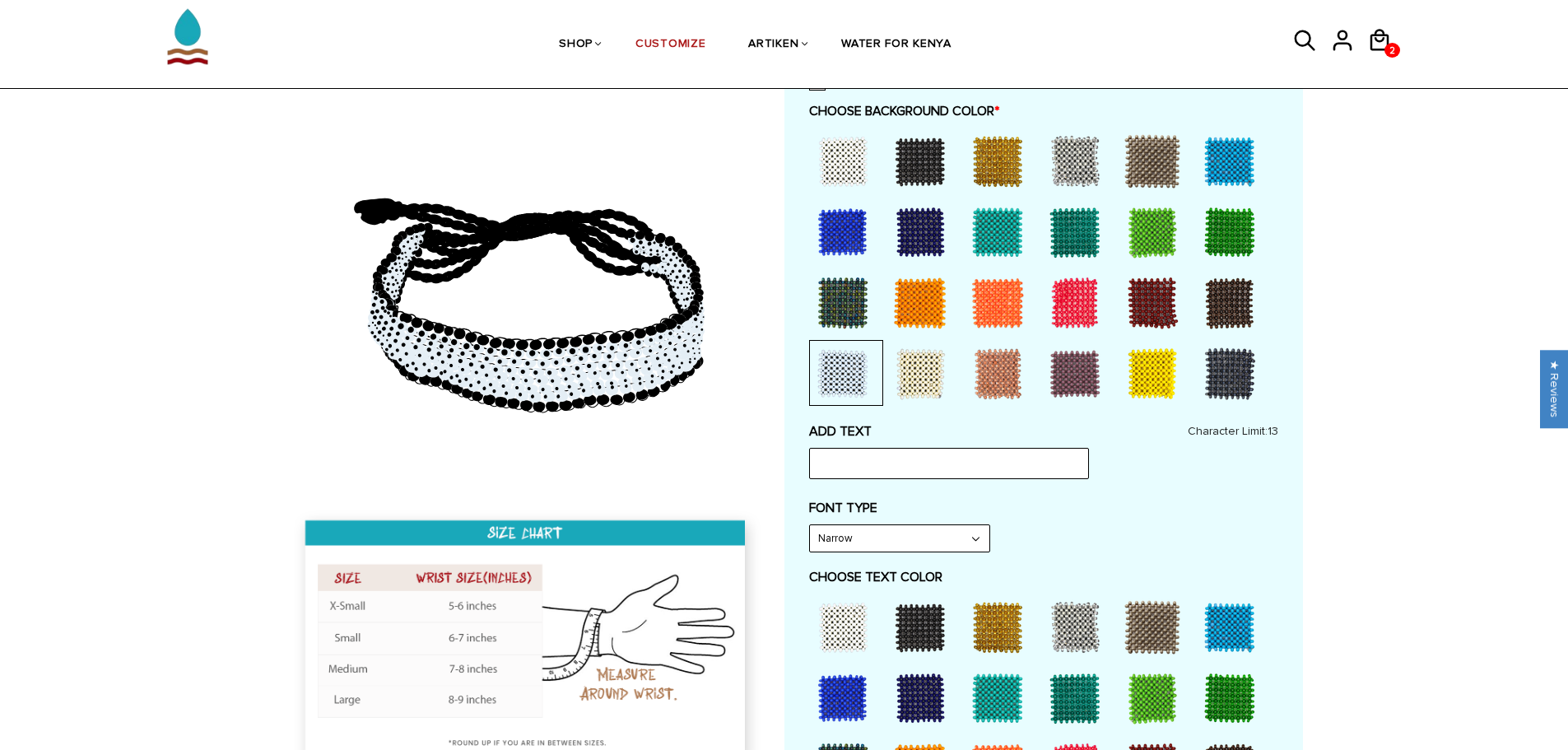 scroll, scrollTop: 412, scrollLeft: 0, axis: vertical 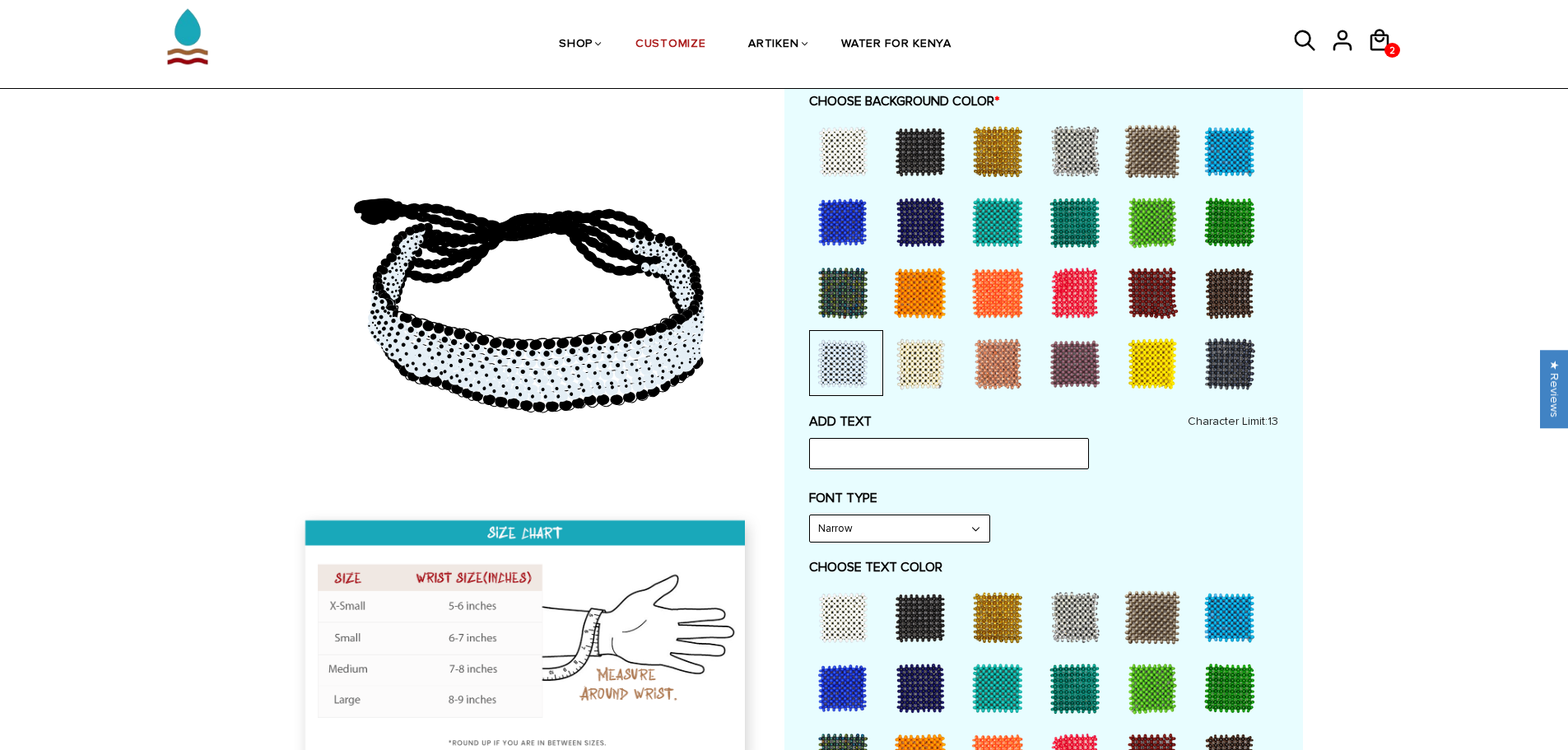 click at bounding box center [843, 617] 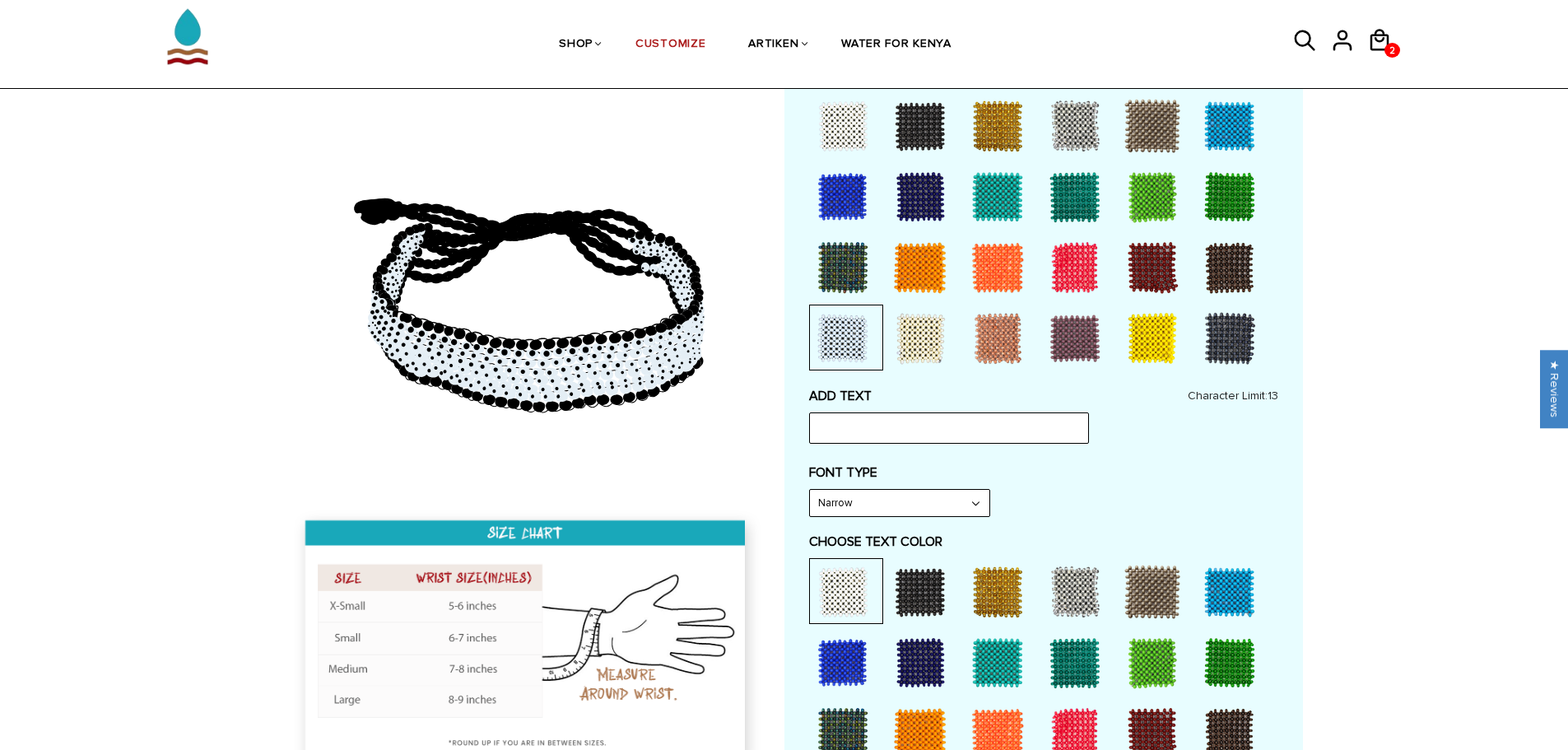 scroll, scrollTop: 576, scrollLeft: 0, axis: vertical 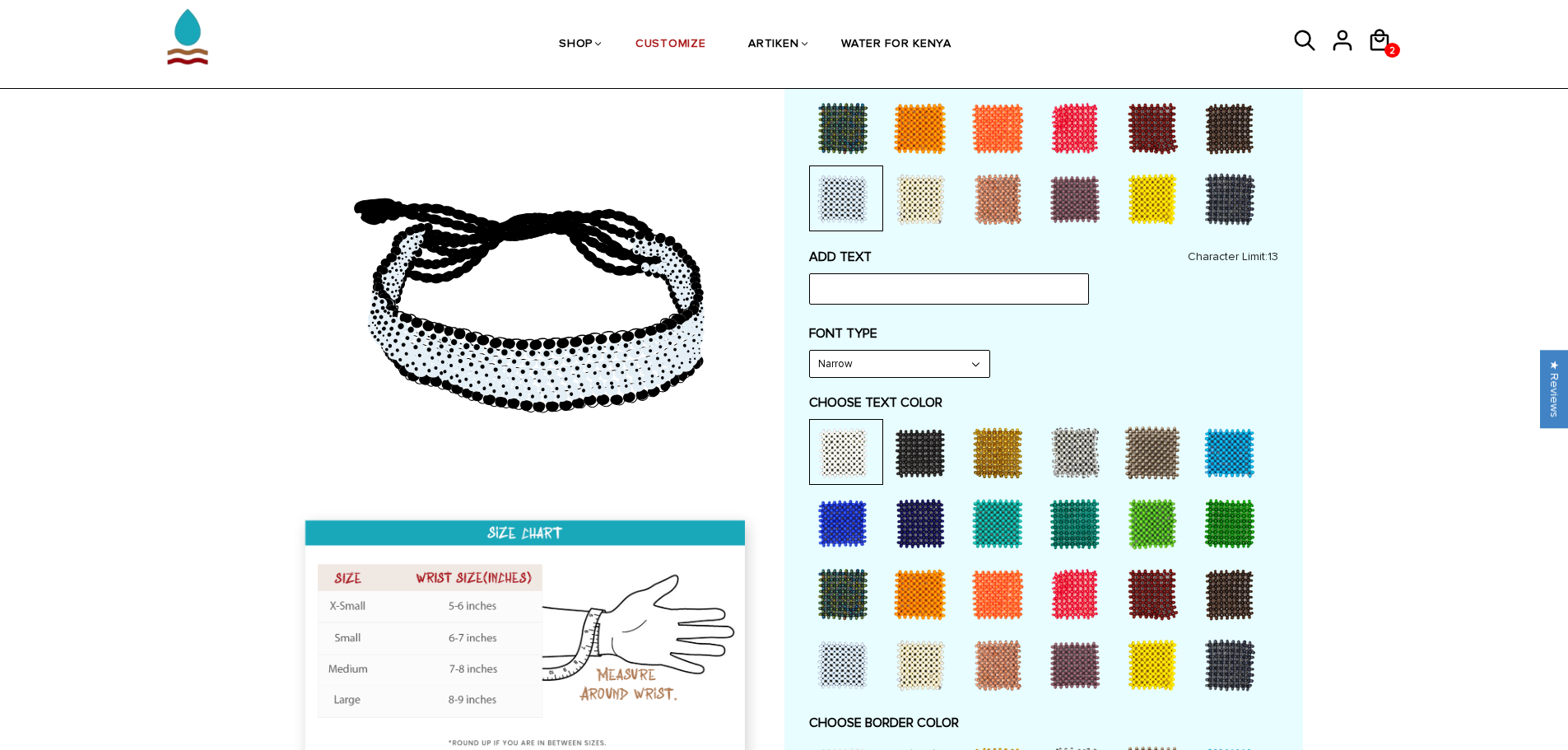 click at bounding box center [843, 524] 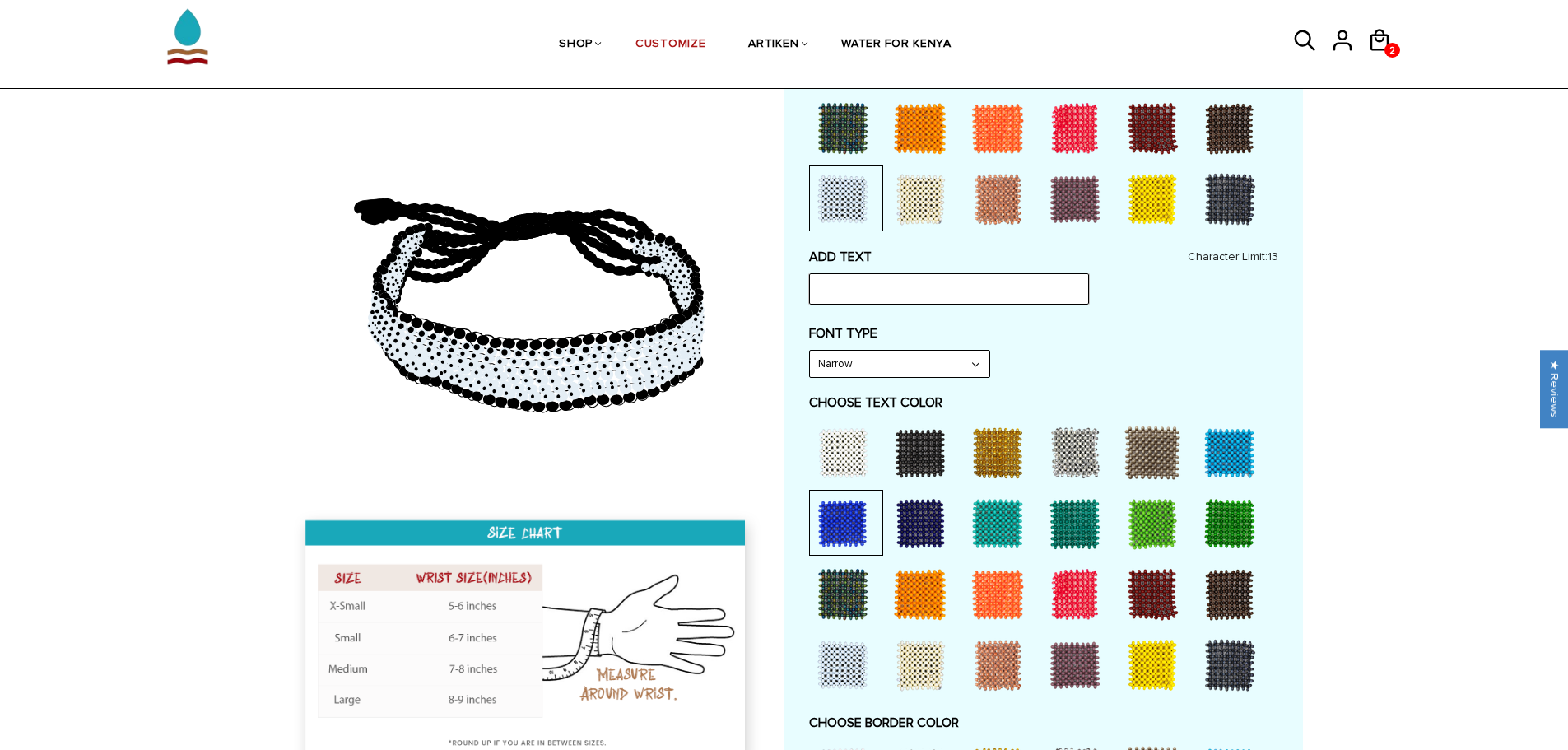 click at bounding box center (949, 289) 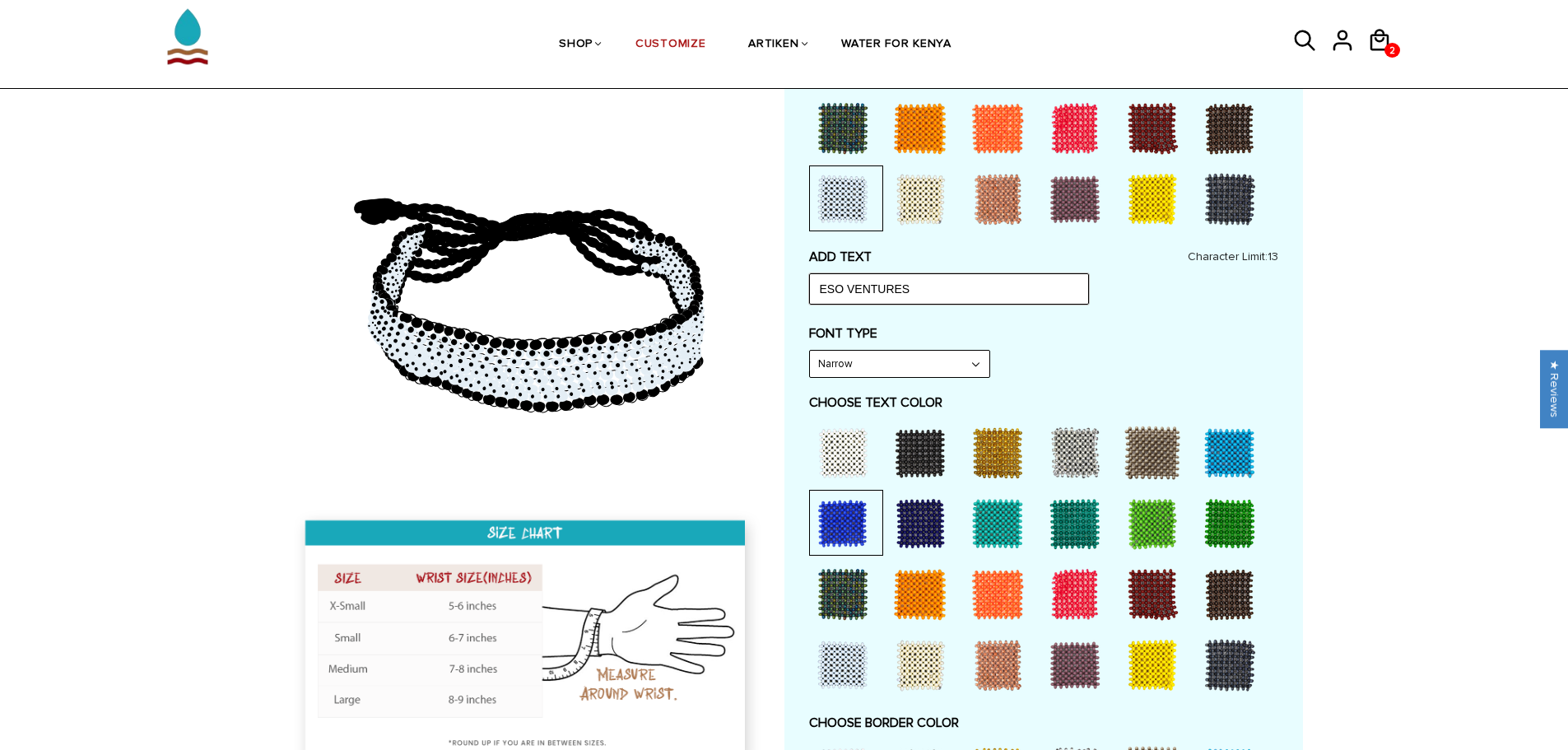 type on "ESO VENTURES" 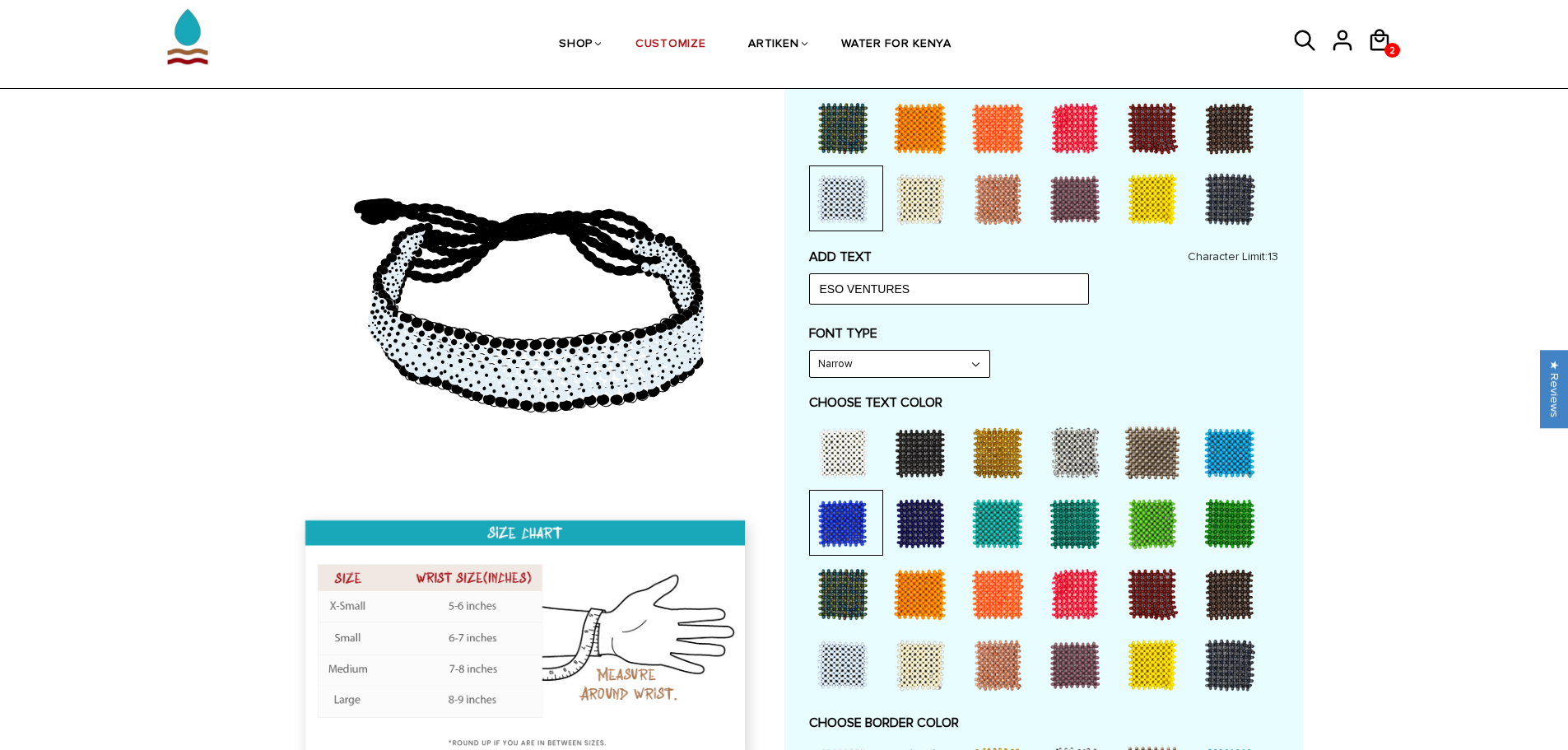 click on "FONT TYPE
Narrow
Narrow
Bold" at bounding box center [1044, 352] 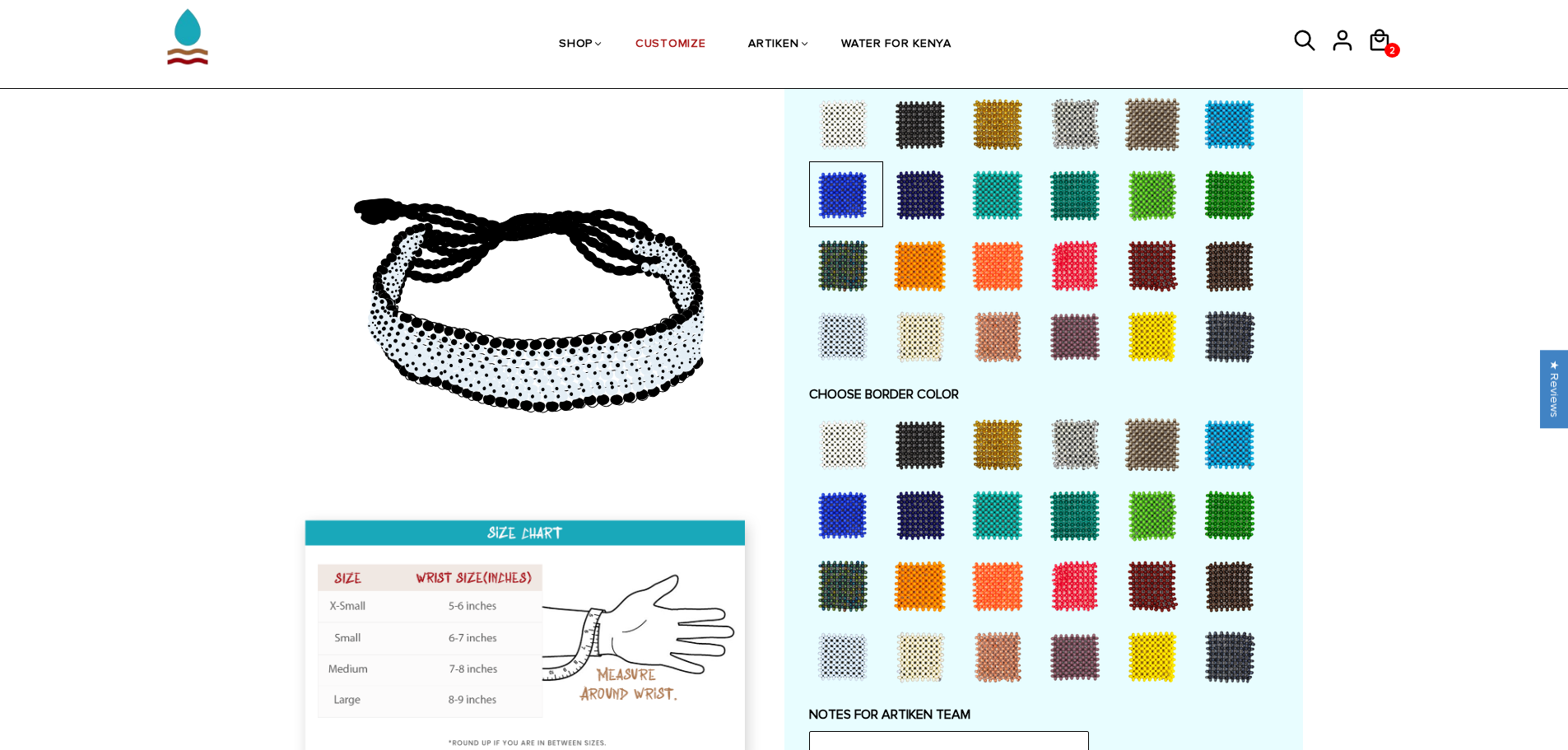 scroll, scrollTop: 906, scrollLeft: 0, axis: vertical 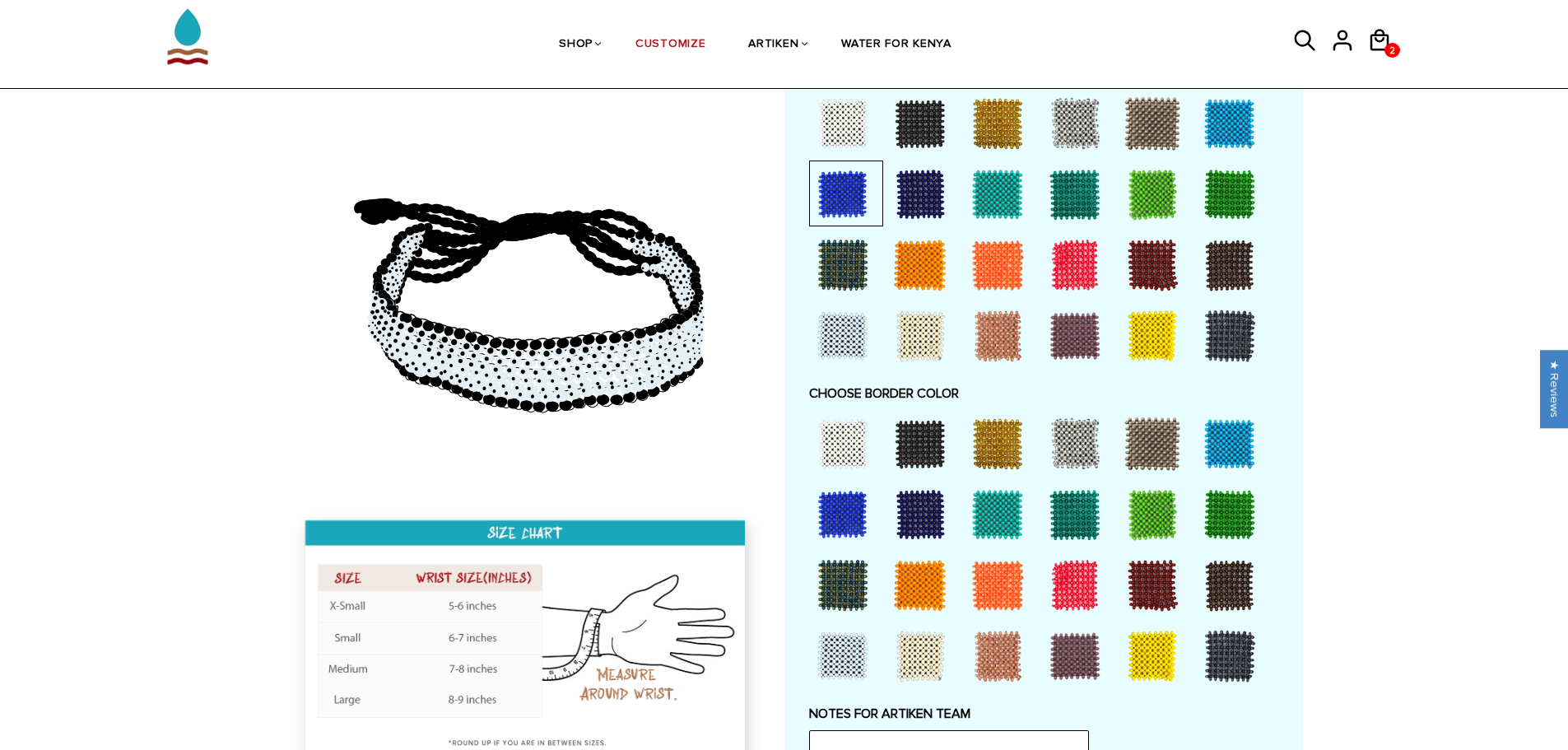 type on "ESO VENTURE" 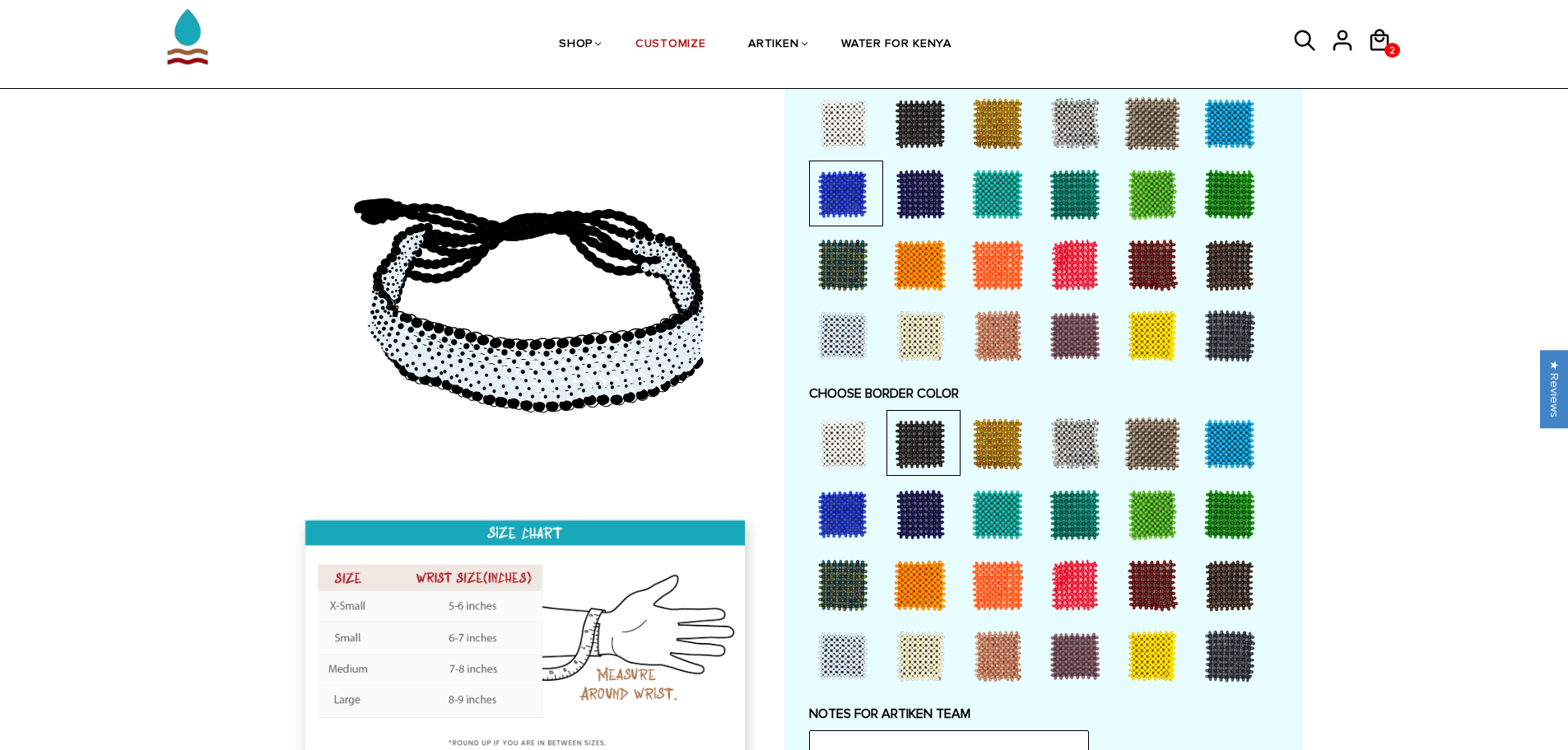 click at bounding box center (843, 444) 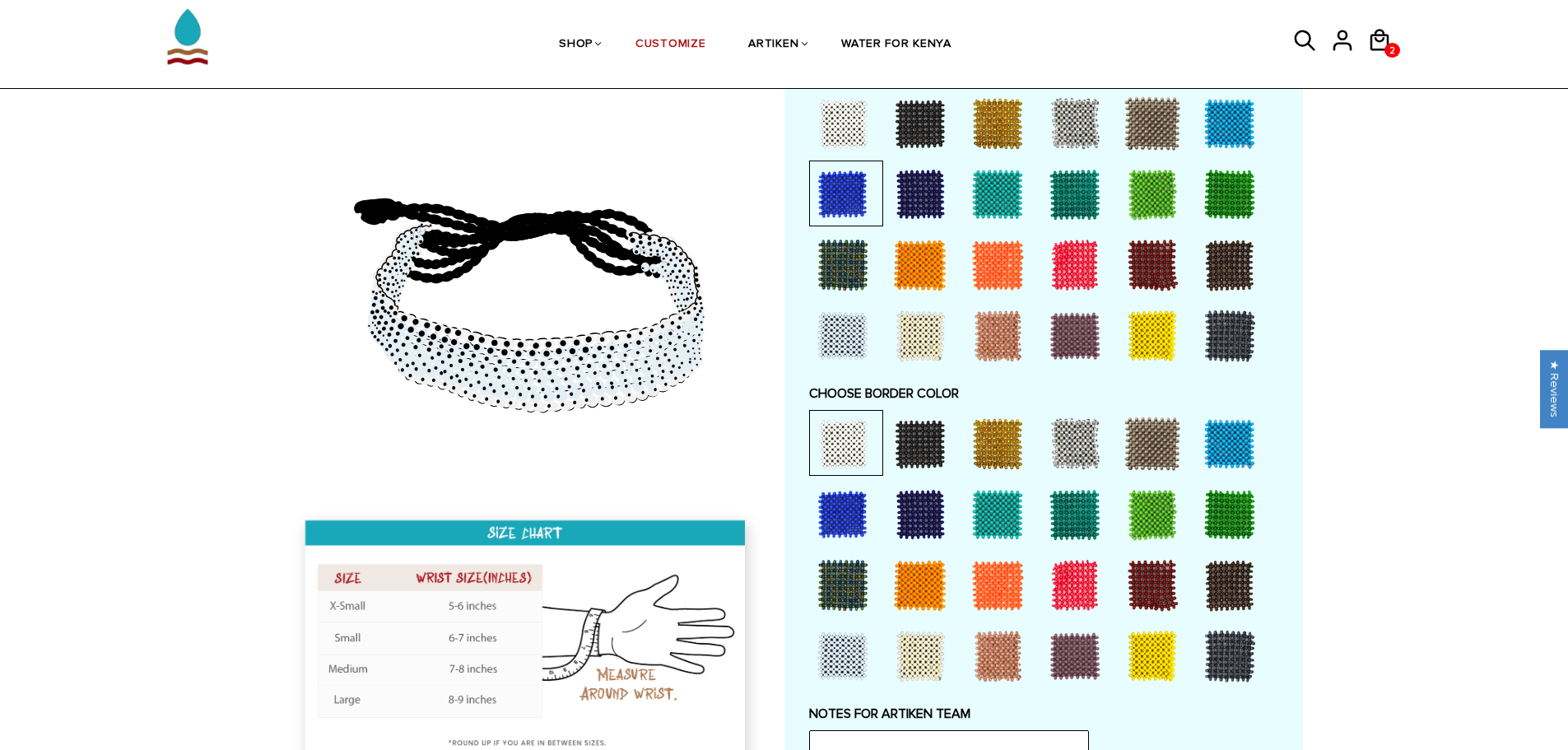 click at bounding box center [920, 444] 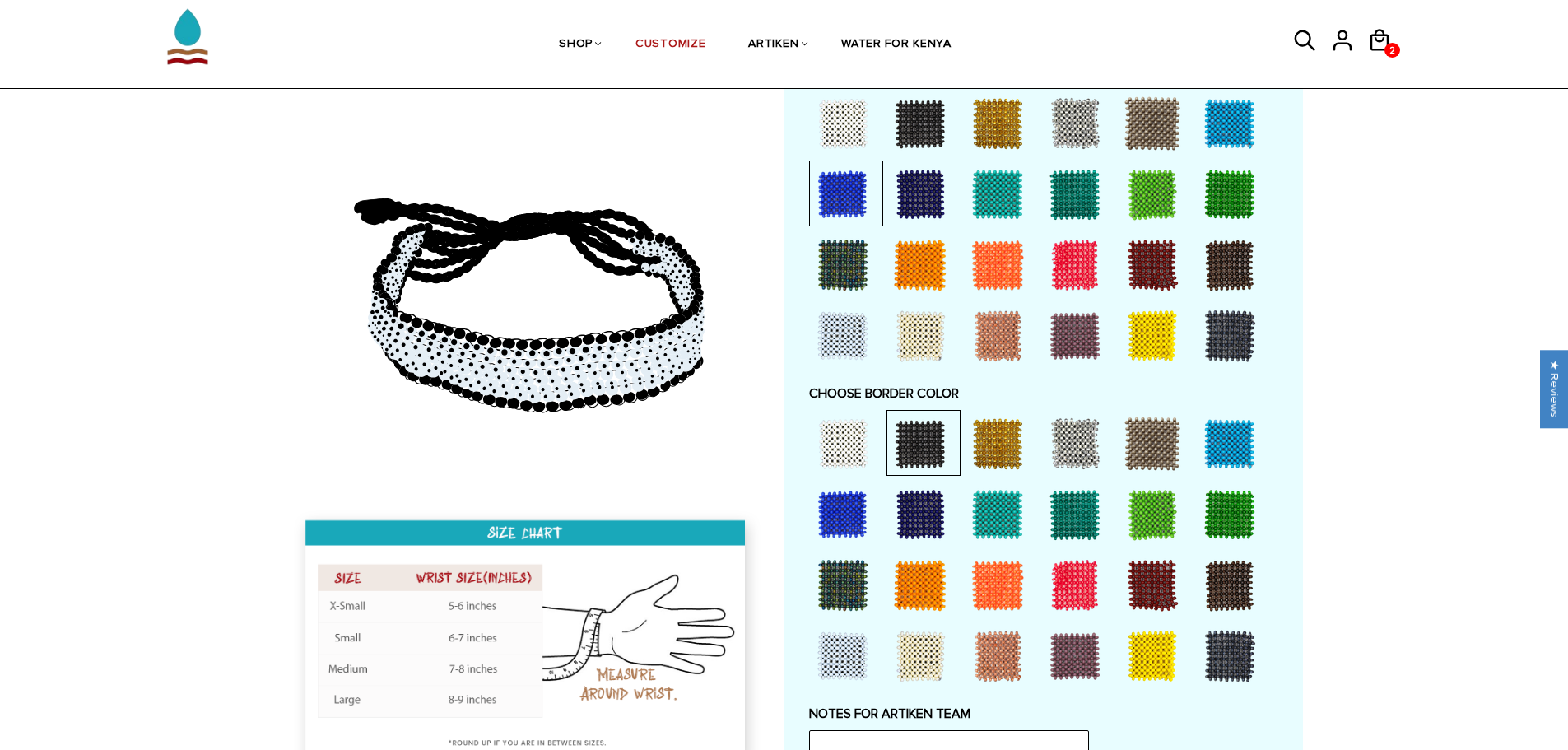 click at bounding box center (843, 515) 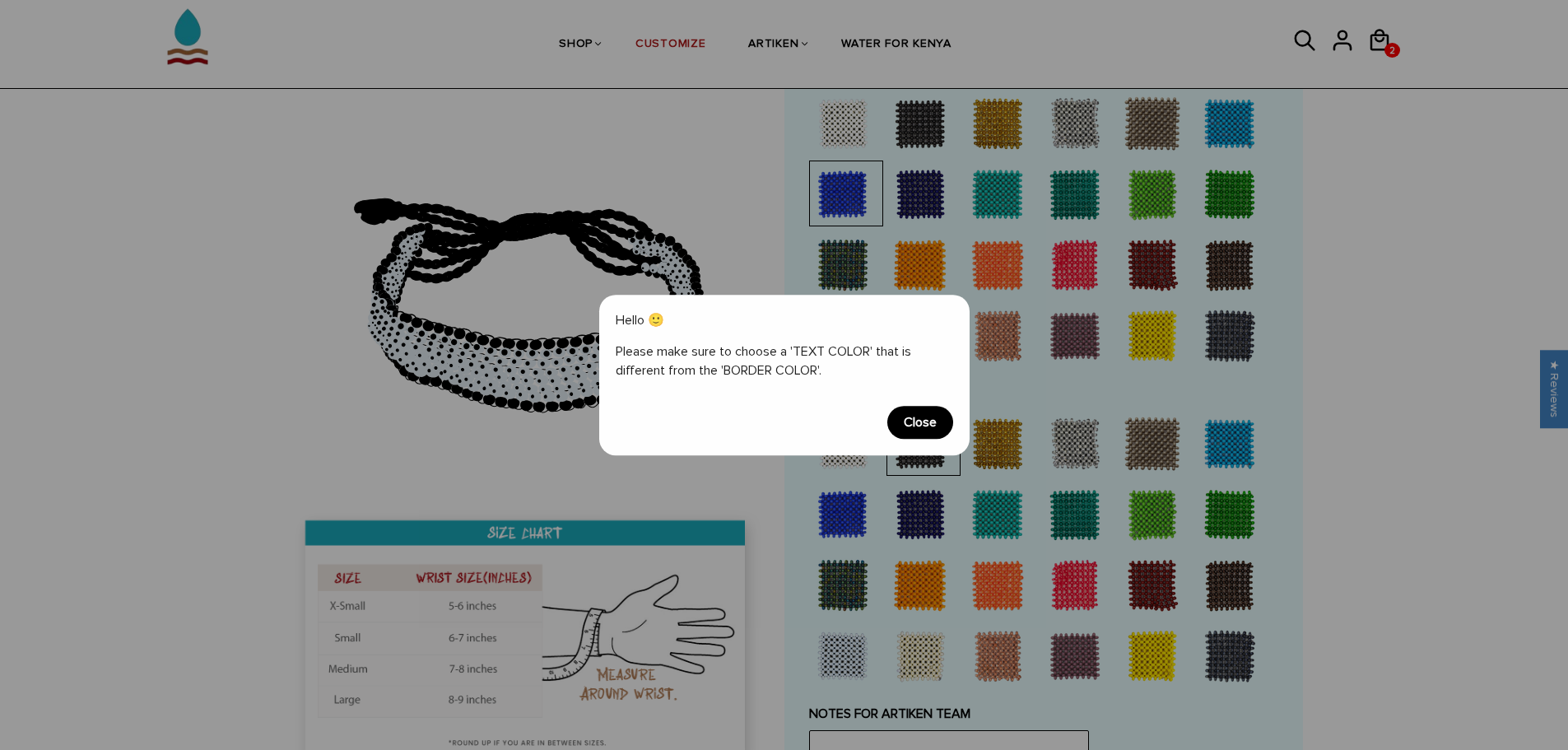 click on "Close" at bounding box center [920, 422] 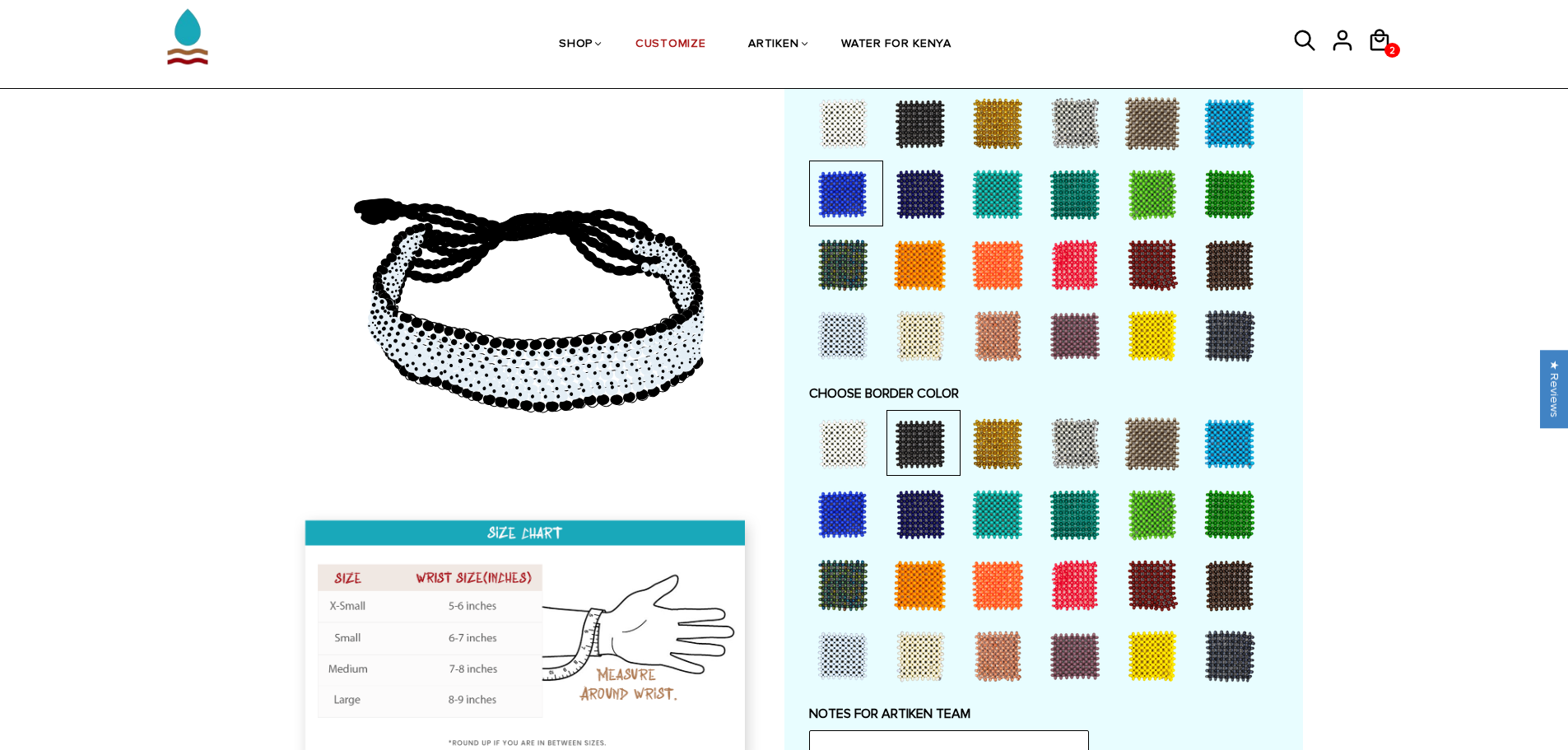 click at bounding box center (1230, 444) 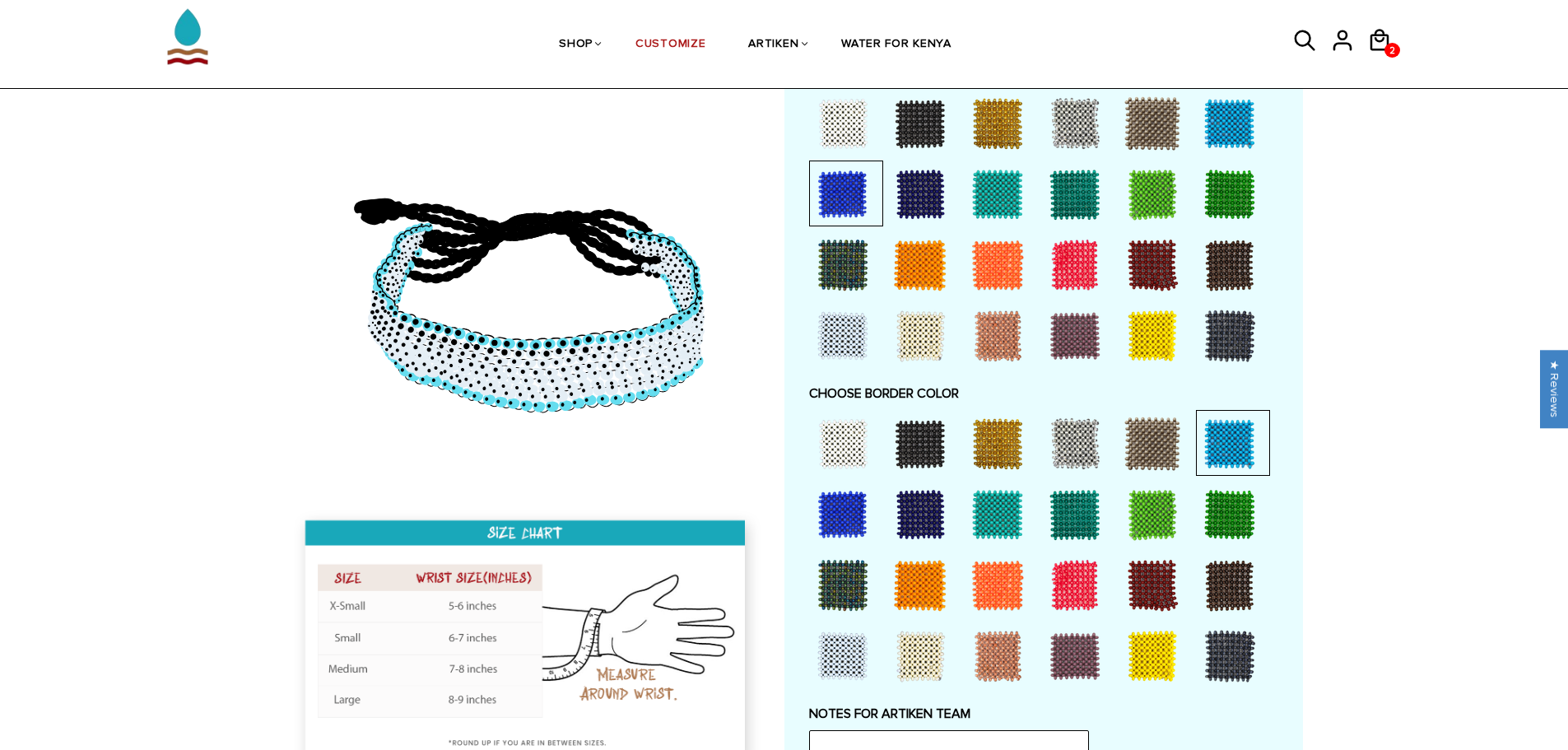 click at bounding box center (920, 444) 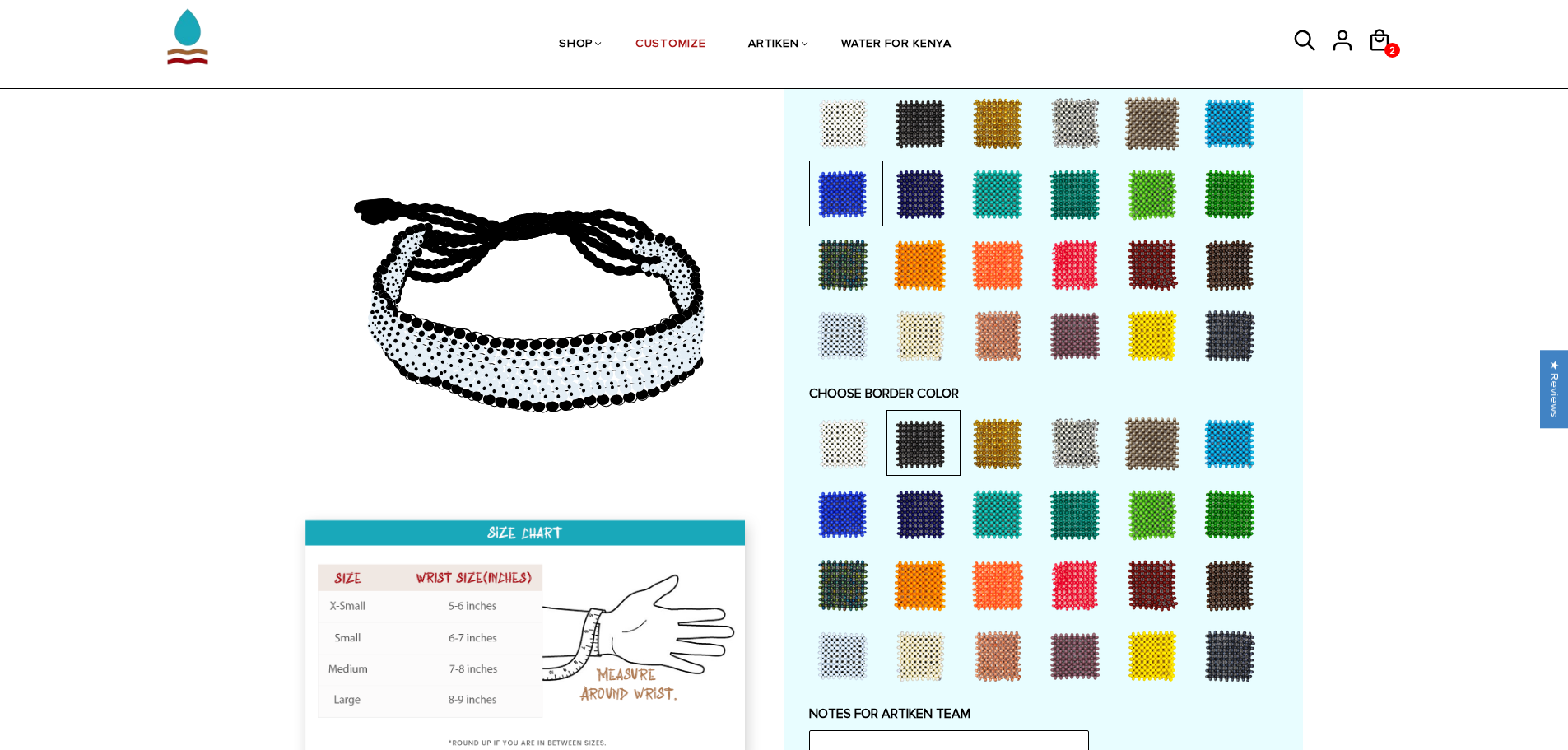 click at bounding box center [843, 656] 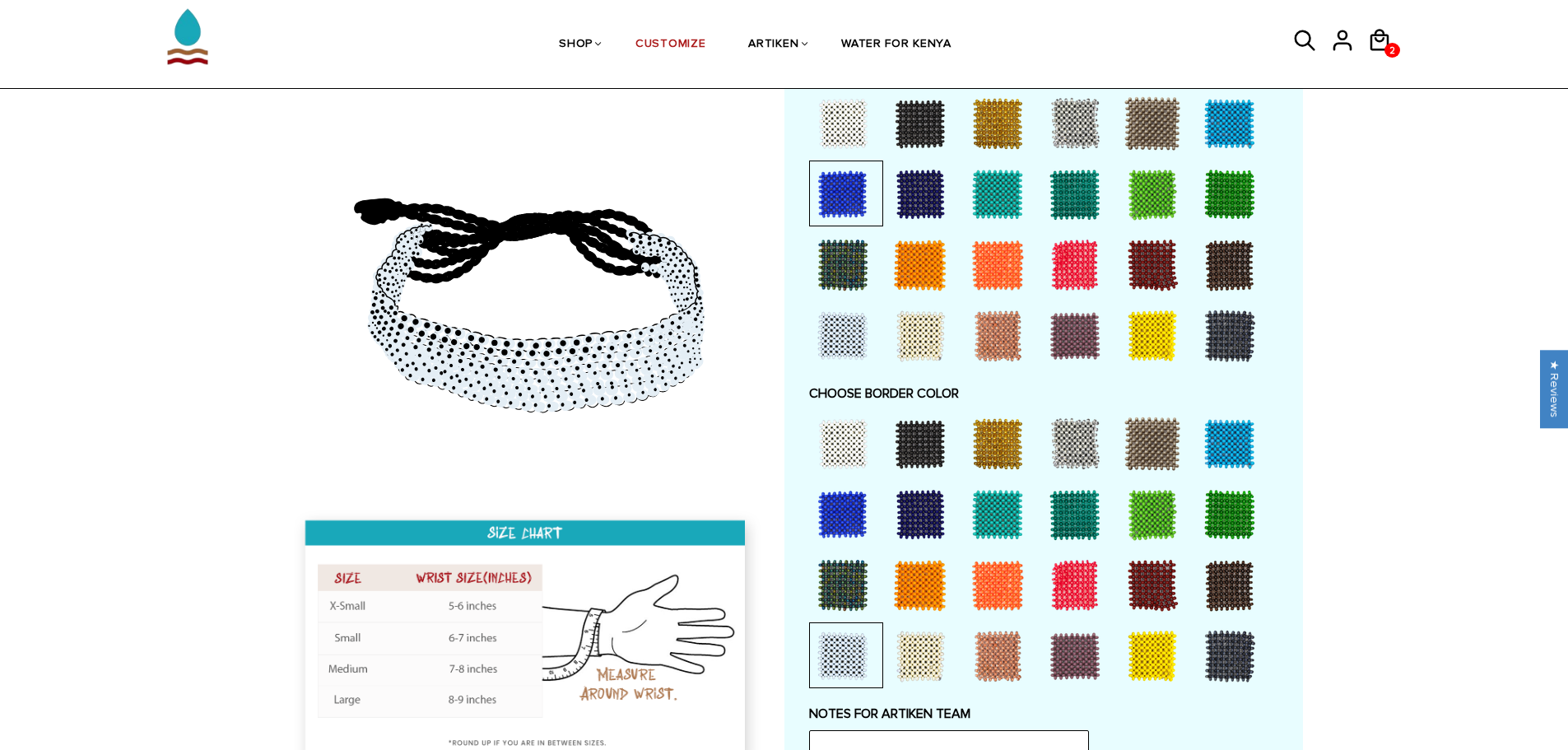 click at bounding box center (843, 123) 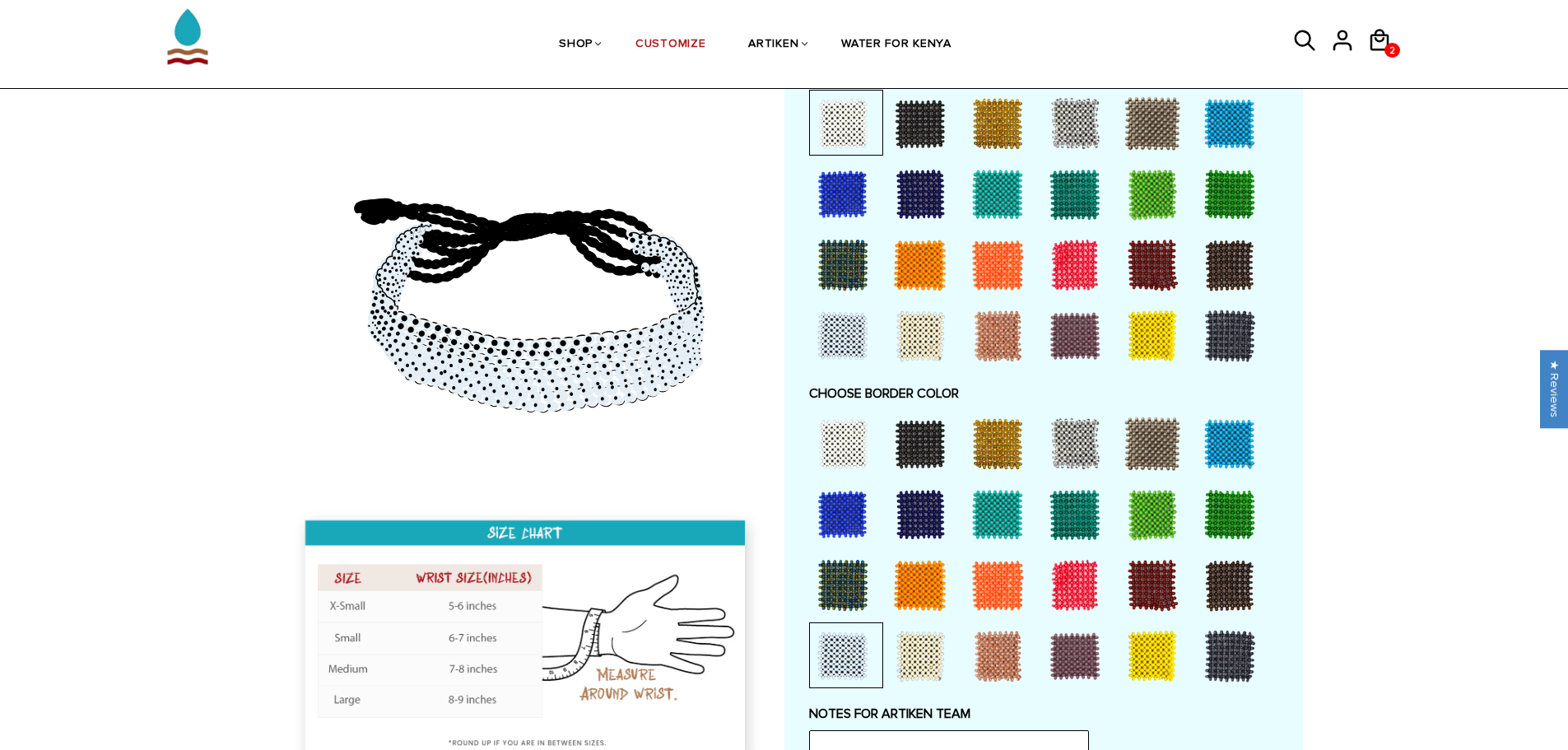 click at bounding box center (843, 444) 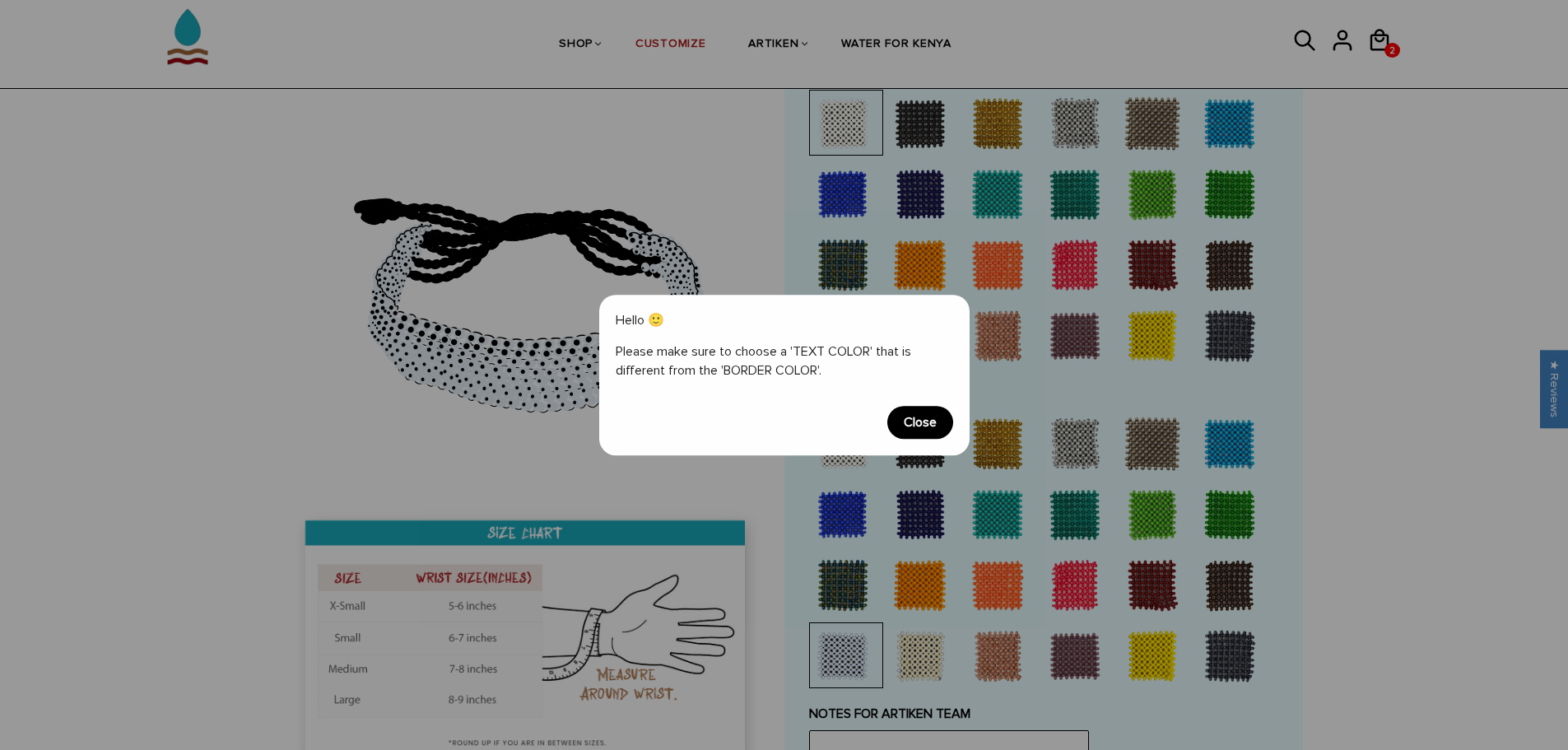 click on "Close" at bounding box center [920, 422] 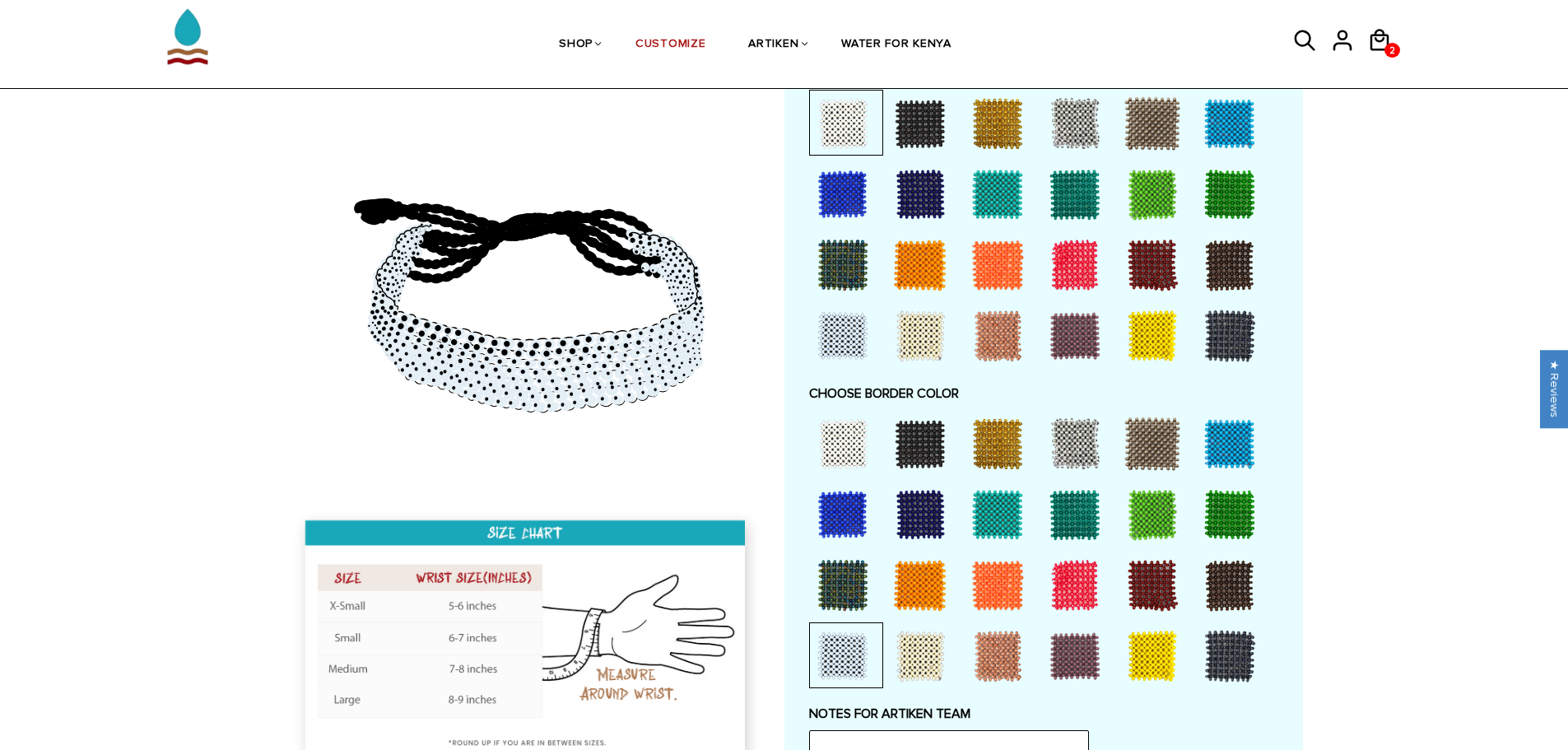 click at bounding box center (843, 336) 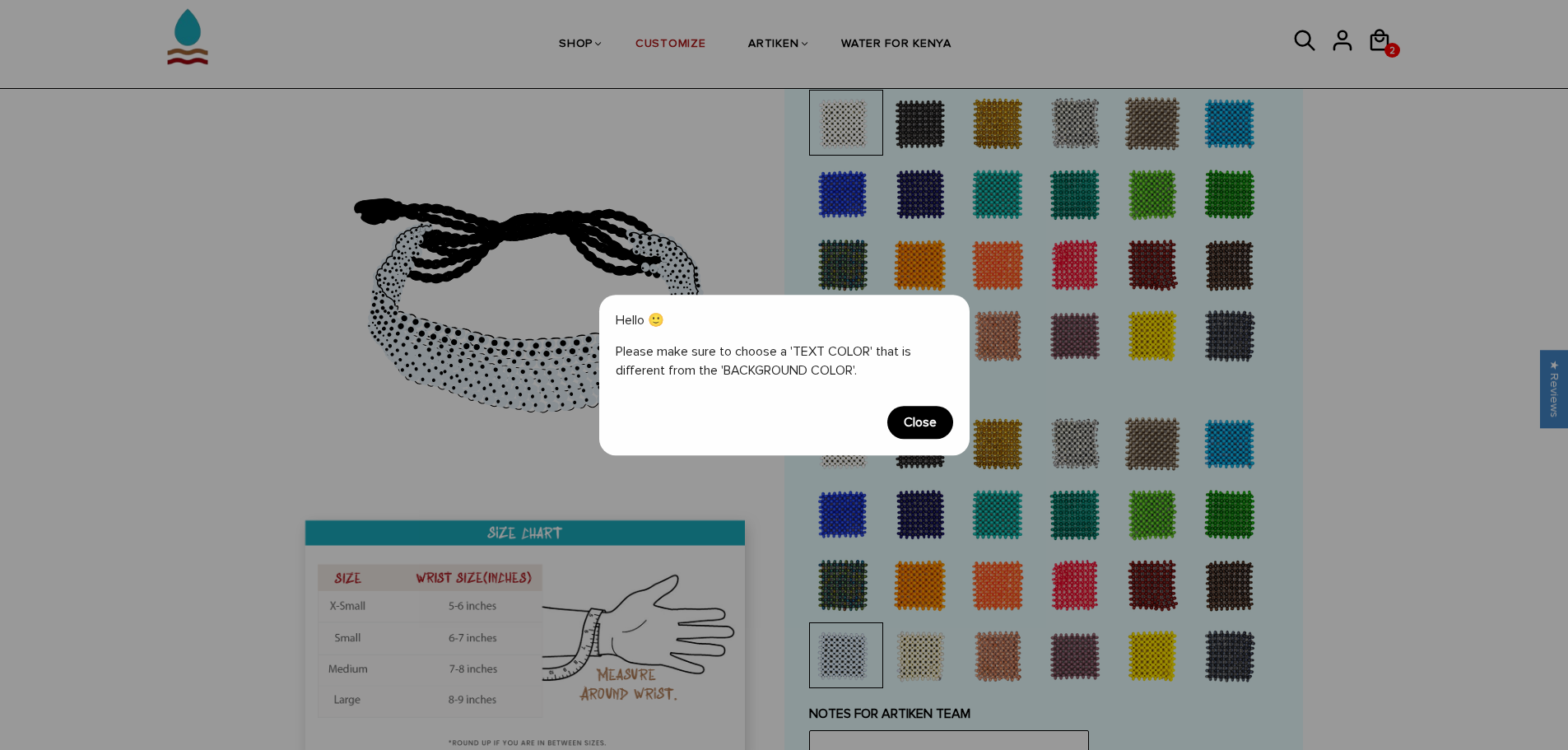 click on "Hello 🙂
Please make sure to choose a 'TEXT COLOR' that is different from the 'BACKGROUND COLOR'.
Close" at bounding box center [784, 375] 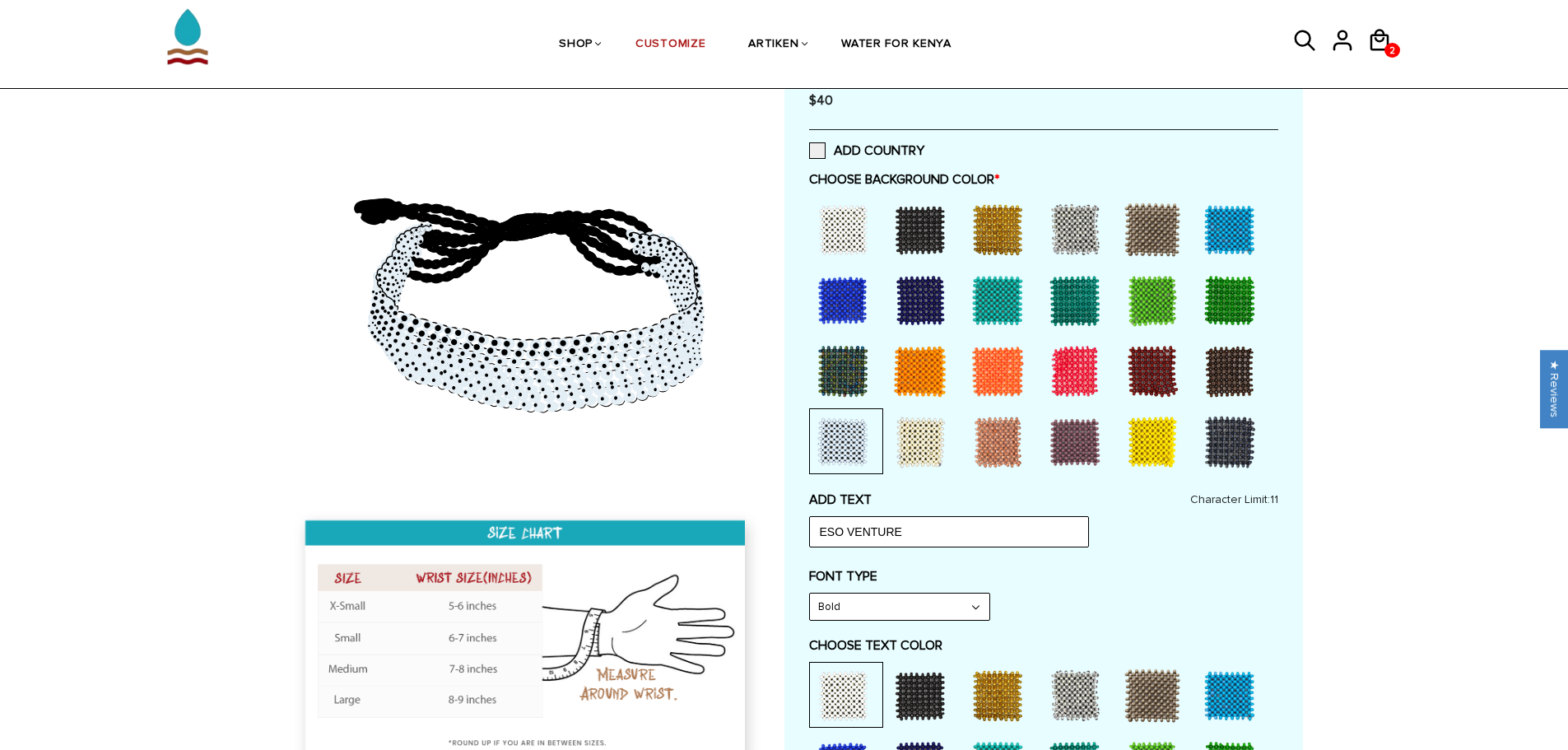 scroll, scrollTop: 329, scrollLeft: 0, axis: vertical 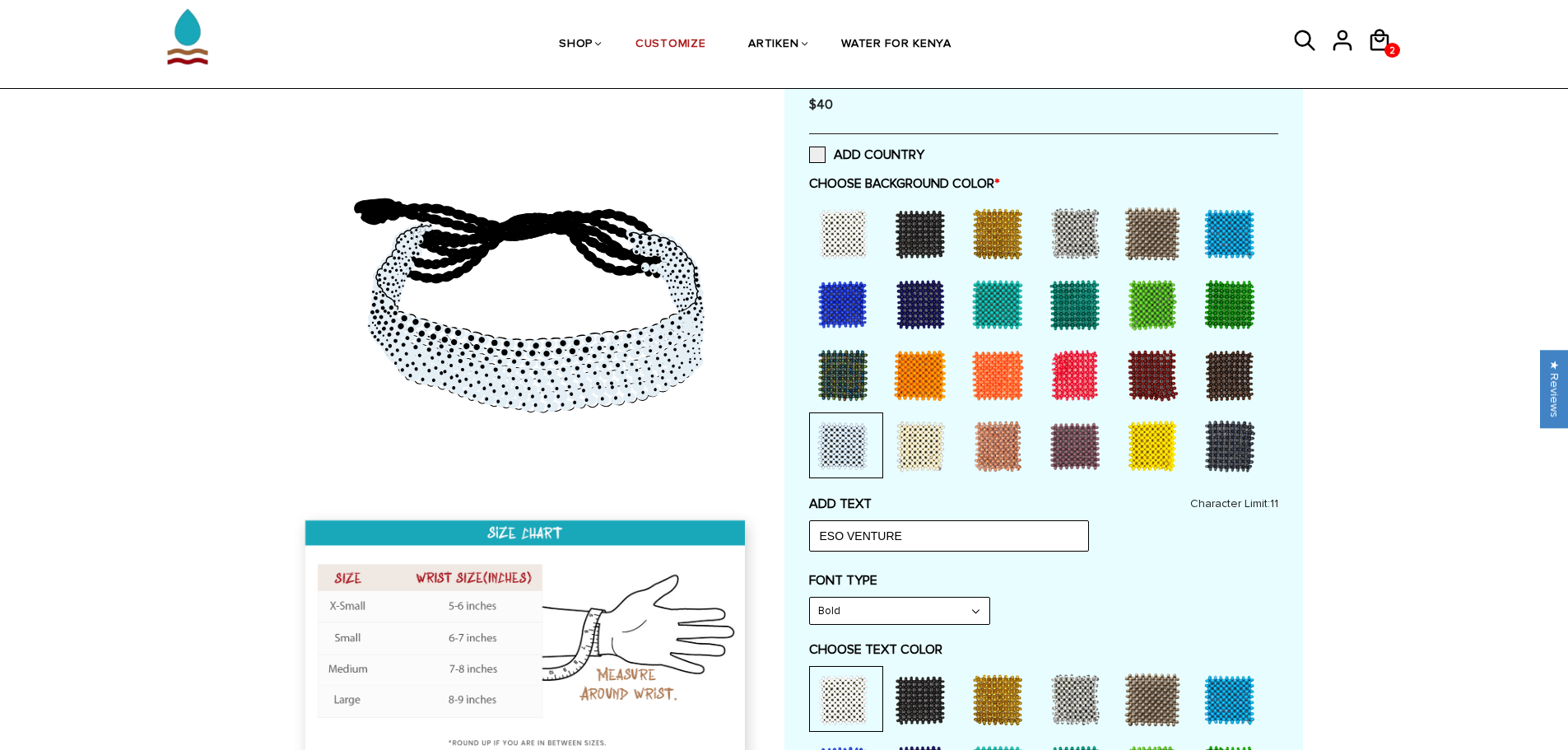 click at bounding box center [843, 234] 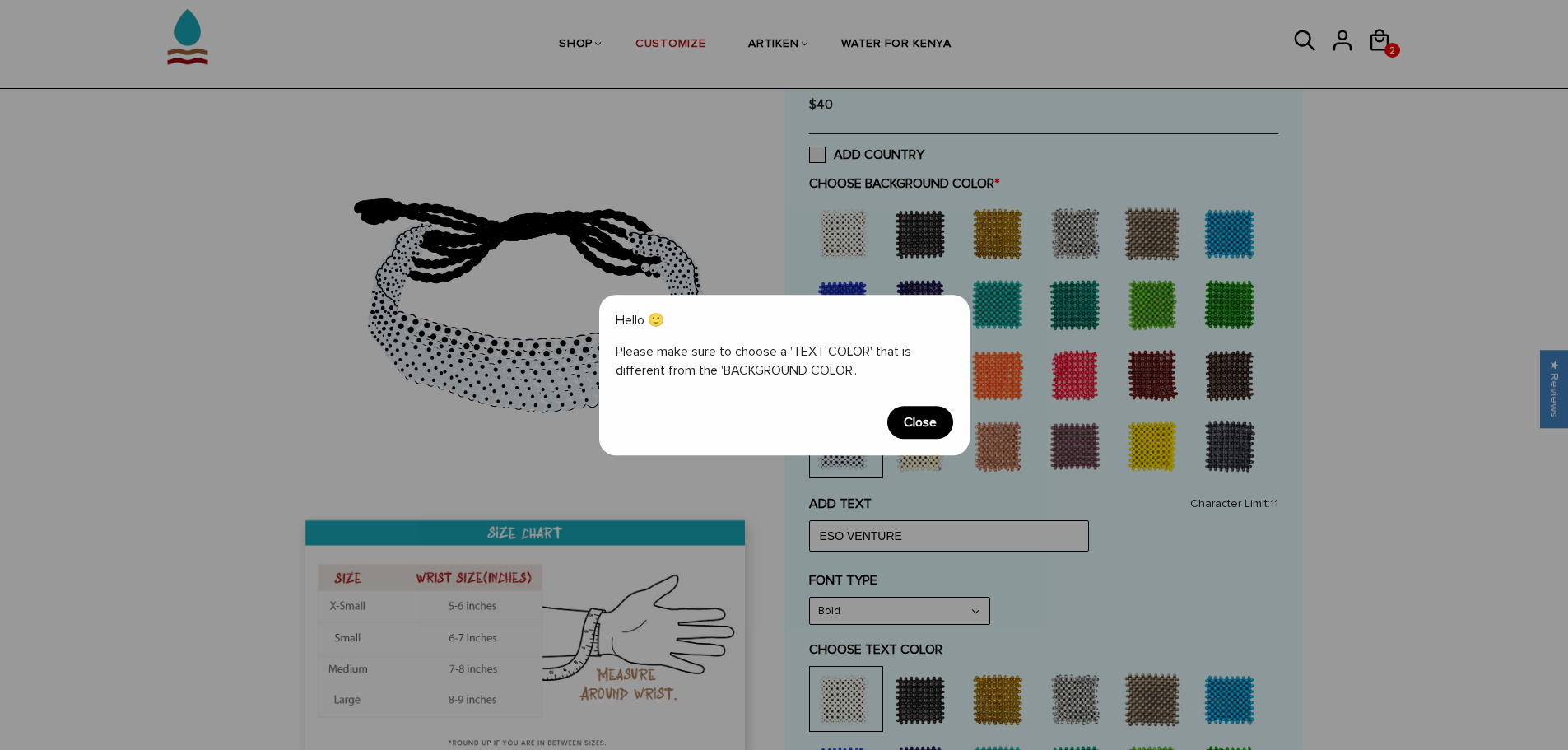 click on "Close" at bounding box center (920, 422) 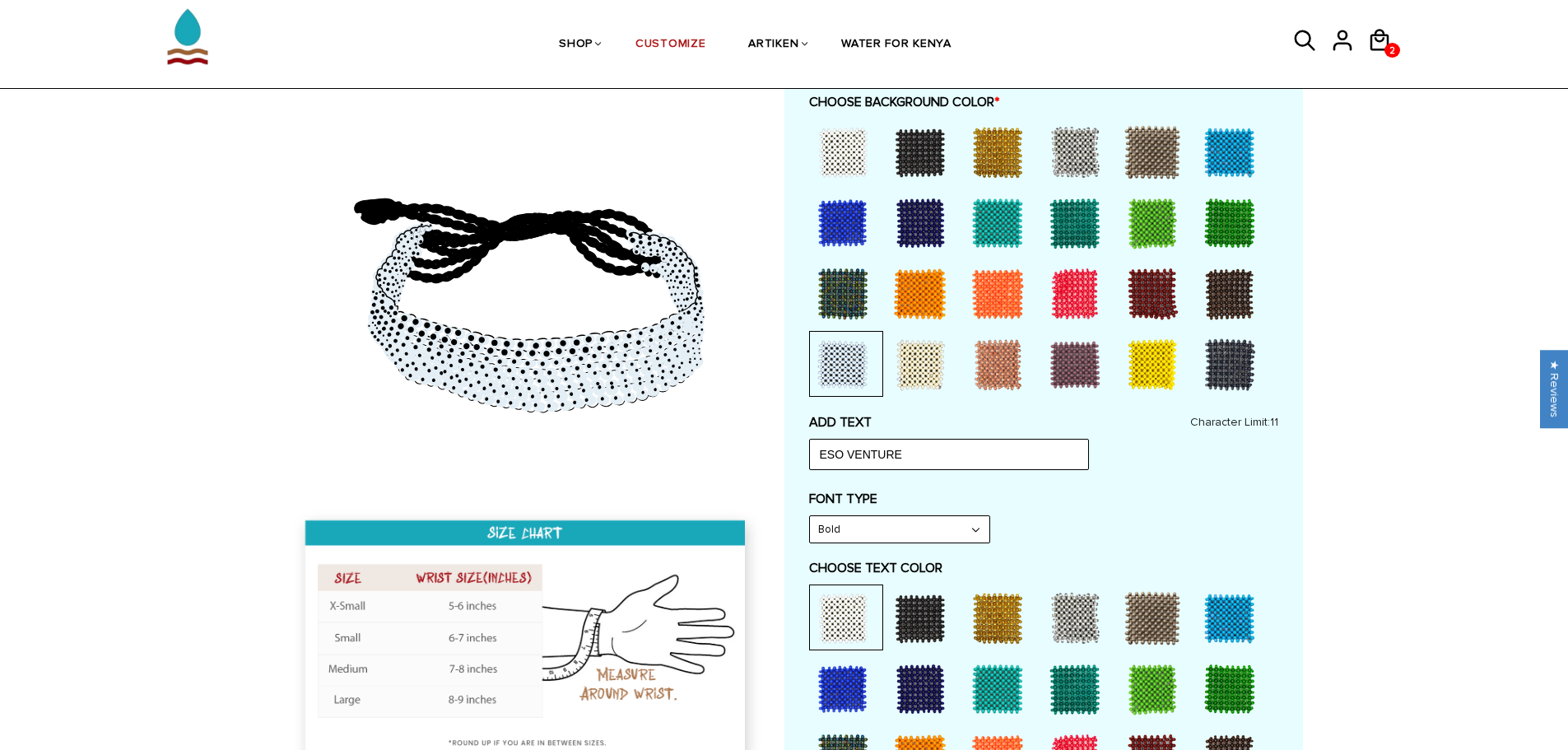 scroll, scrollTop: 412, scrollLeft: 0, axis: vertical 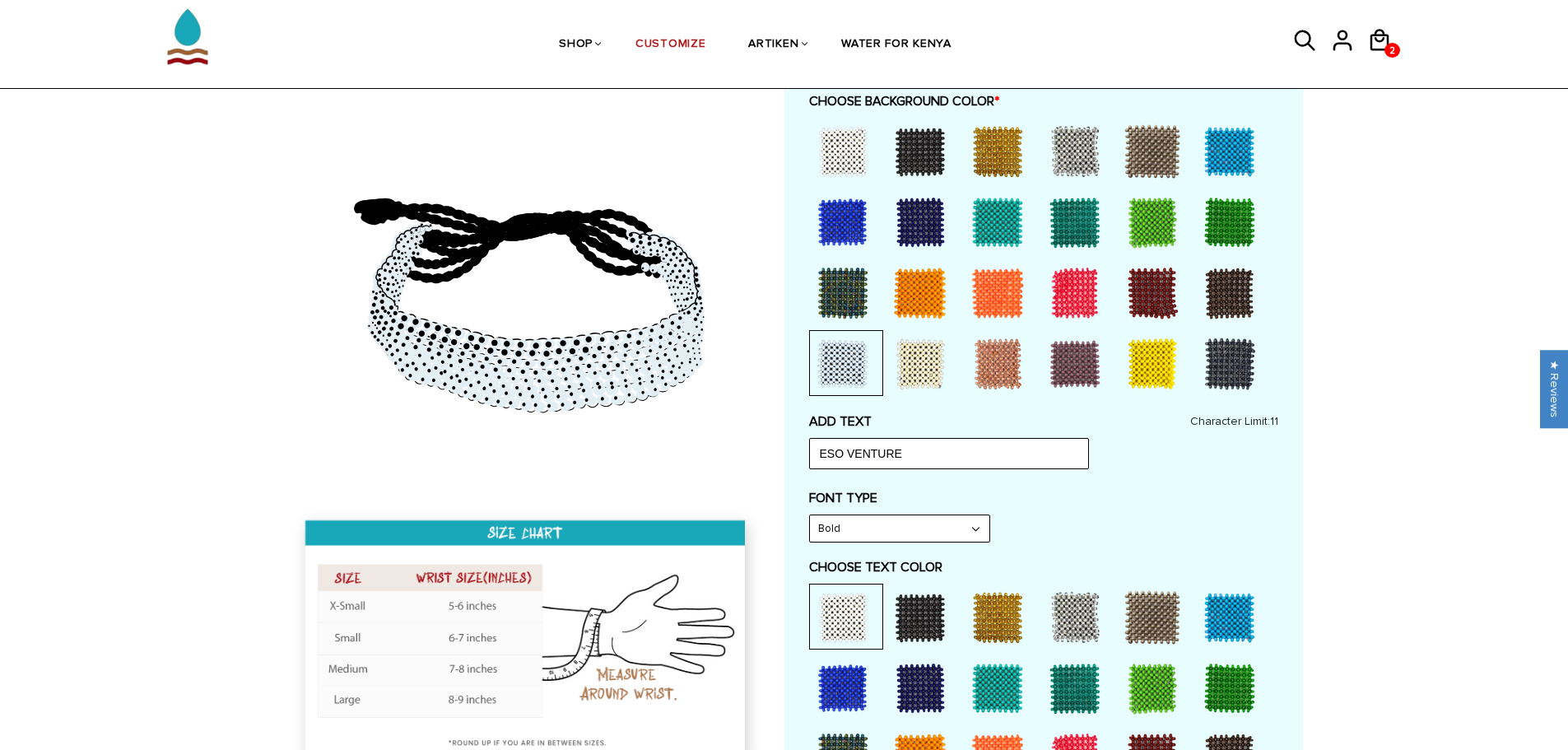 click at bounding box center (920, 293) 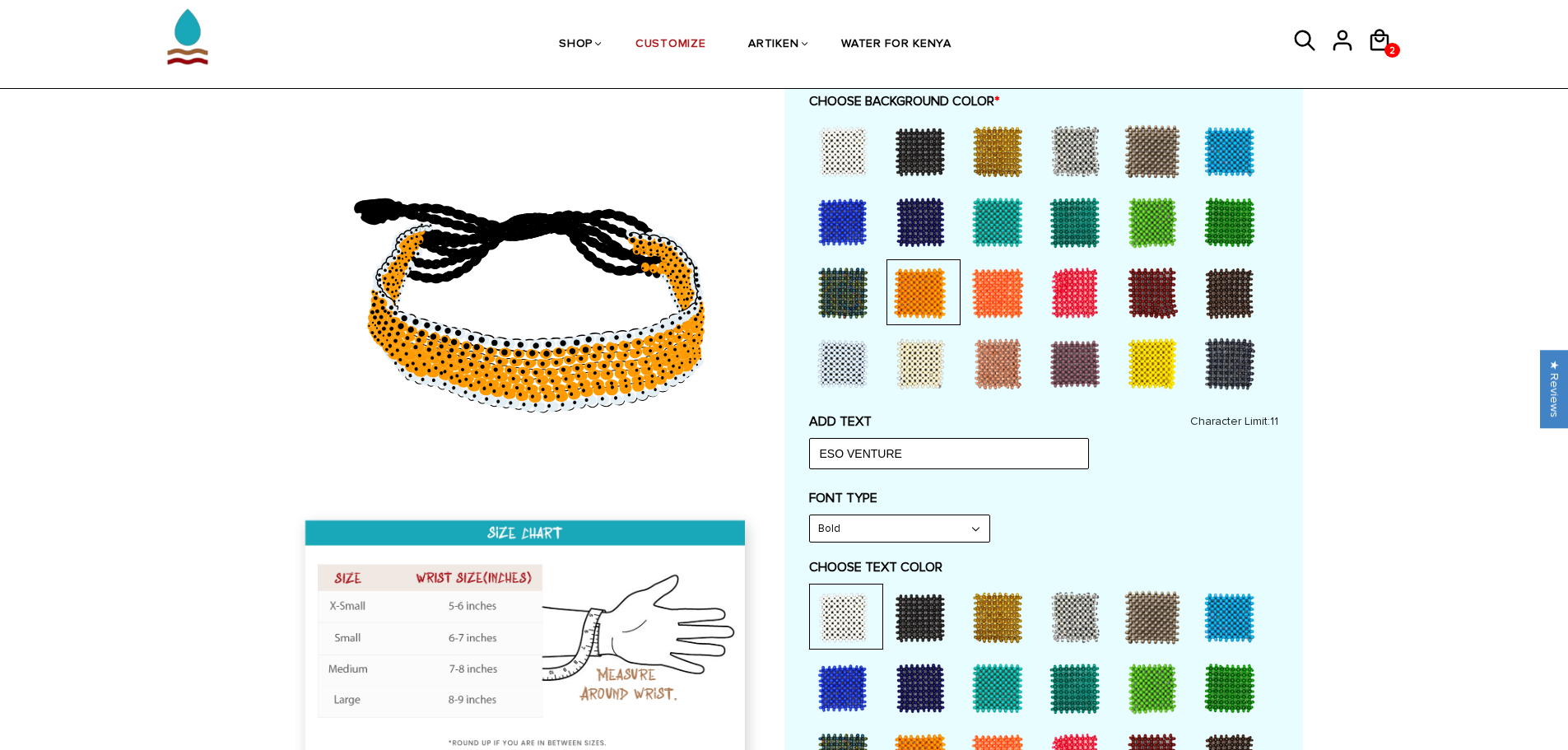 click at bounding box center [843, 364] 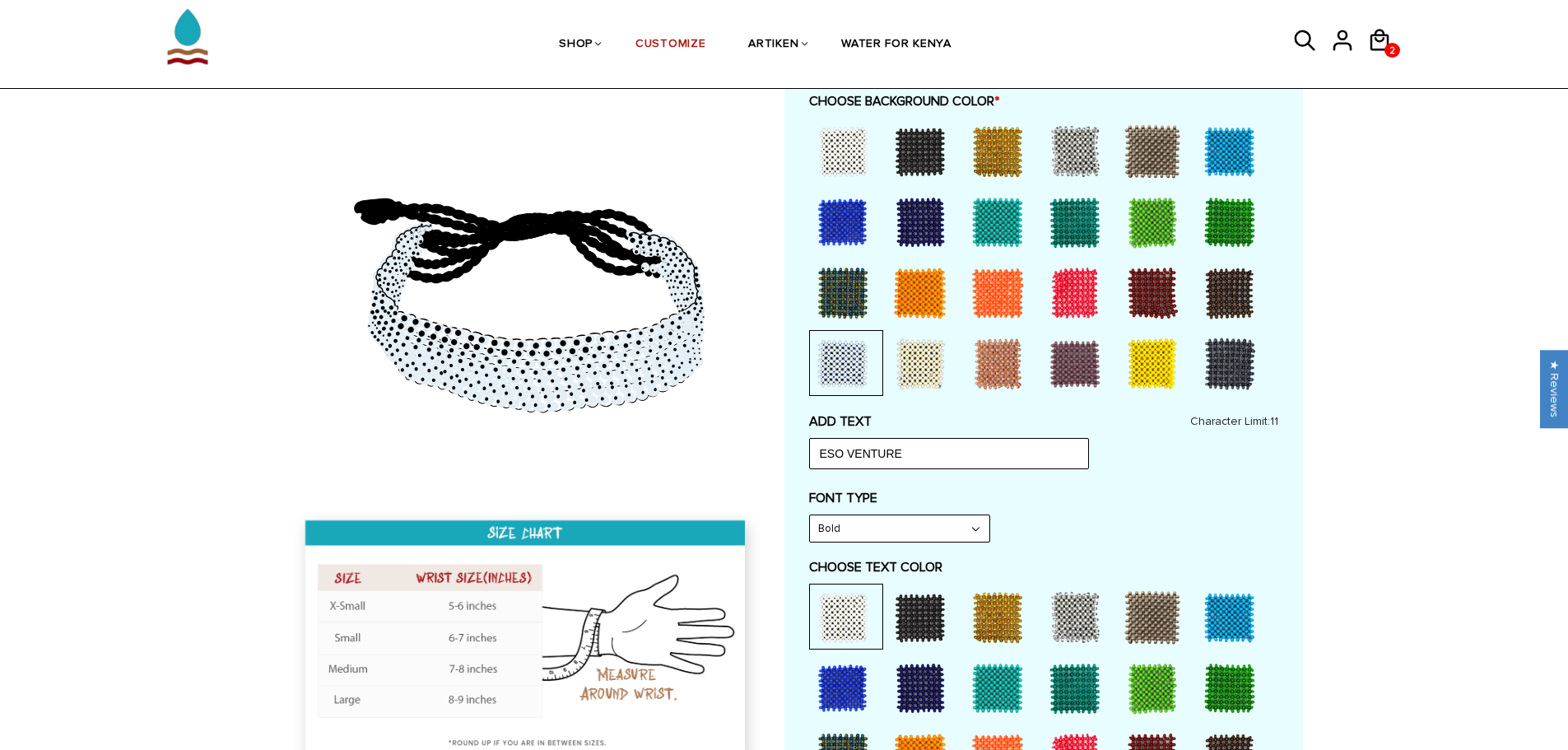 click at bounding box center [920, 617] 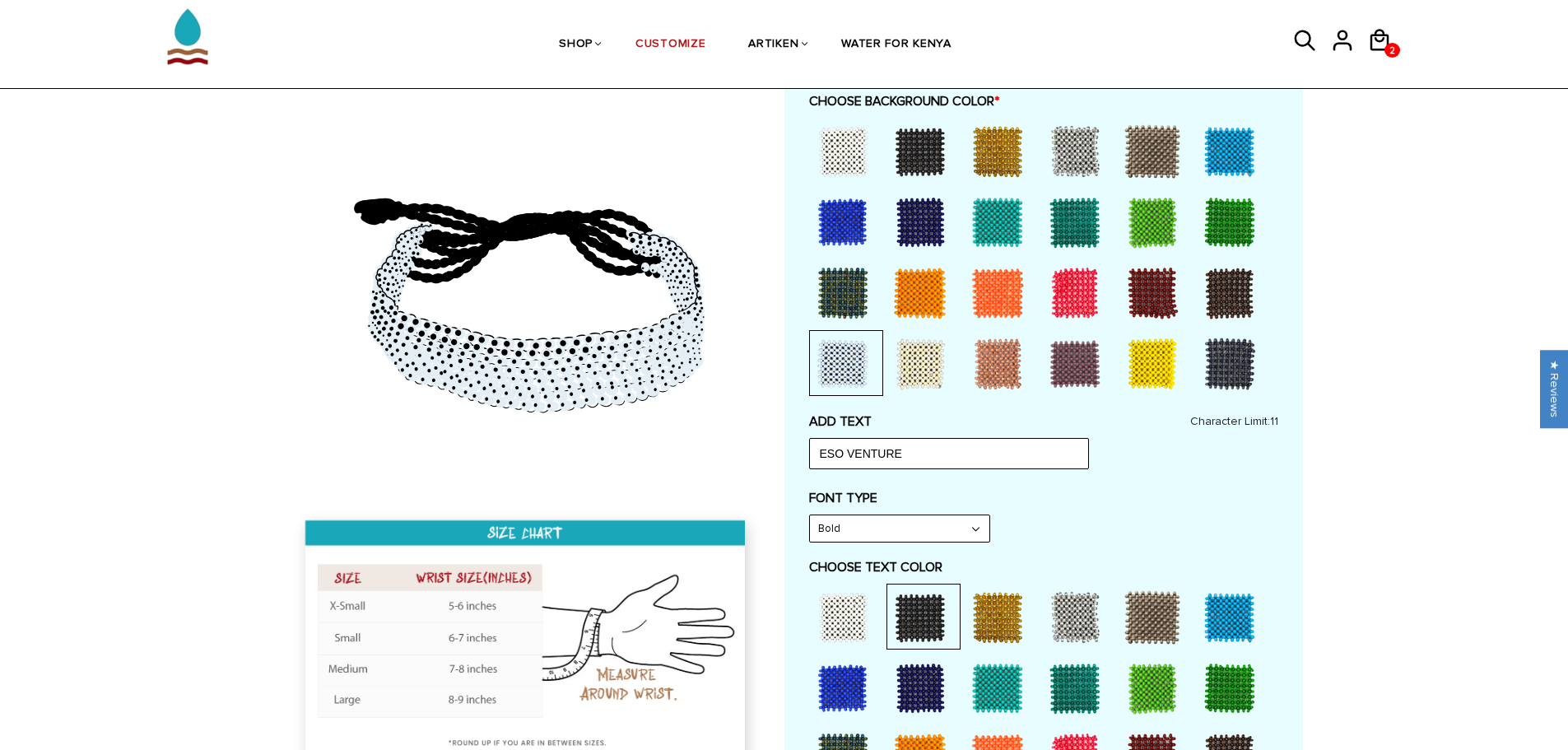 click at bounding box center [843, 151] 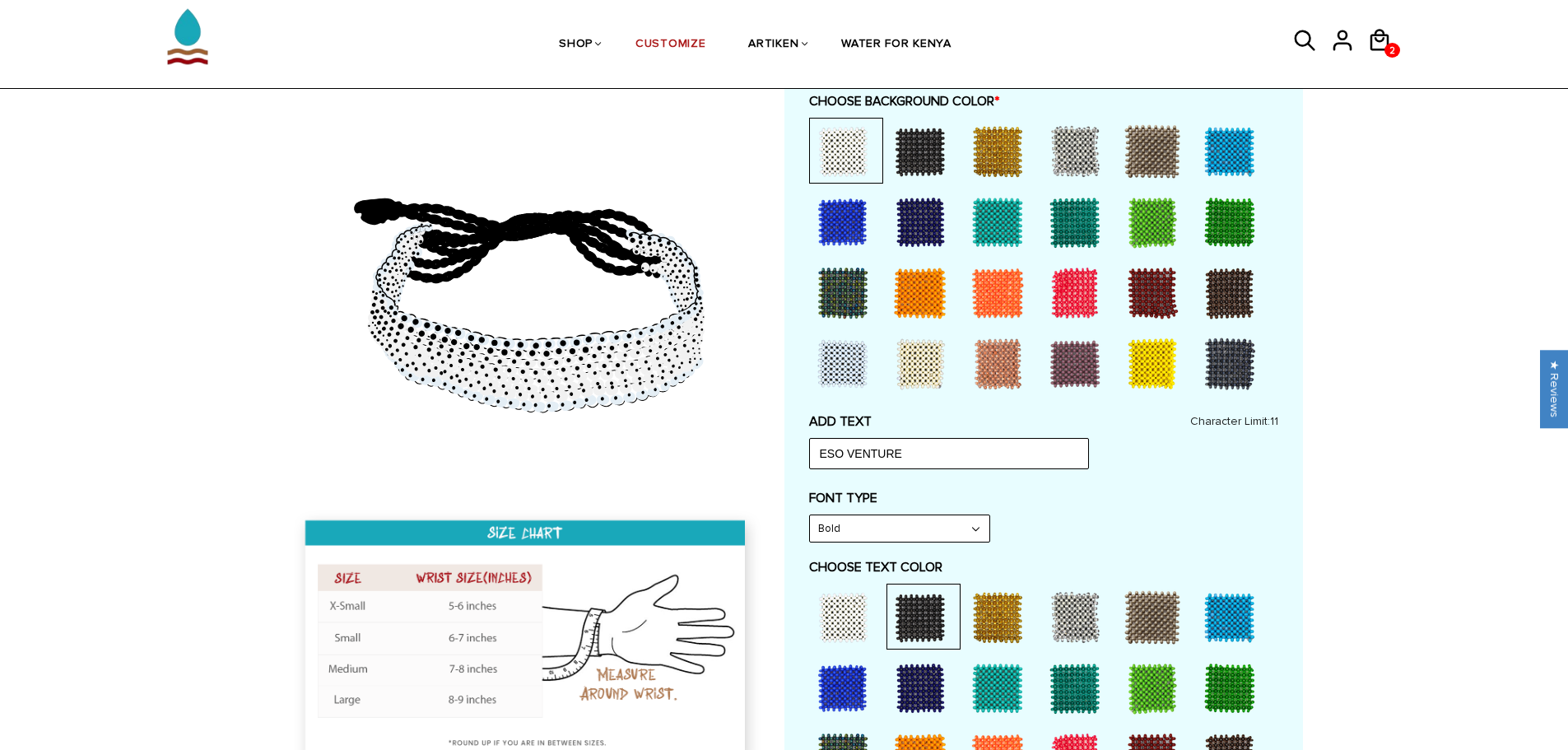 click at bounding box center [843, 364] 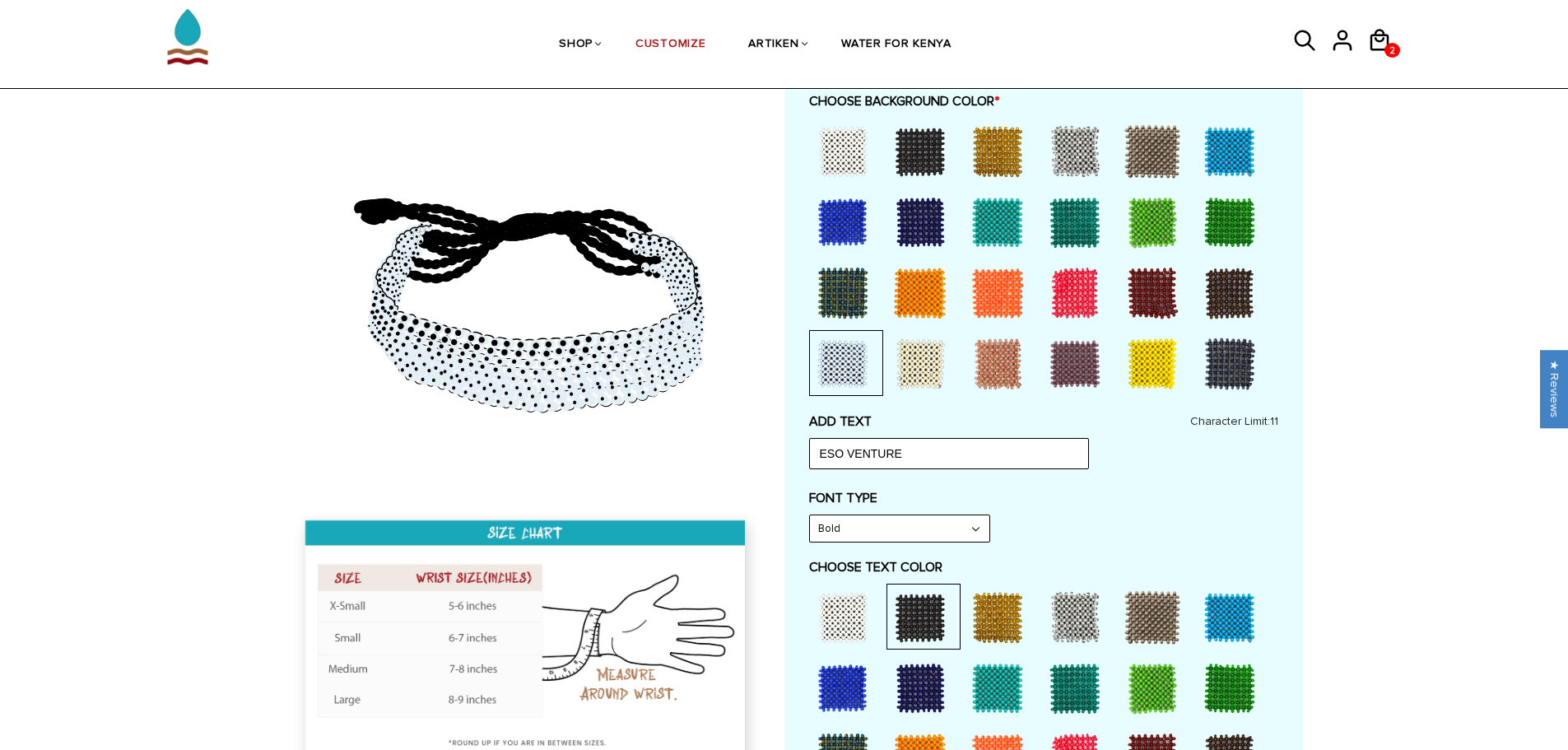click at bounding box center [843, 617] 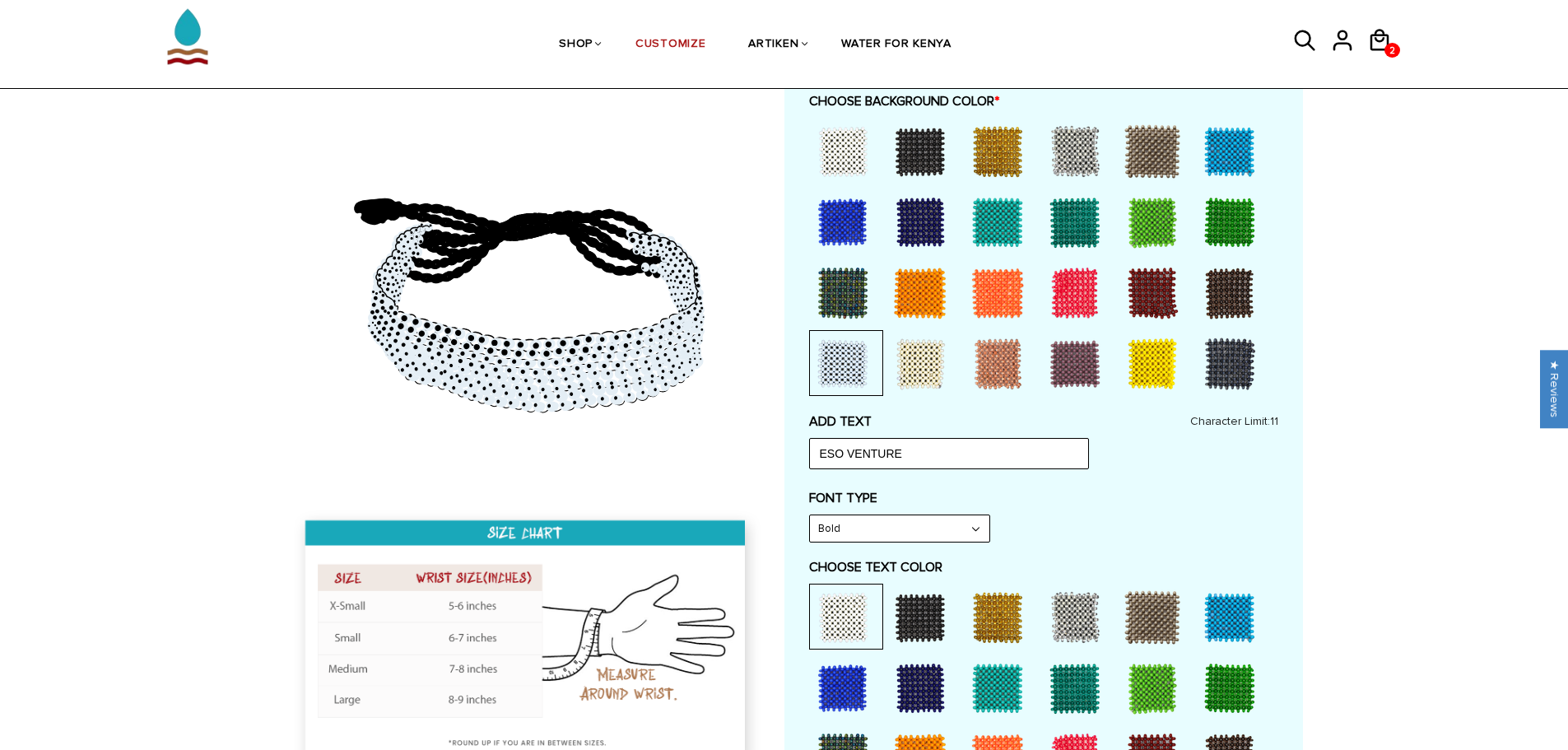 click at bounding box center (843, 688) 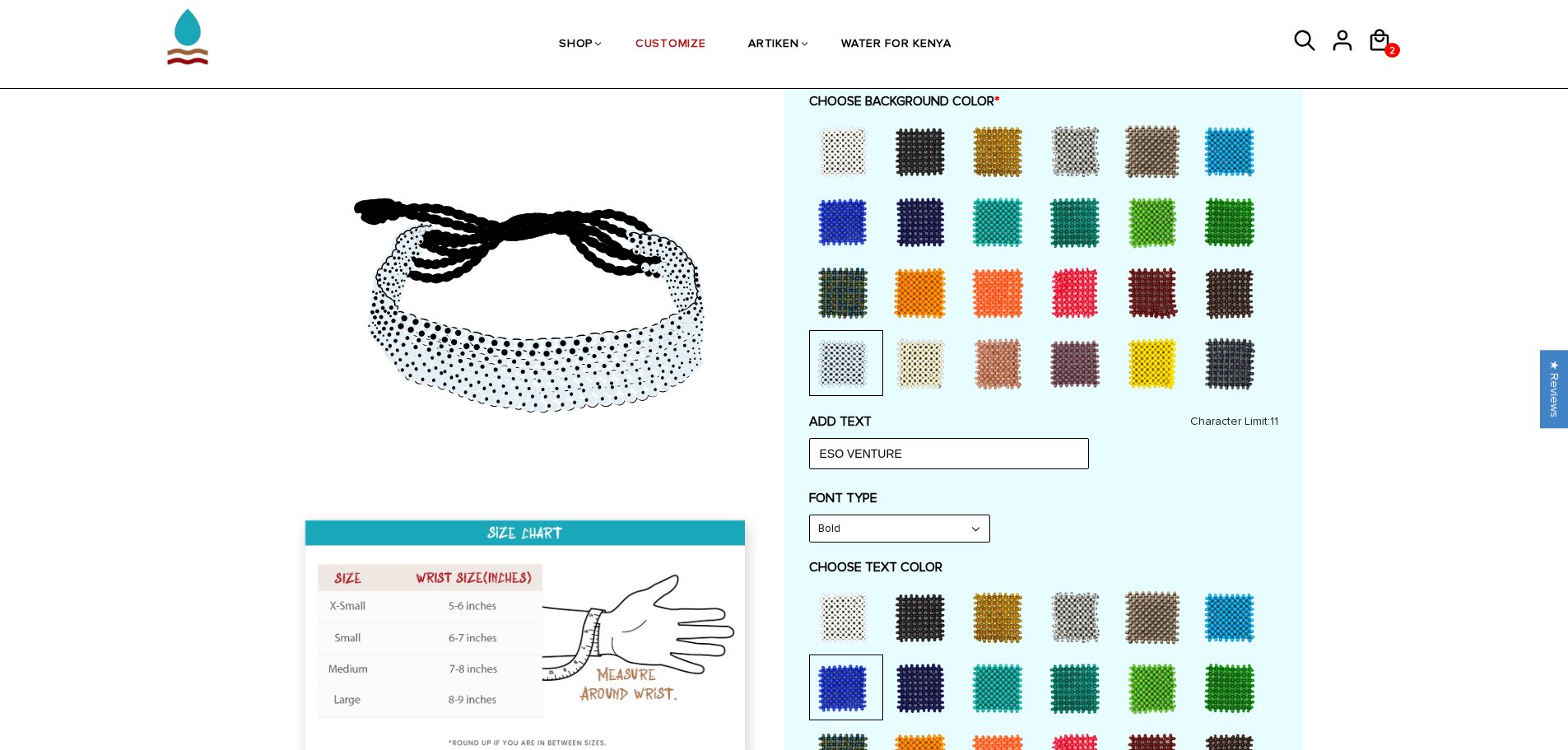click at bounding box center (843, 222) 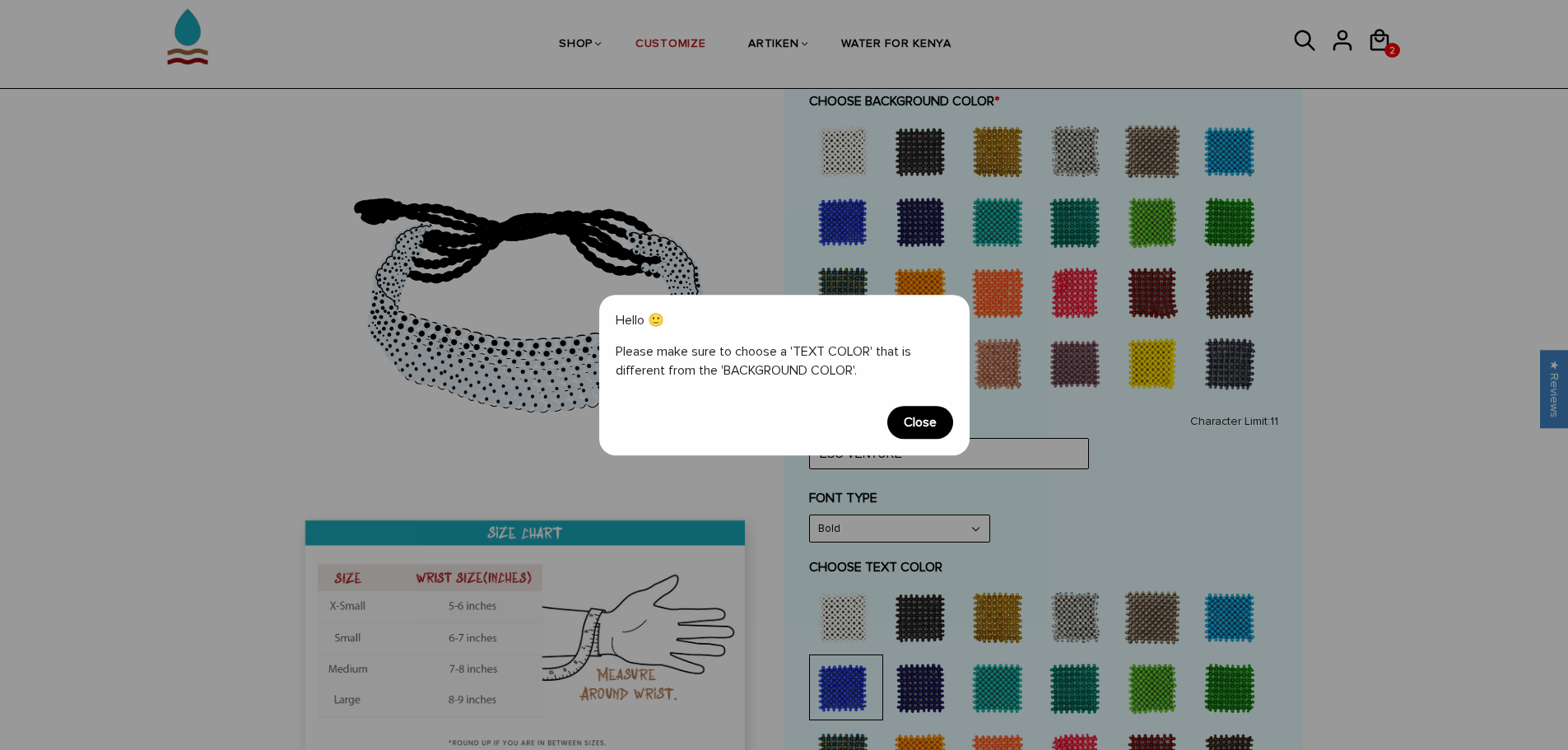 click on "Close" at bounding box center (920, 422) 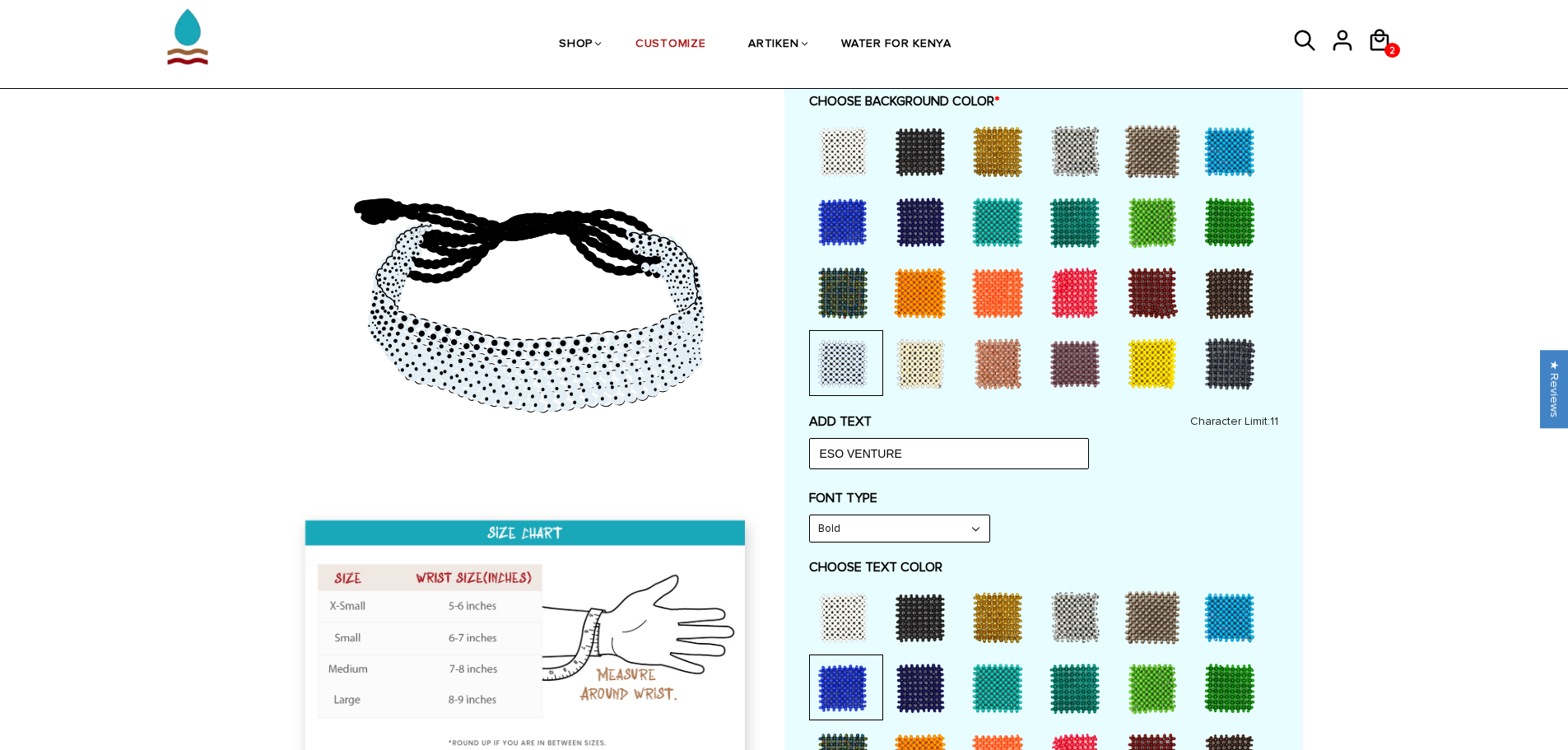click at bounding box center [843, 617] 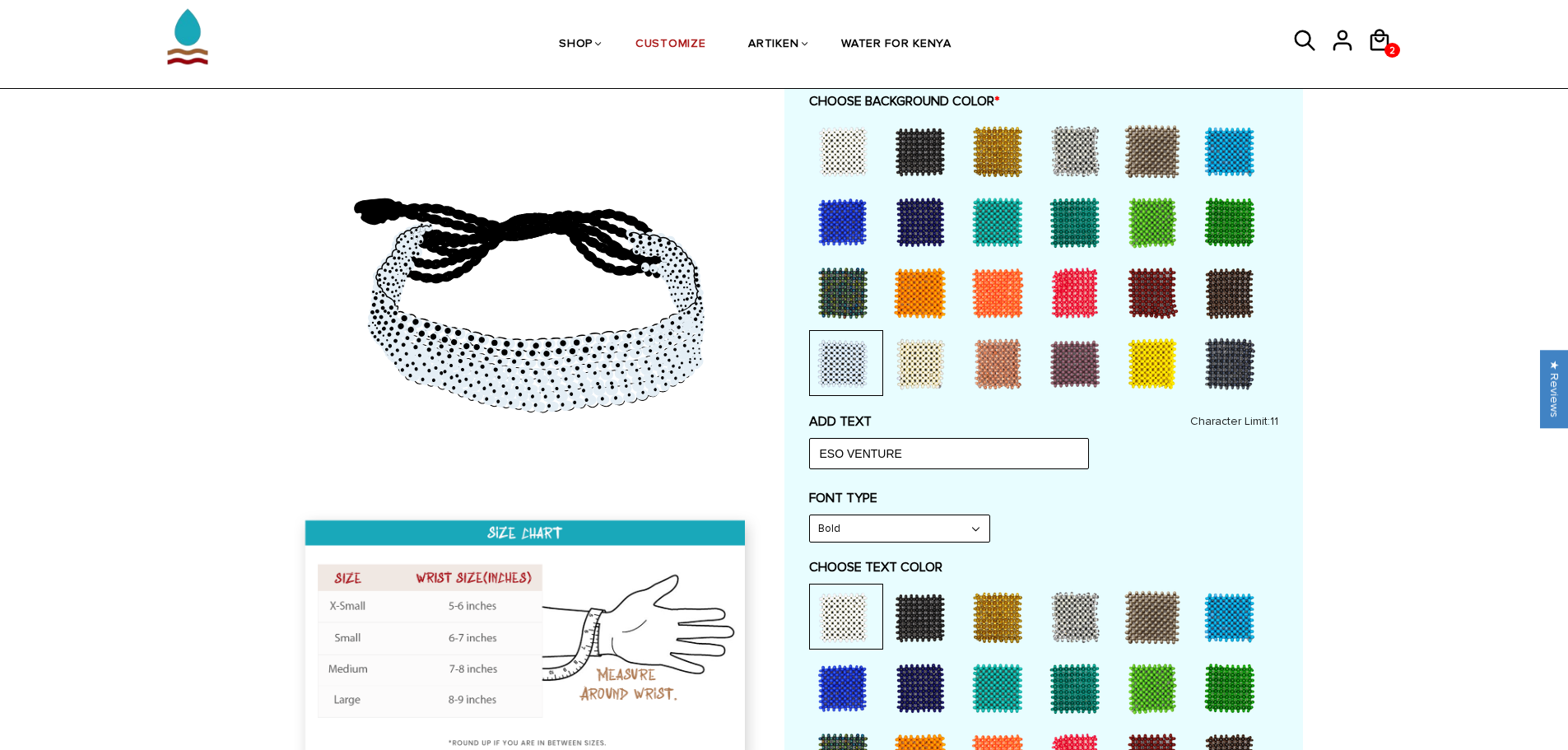 click at bounding box center [843, 222] 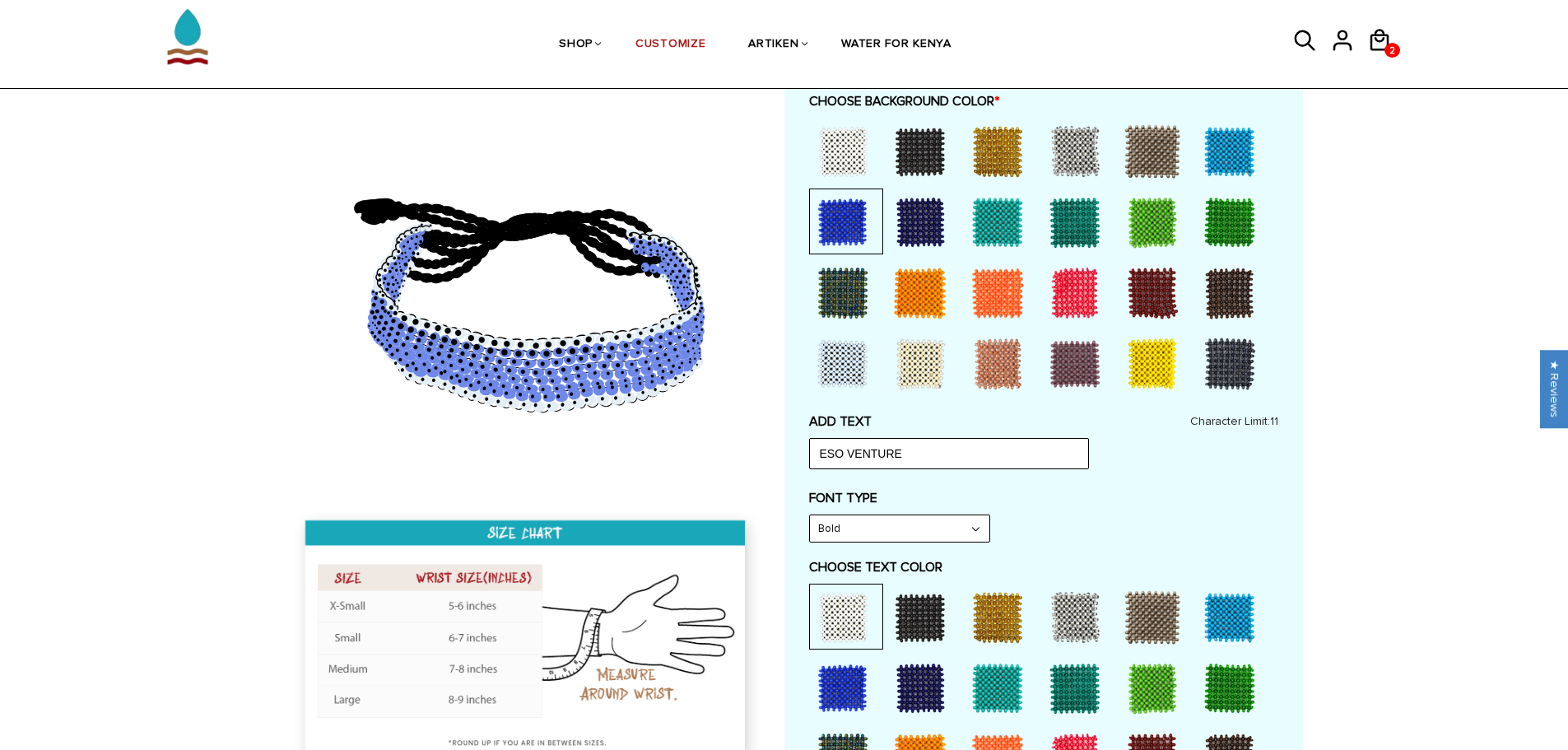 click at bounding box center (843, 151) 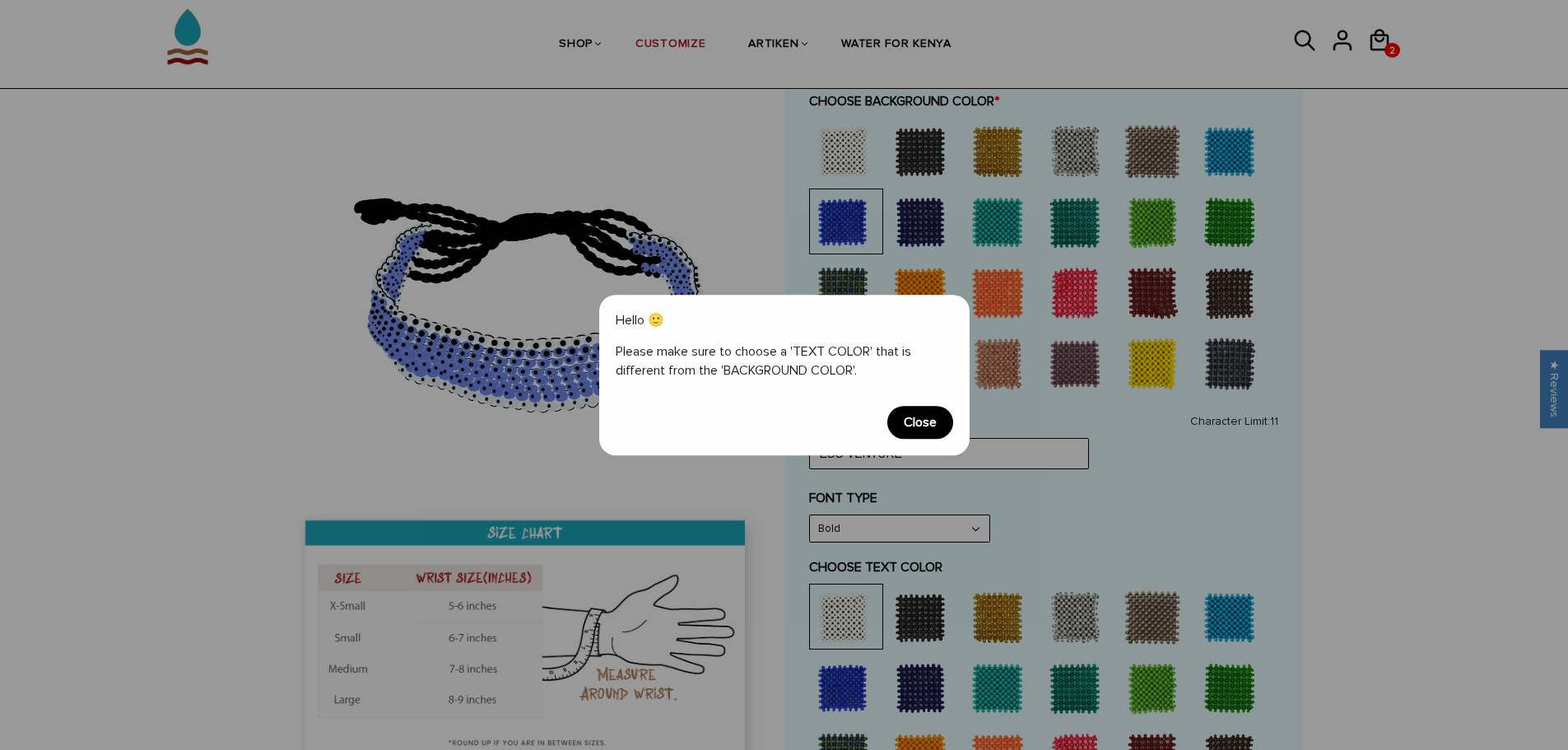 click on "Close" at bounding box center (920, 422) 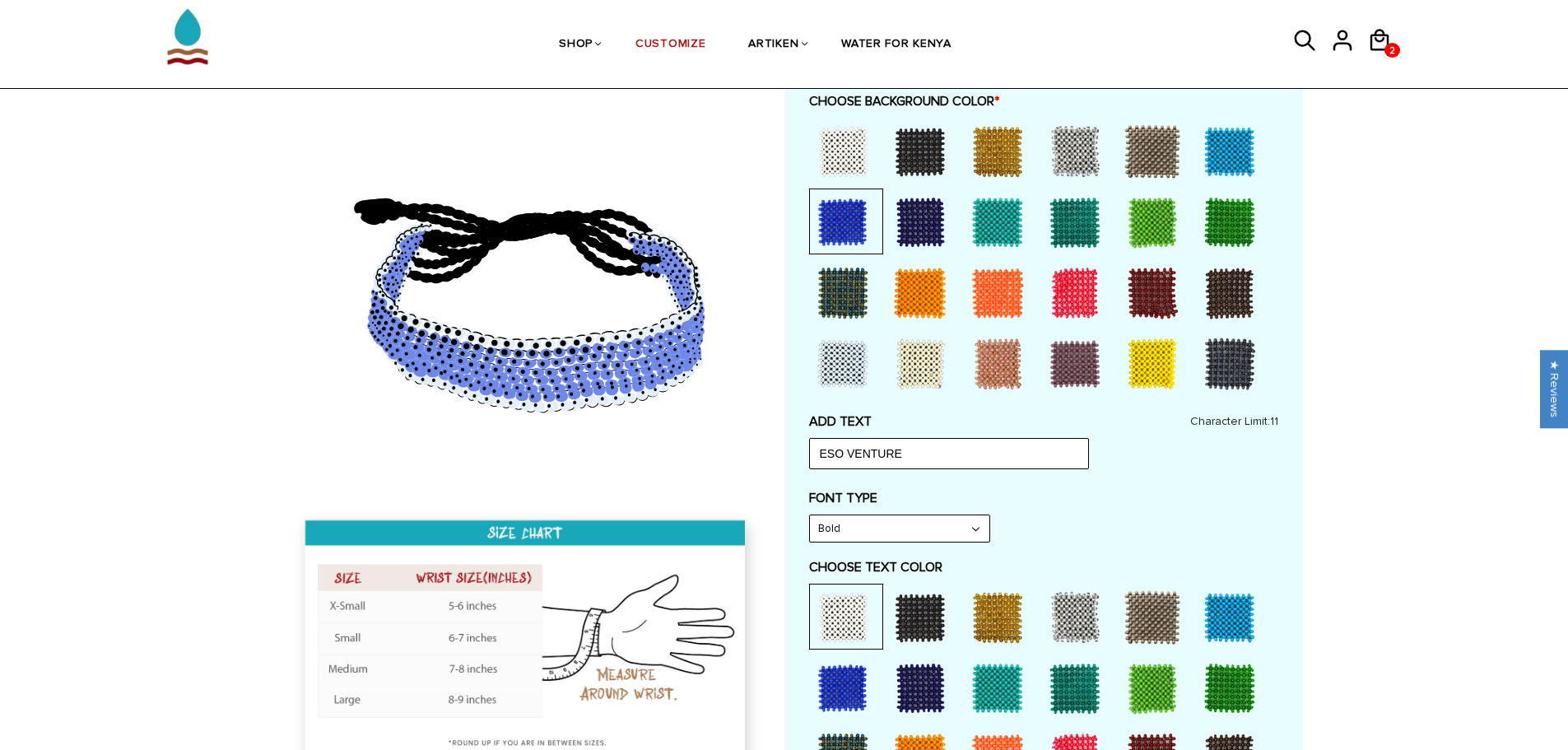click at bounding box center (843, 688) 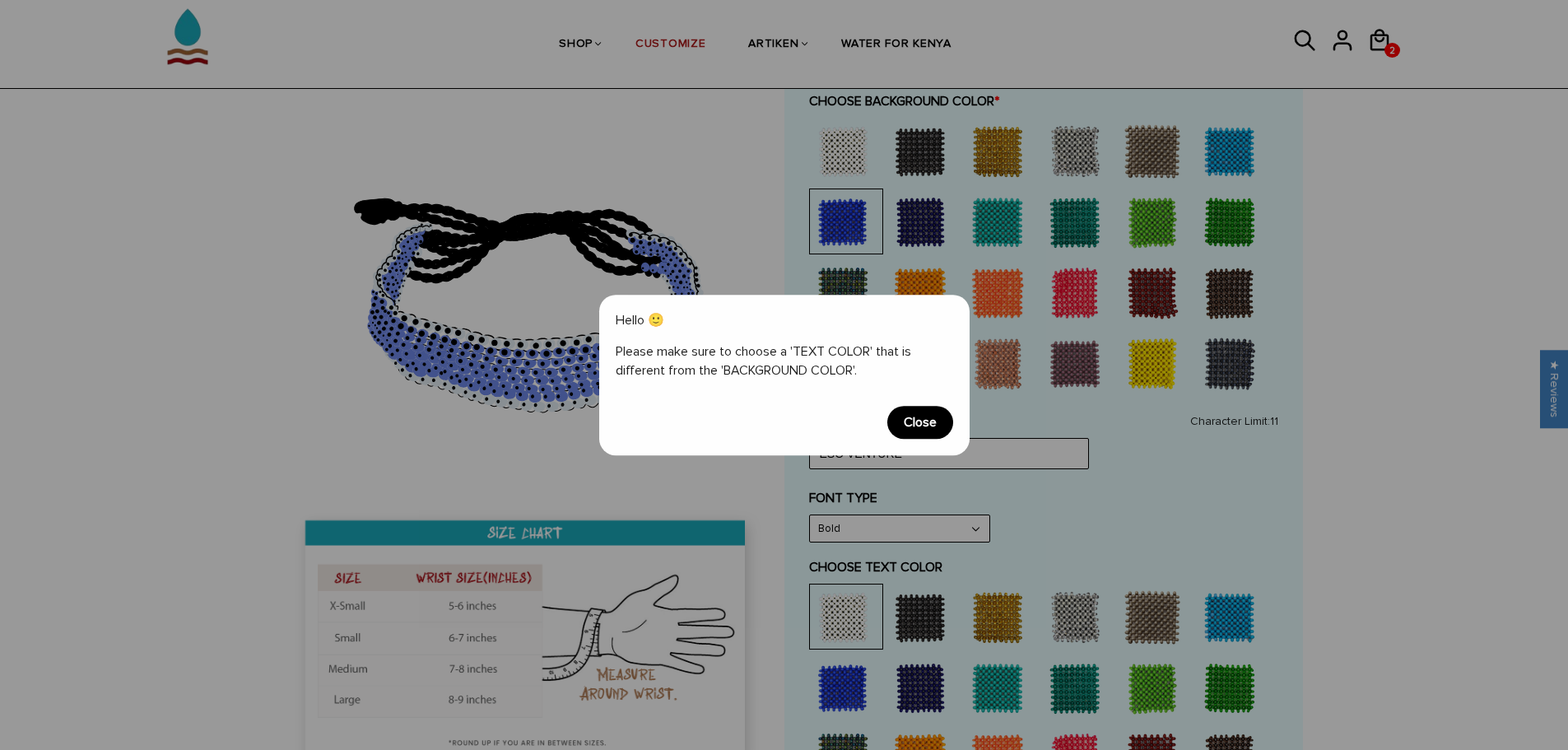 click on "Close" at bounding box center (920, 422) 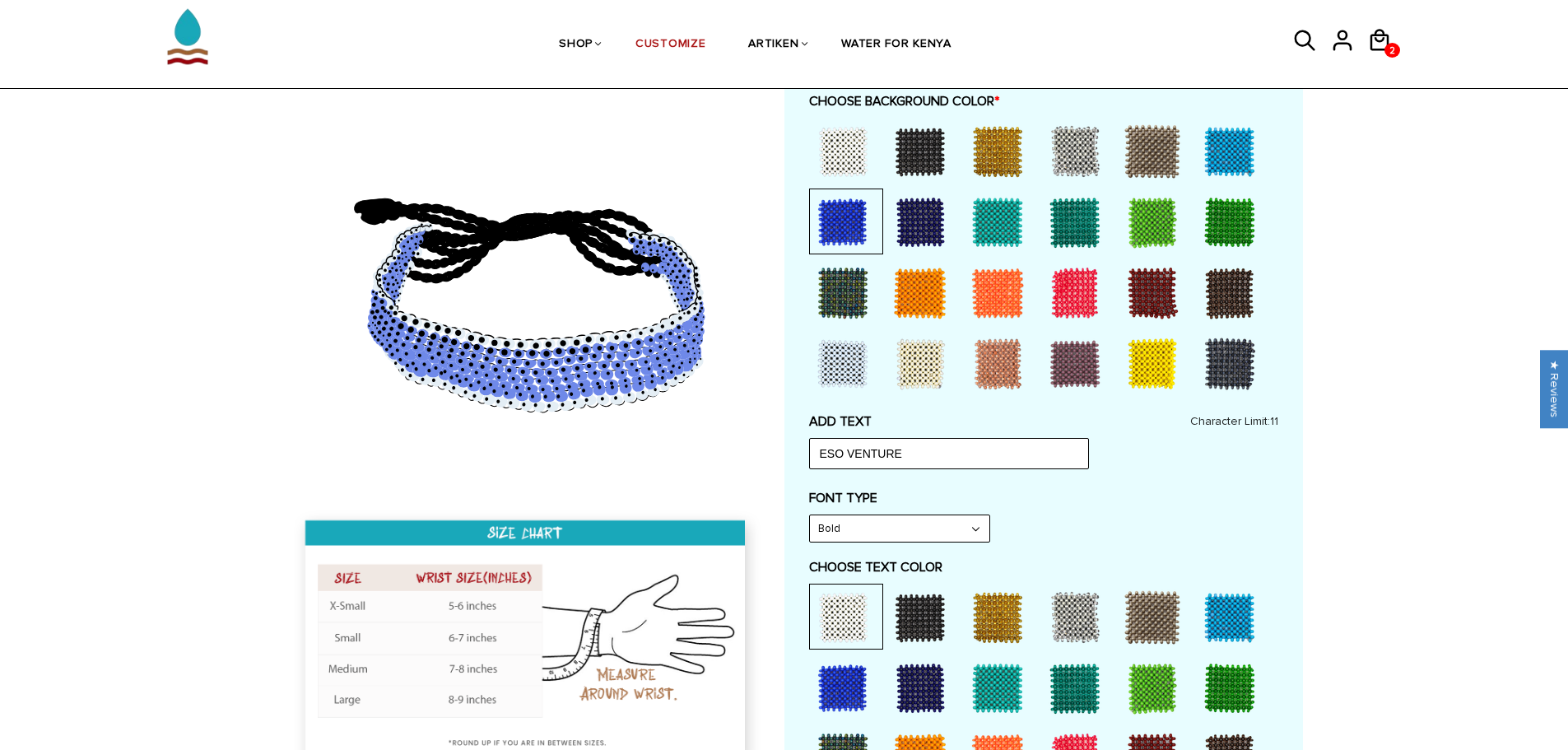 click at bounding box center (843, 151) 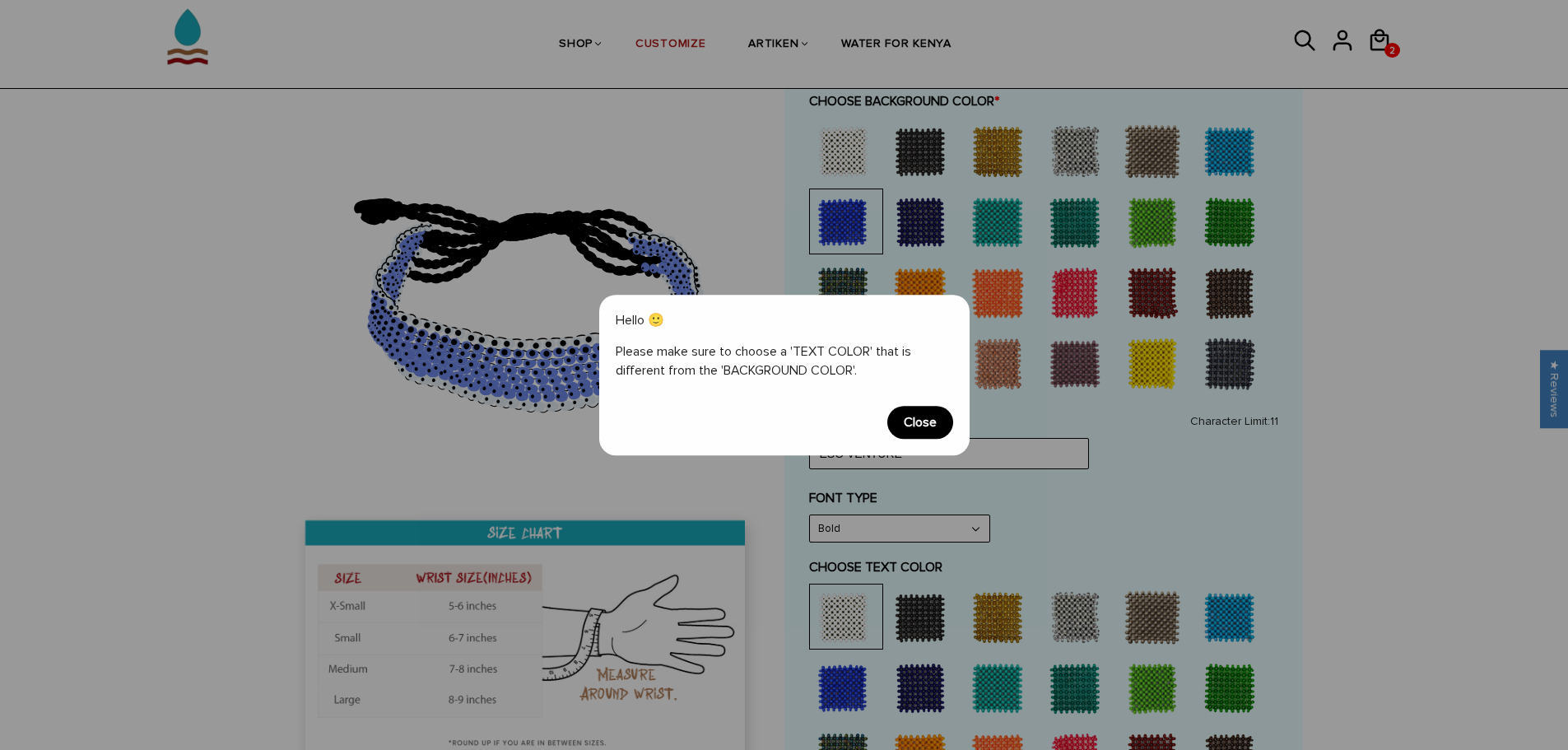 click on "Hello 🙂
Please make sure to choose a 'TEXT COLOR' that is different from the 'BACKGROUND COLOR'.
Close" at bounding box center [784, 375] 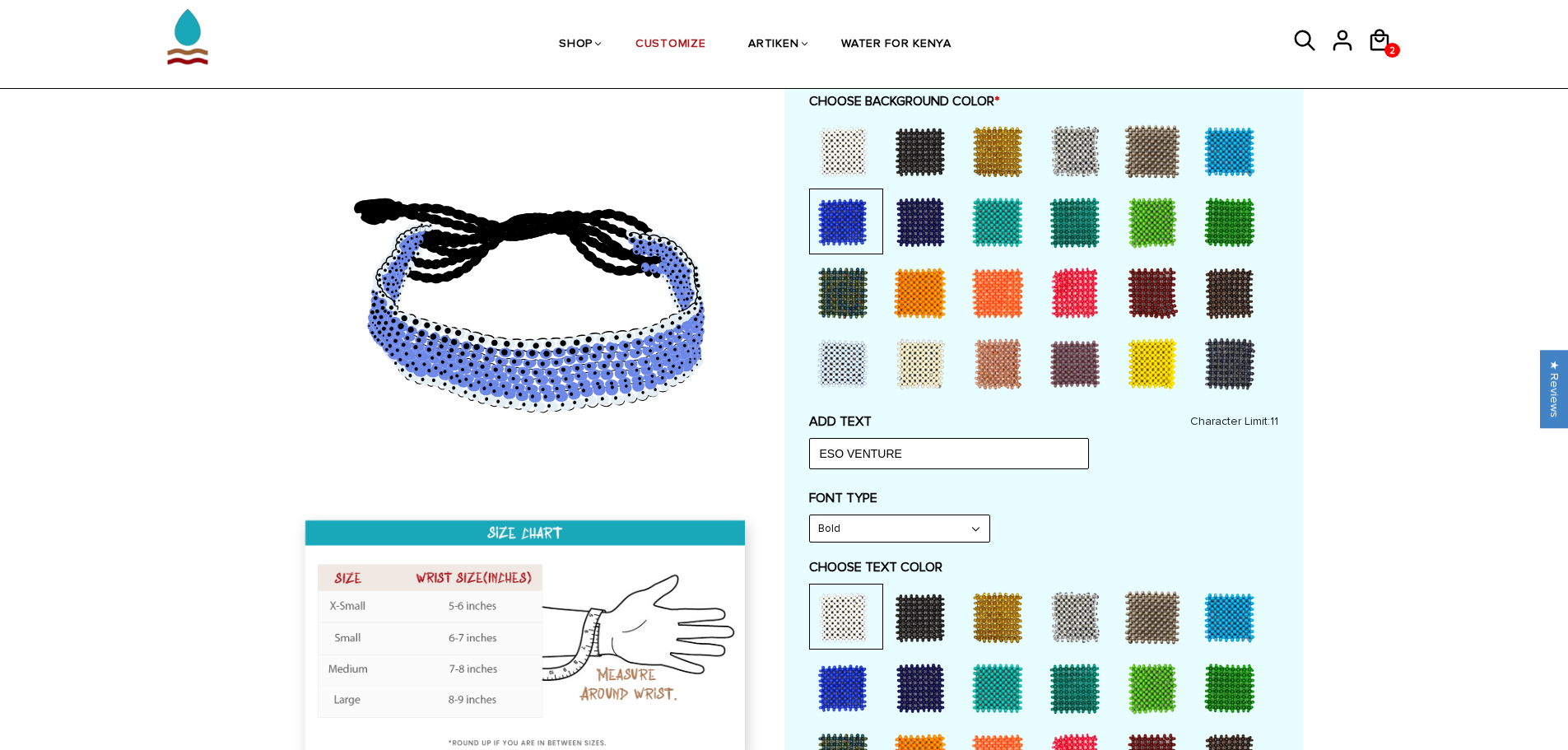 click at bounding box center [1044, 259] 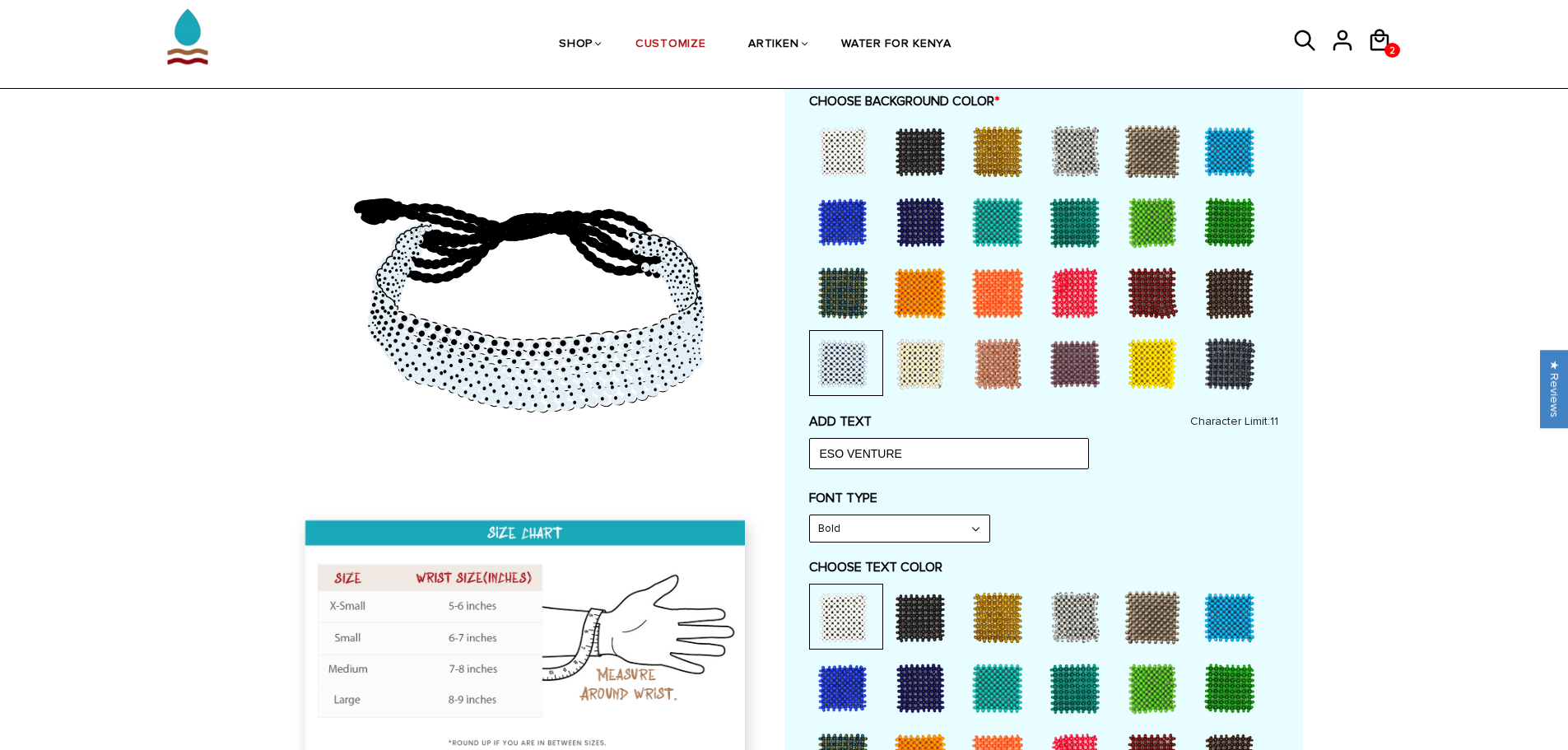 click at bounding box center (843, 688) 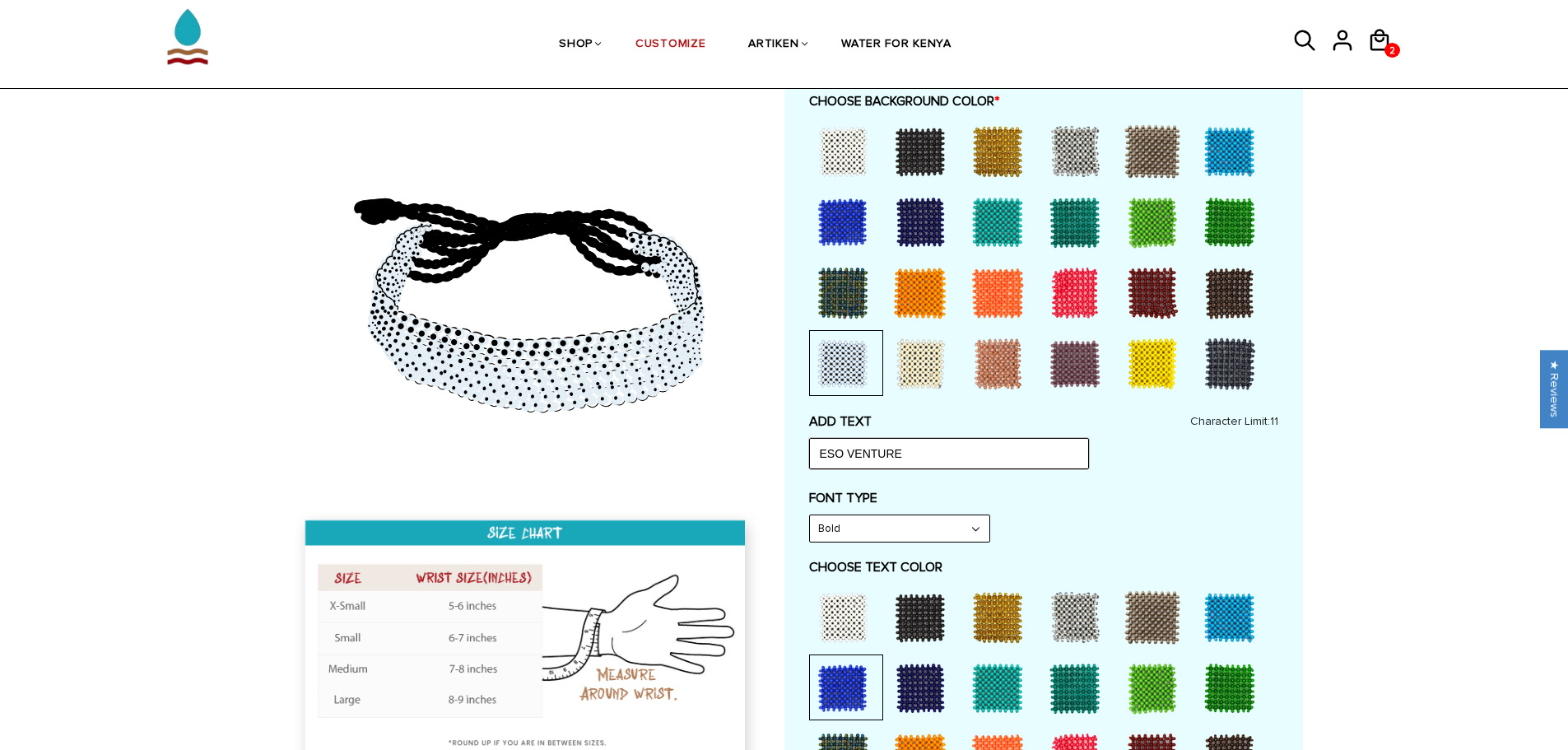click on "ESO VENTURE" at bounding box center [949, 454] 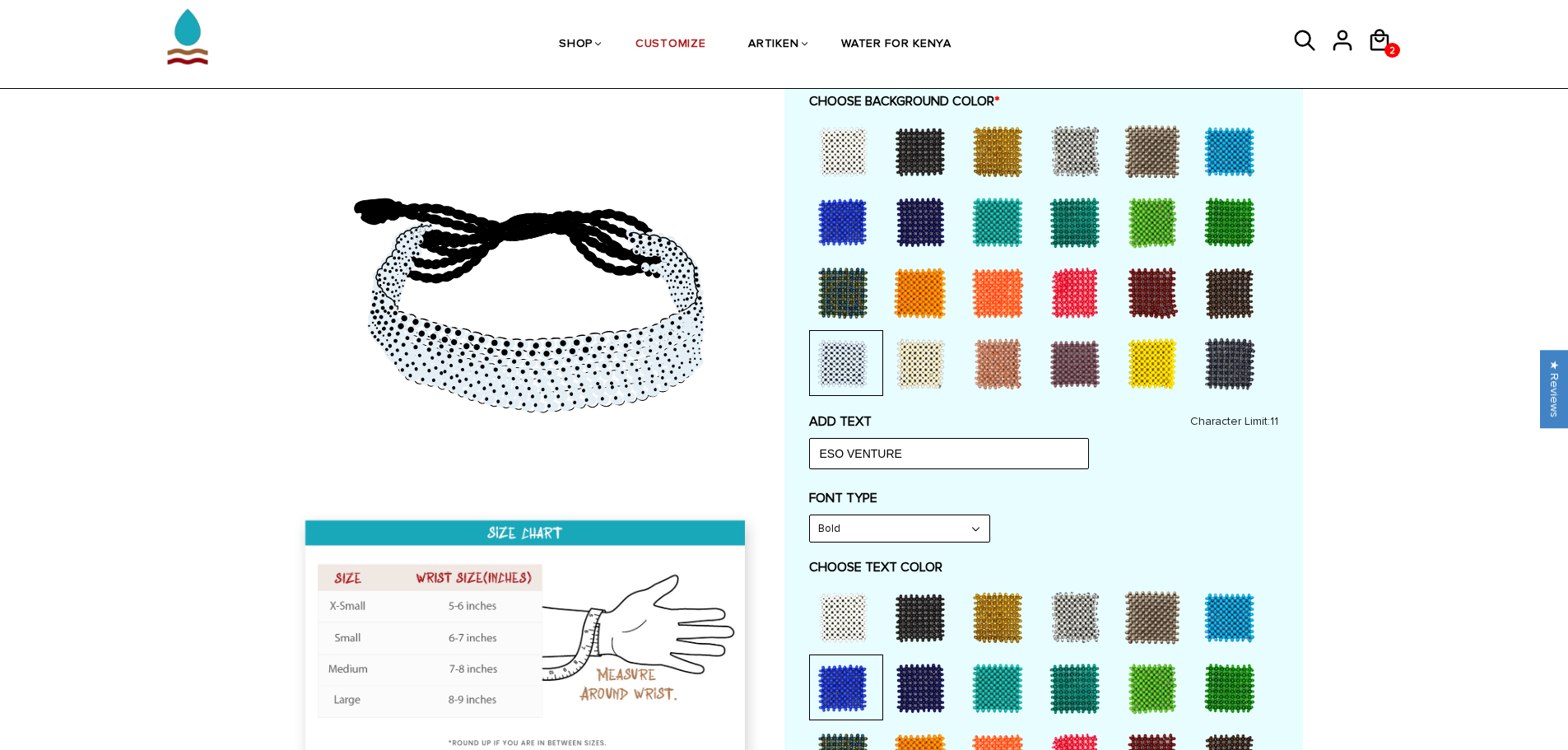 click on "FONT TYPE
Bold
Narrow
Bold" at bounding box center (1044, 516) 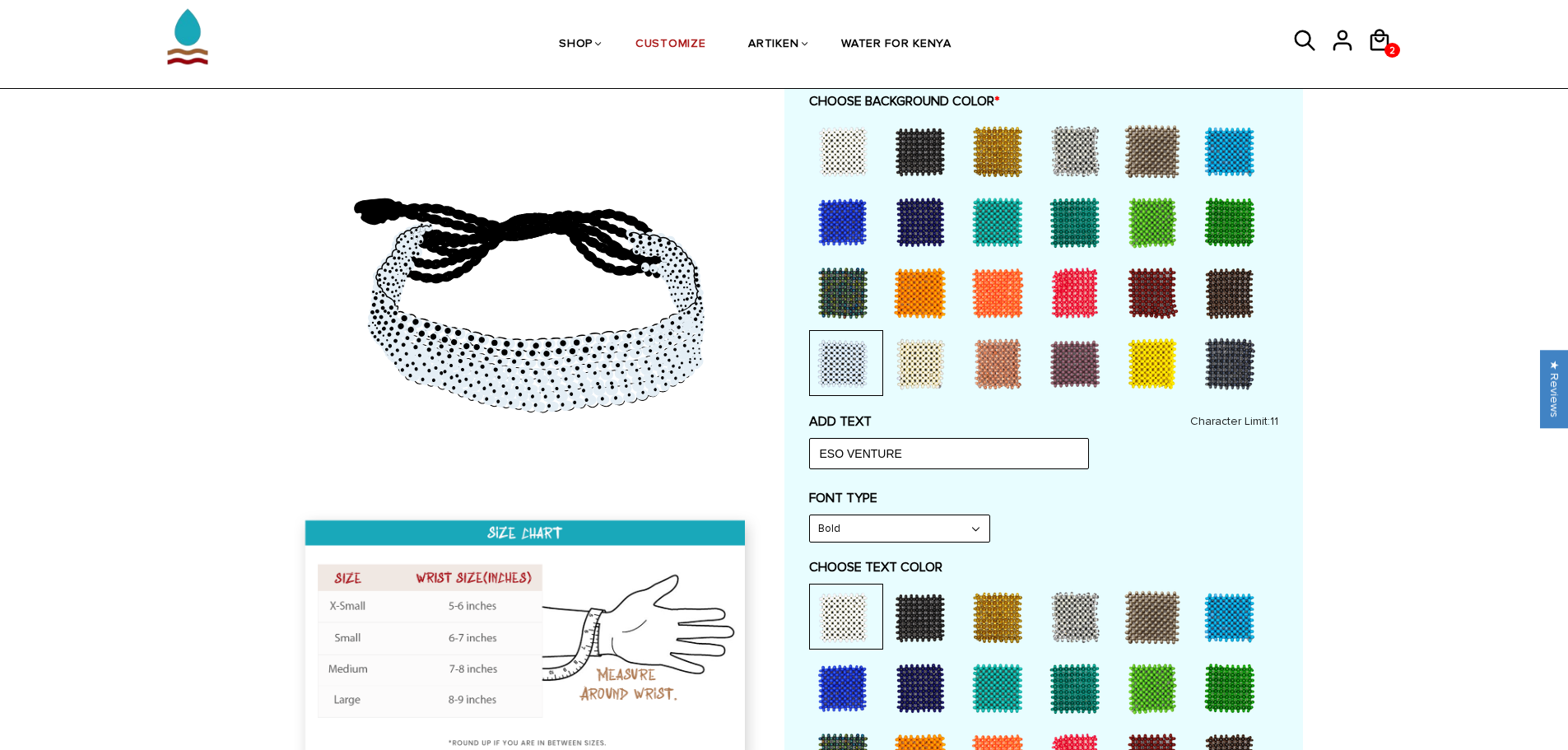 click at bounding box center [843, 688] 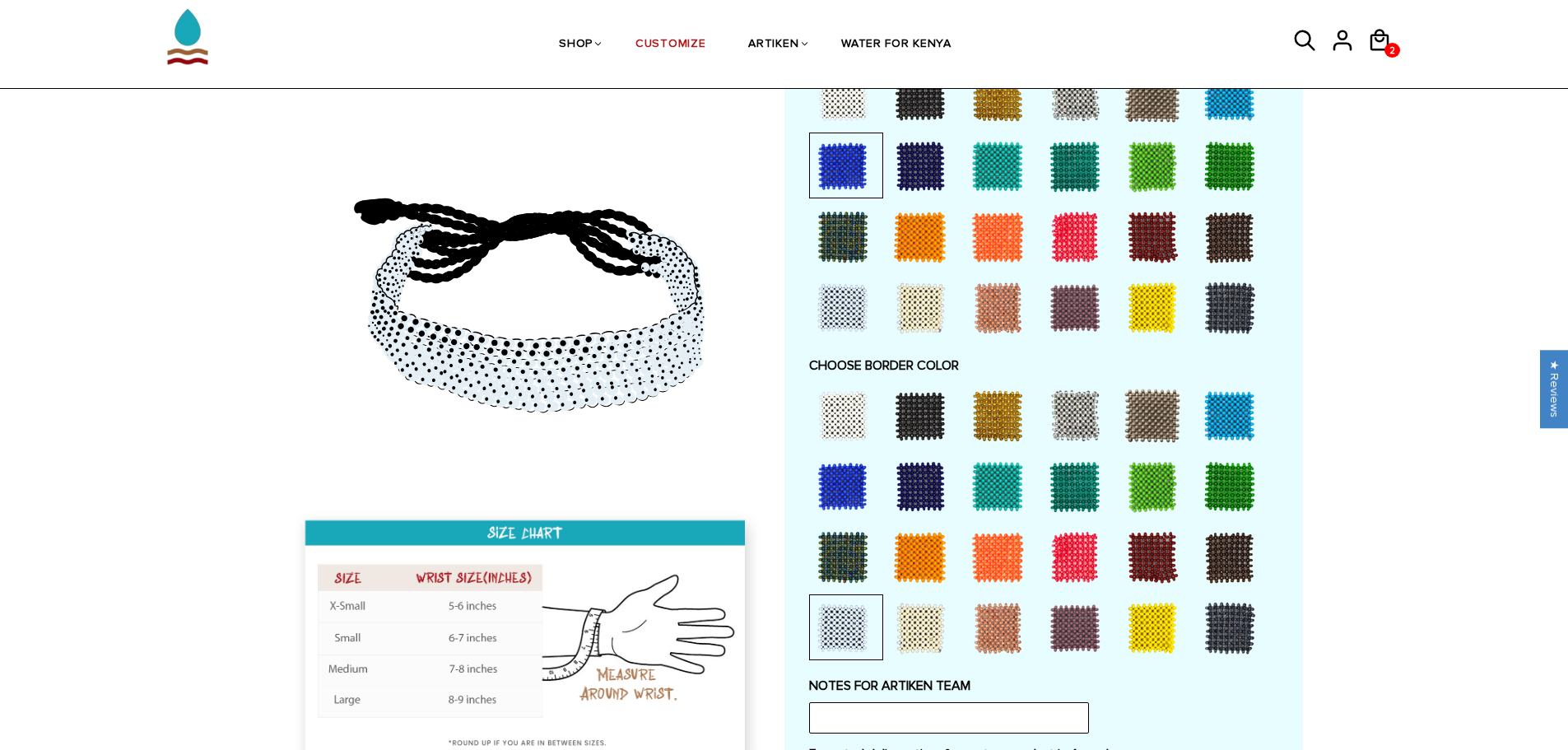 scroll, scrollTop: 988, scrollLeft: 0, axis: vertical 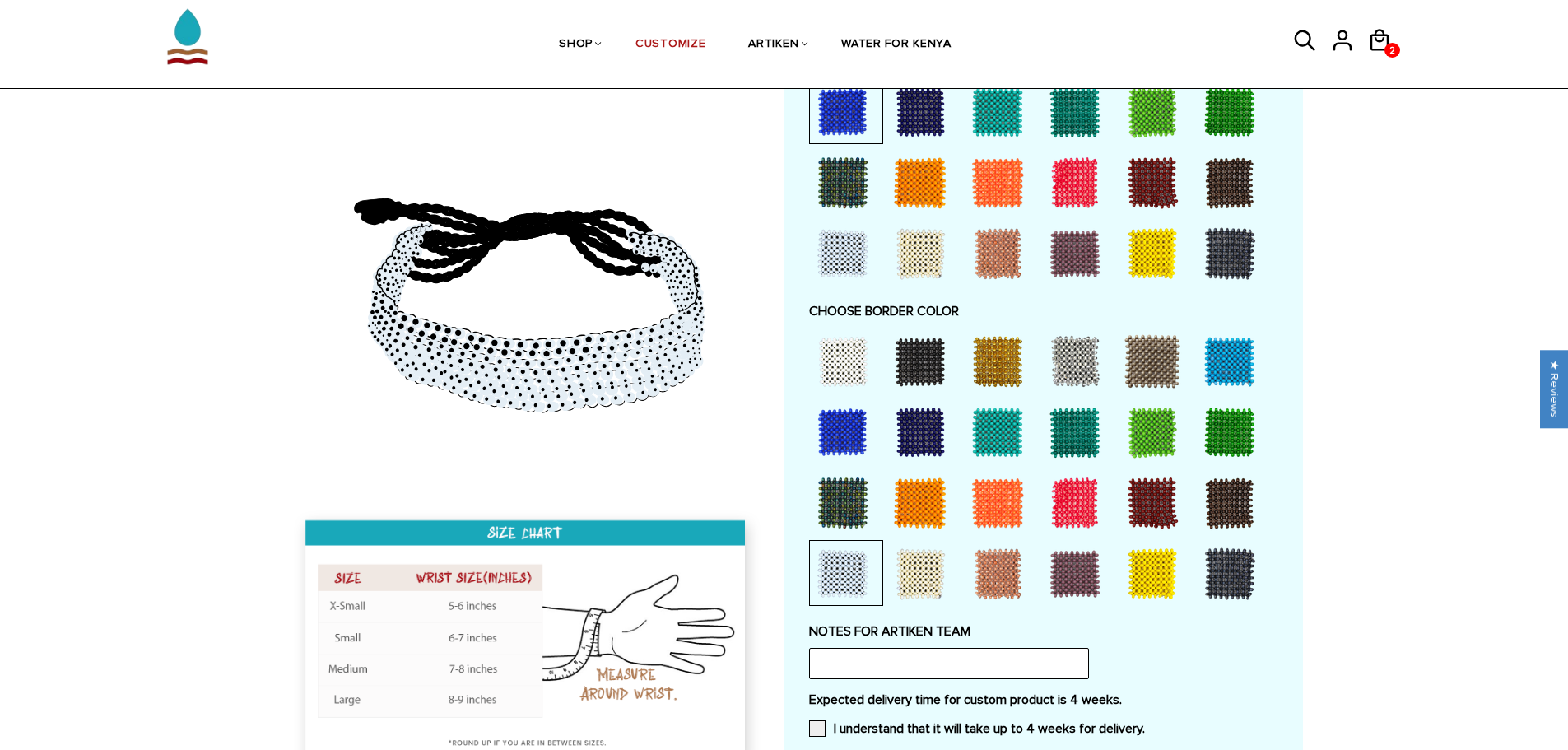 click at bounding box center (843, 361) 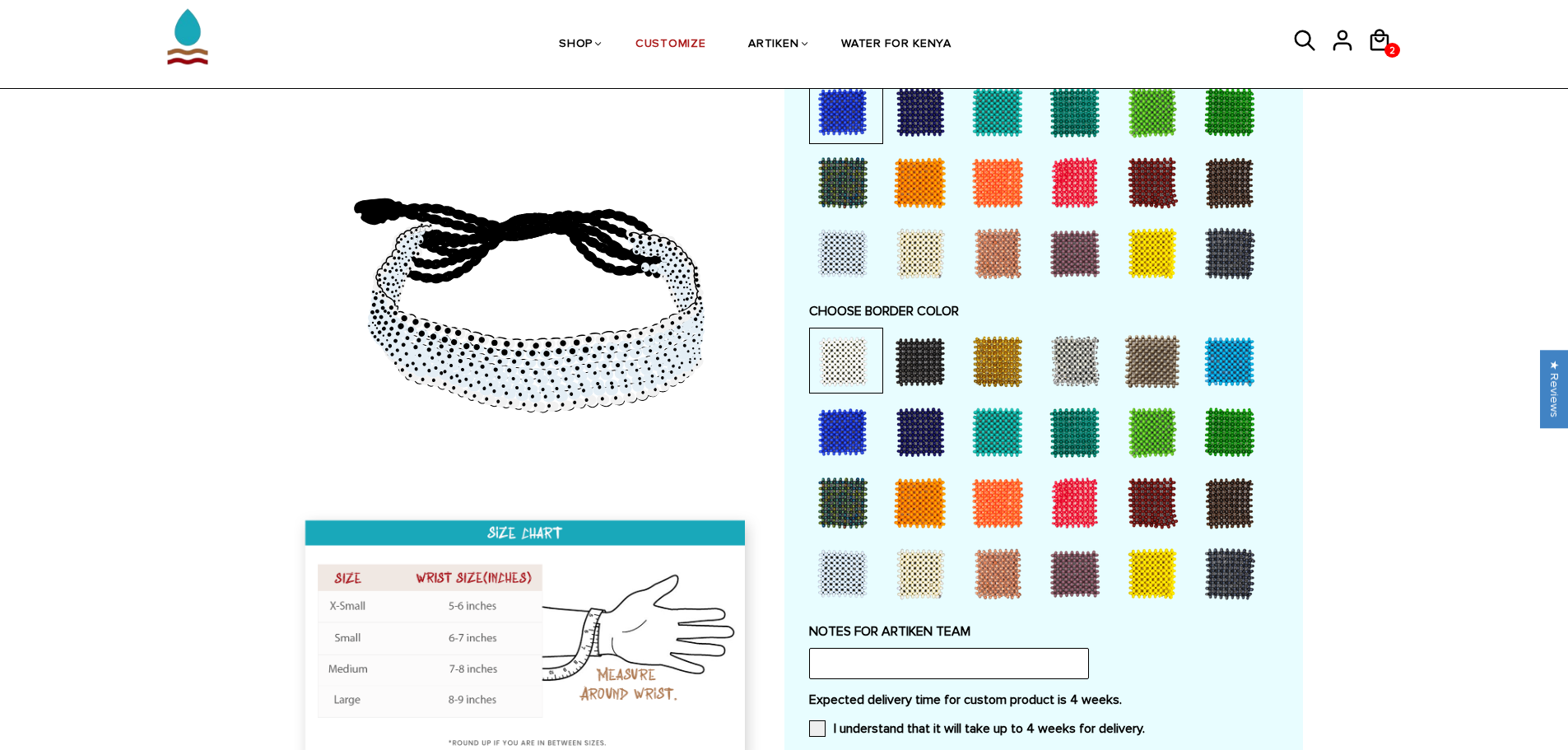 click at bounding box center (843, 574) 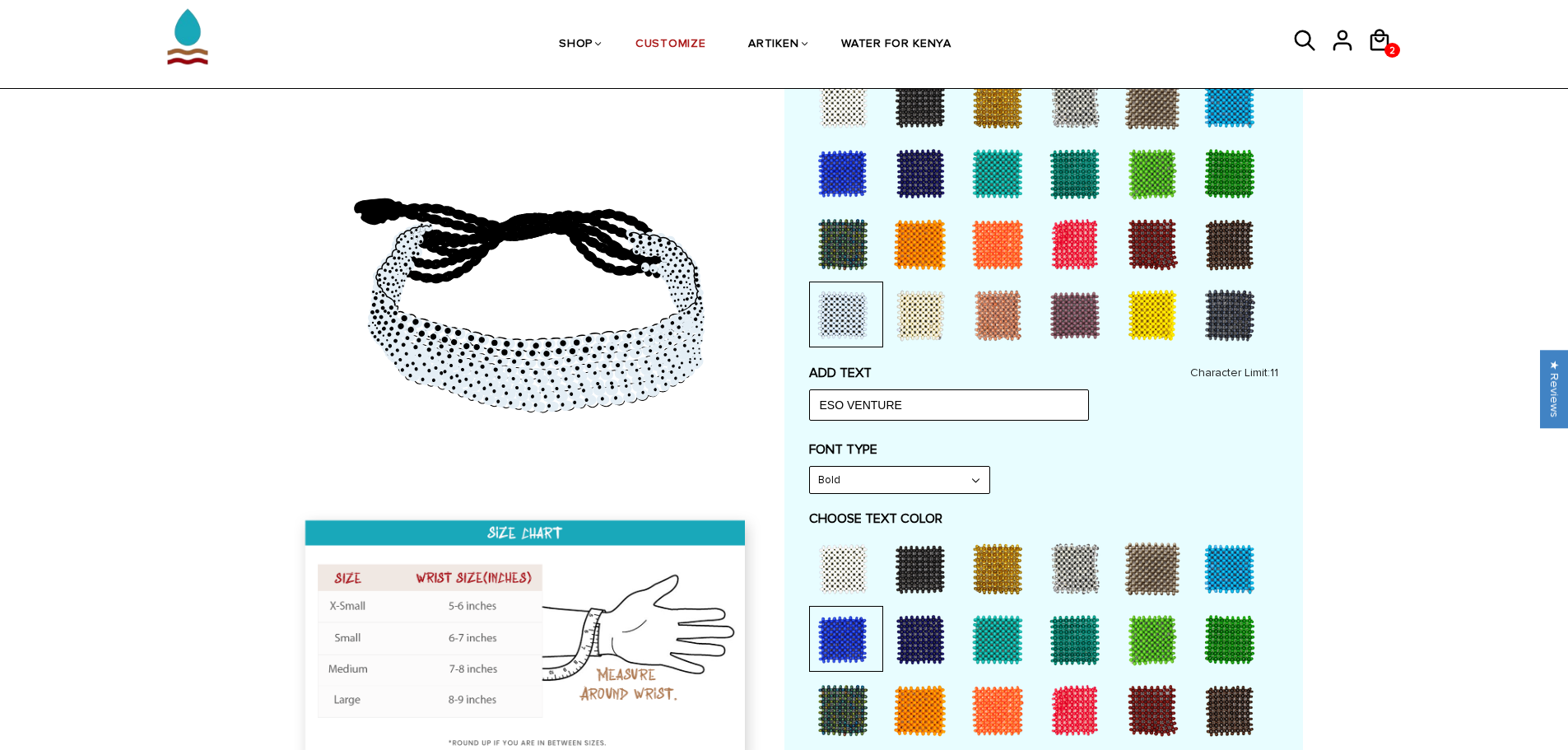 scroll, scrollTop: 412, scrollLeft: 0, axis: vertical 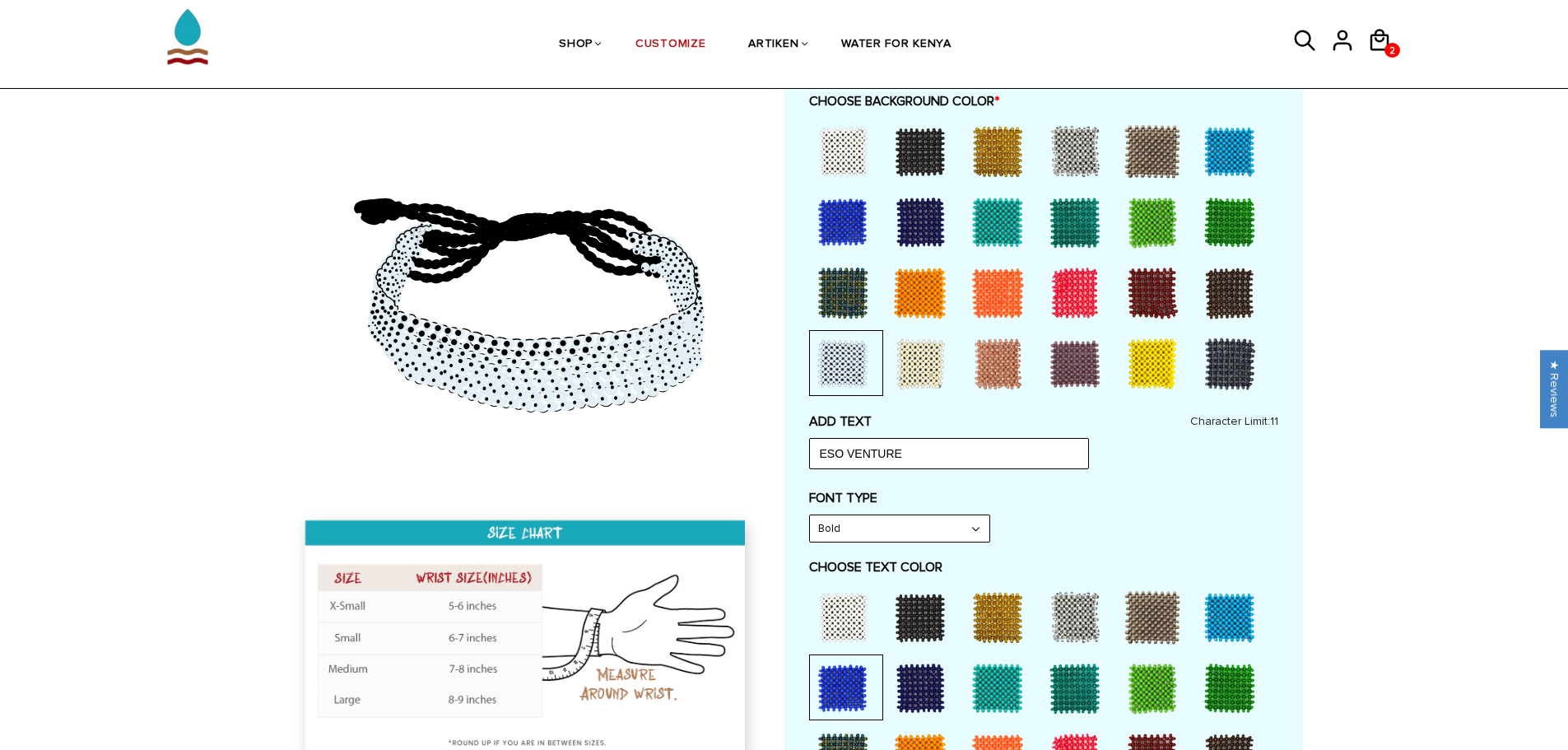 drag, startPoint x: 843, startPoint y: 94, endPoint x: 834, endPoint y: 147, distance: 53.7587 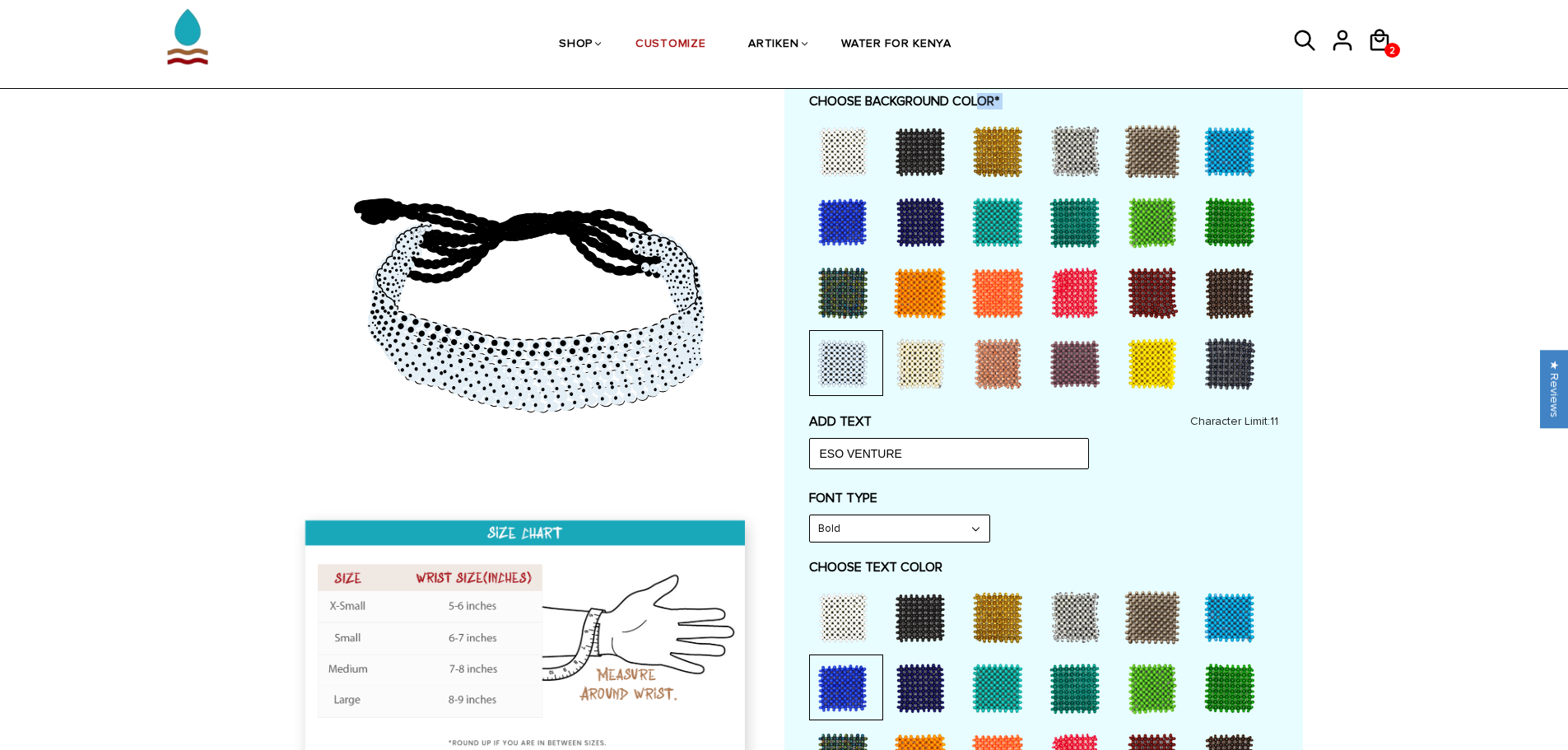 click at bounding box center (843, 151) 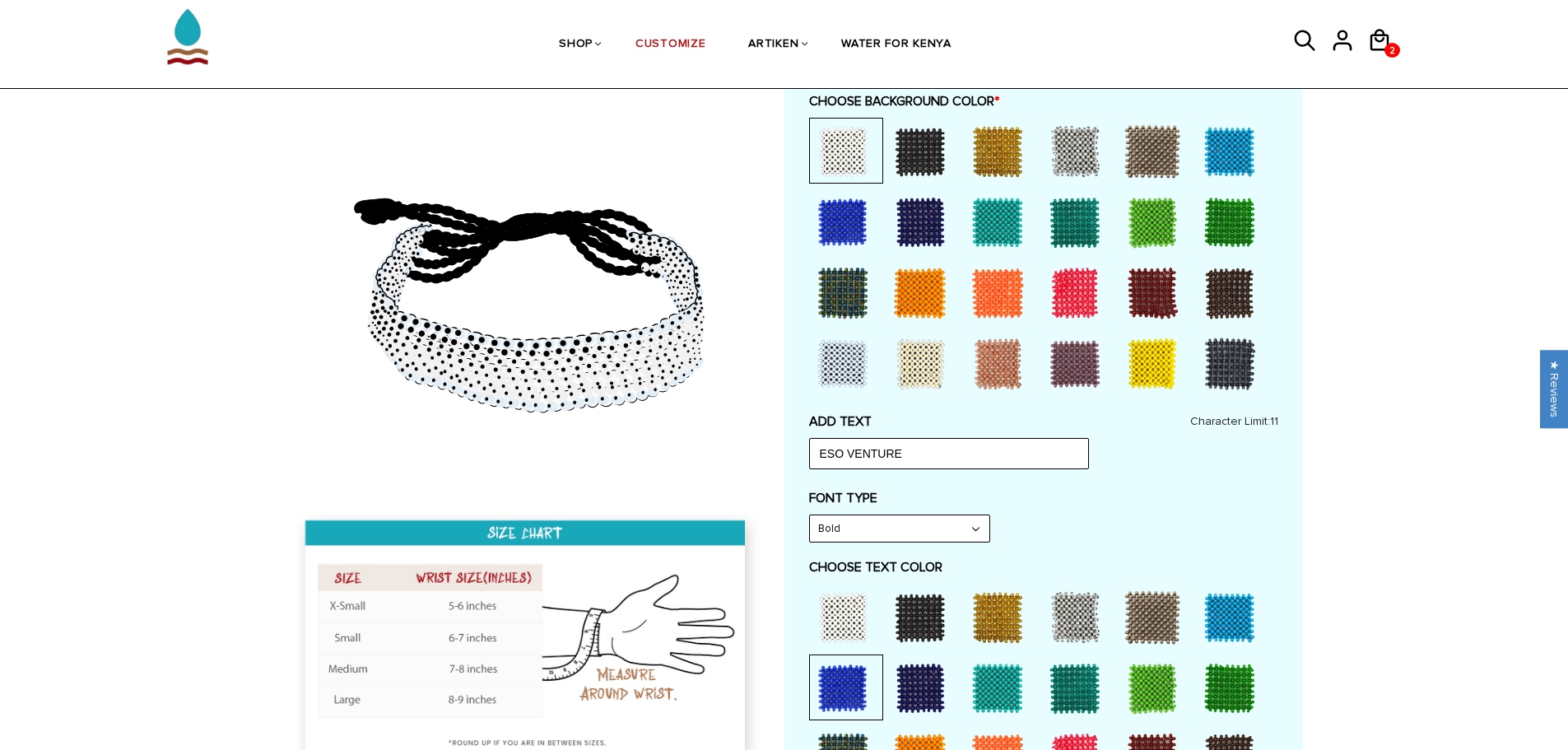click at bounding box center [843, 364] 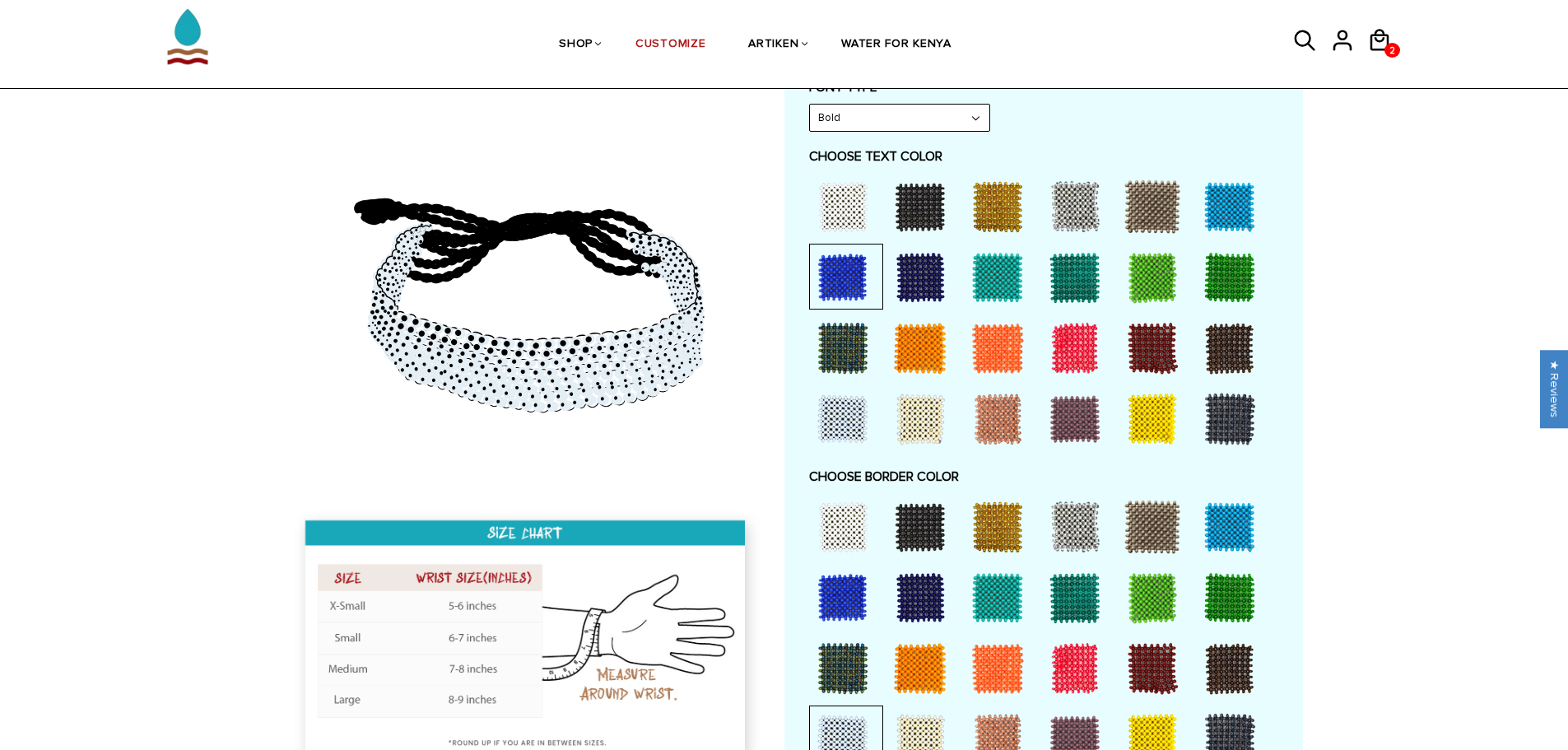 scroll, scrollTop: 823, scrollLeft: 0, axis: vertical 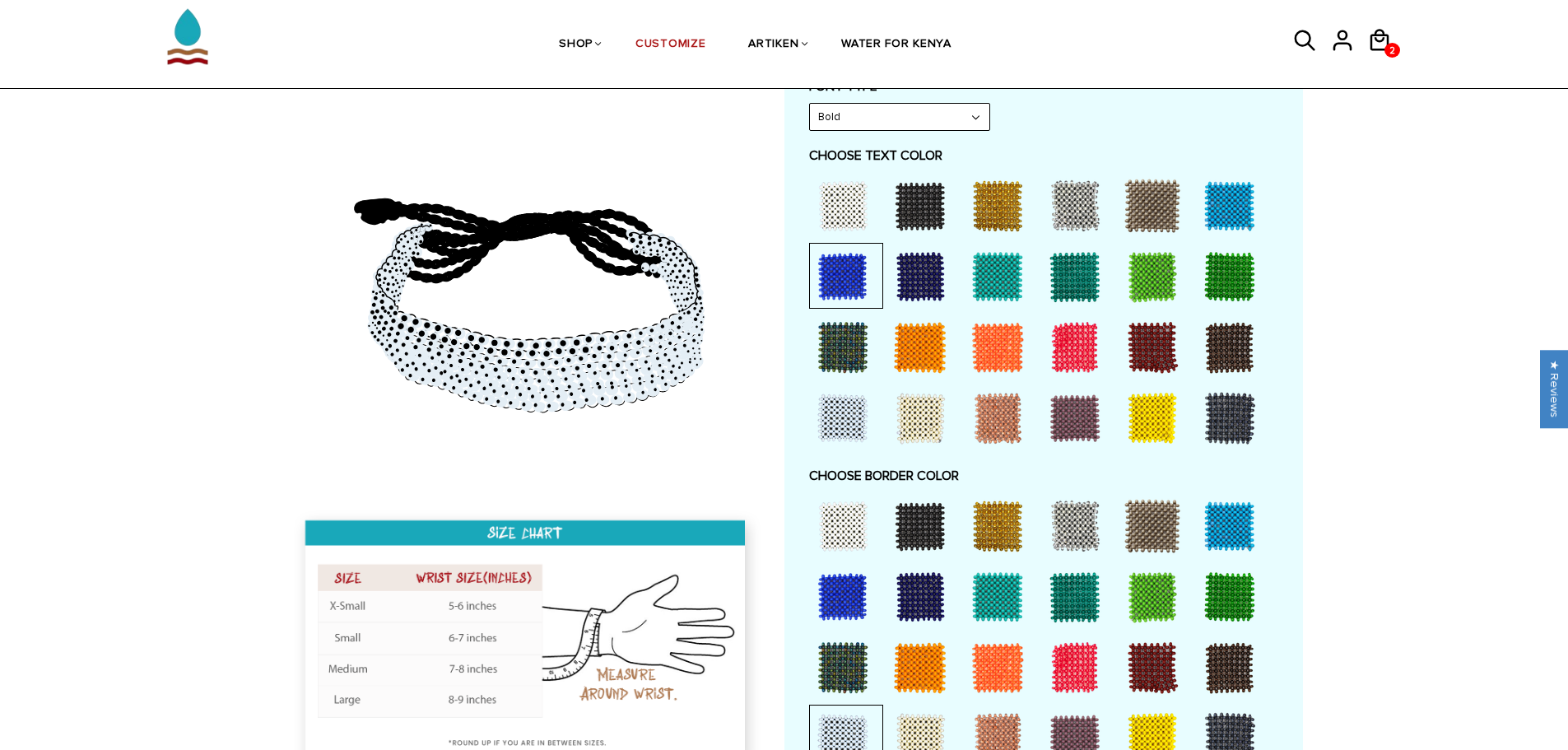 click at bounding box center [843, 526] 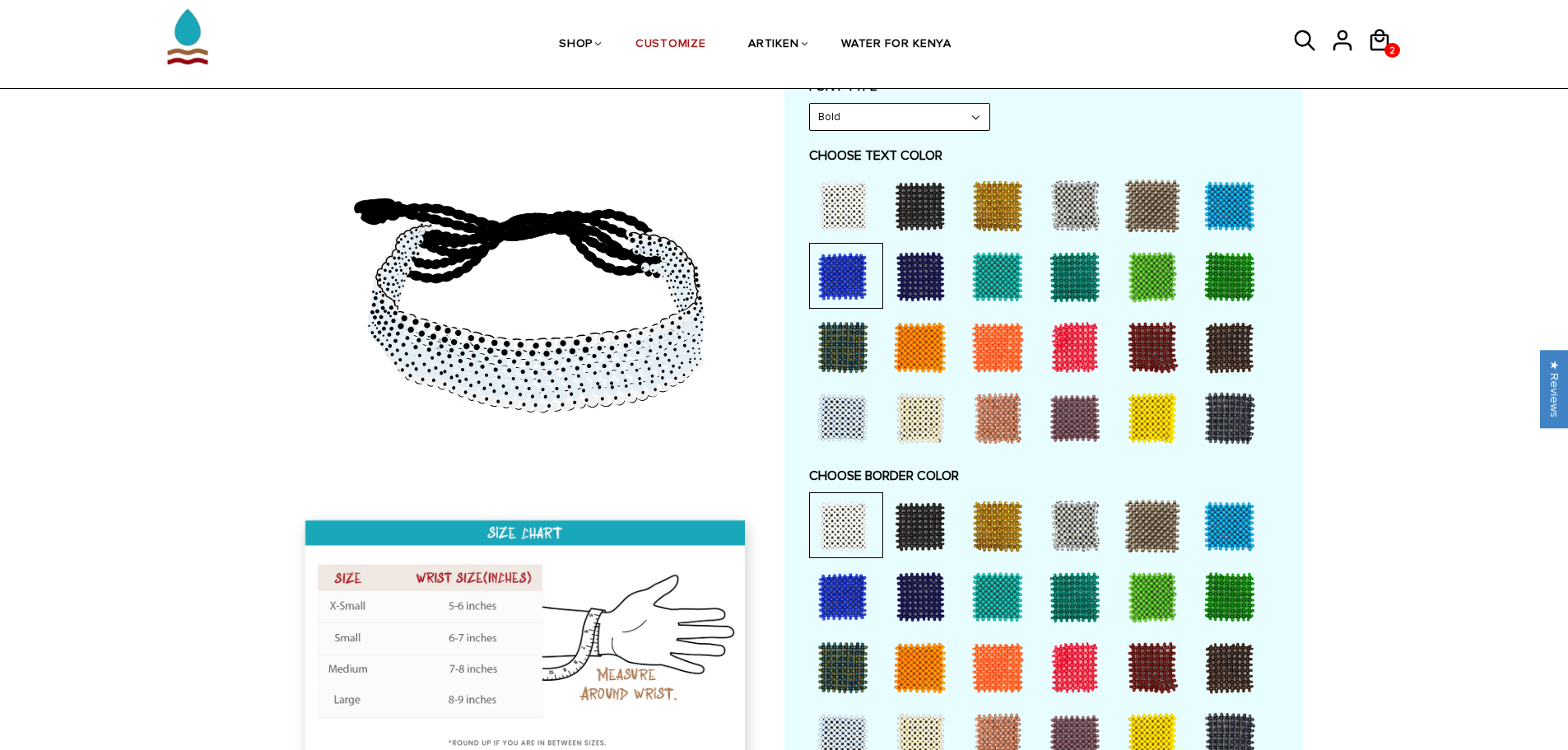 click at bounding box center [843, 597] 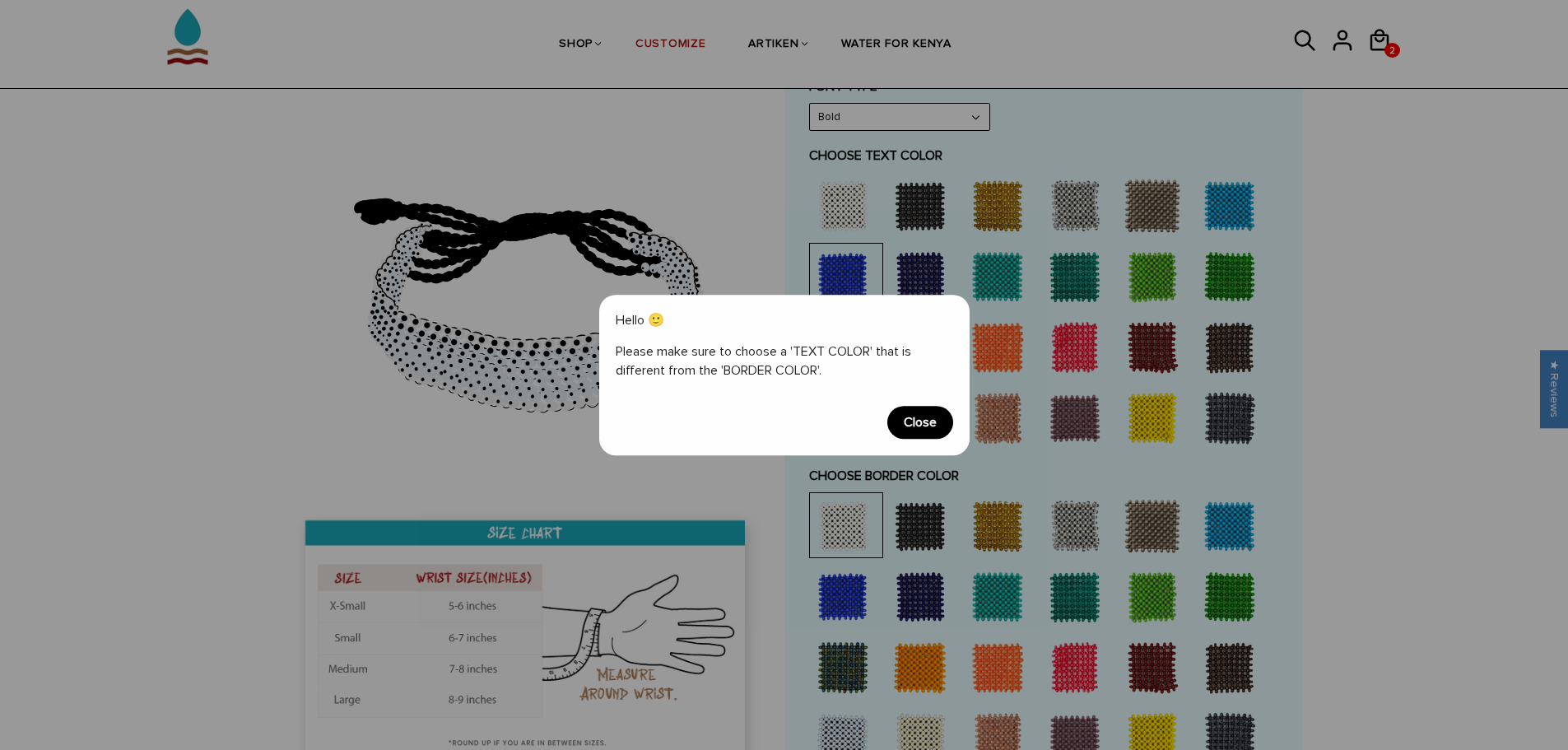 click on "Close" at bounding box center (920, 422) 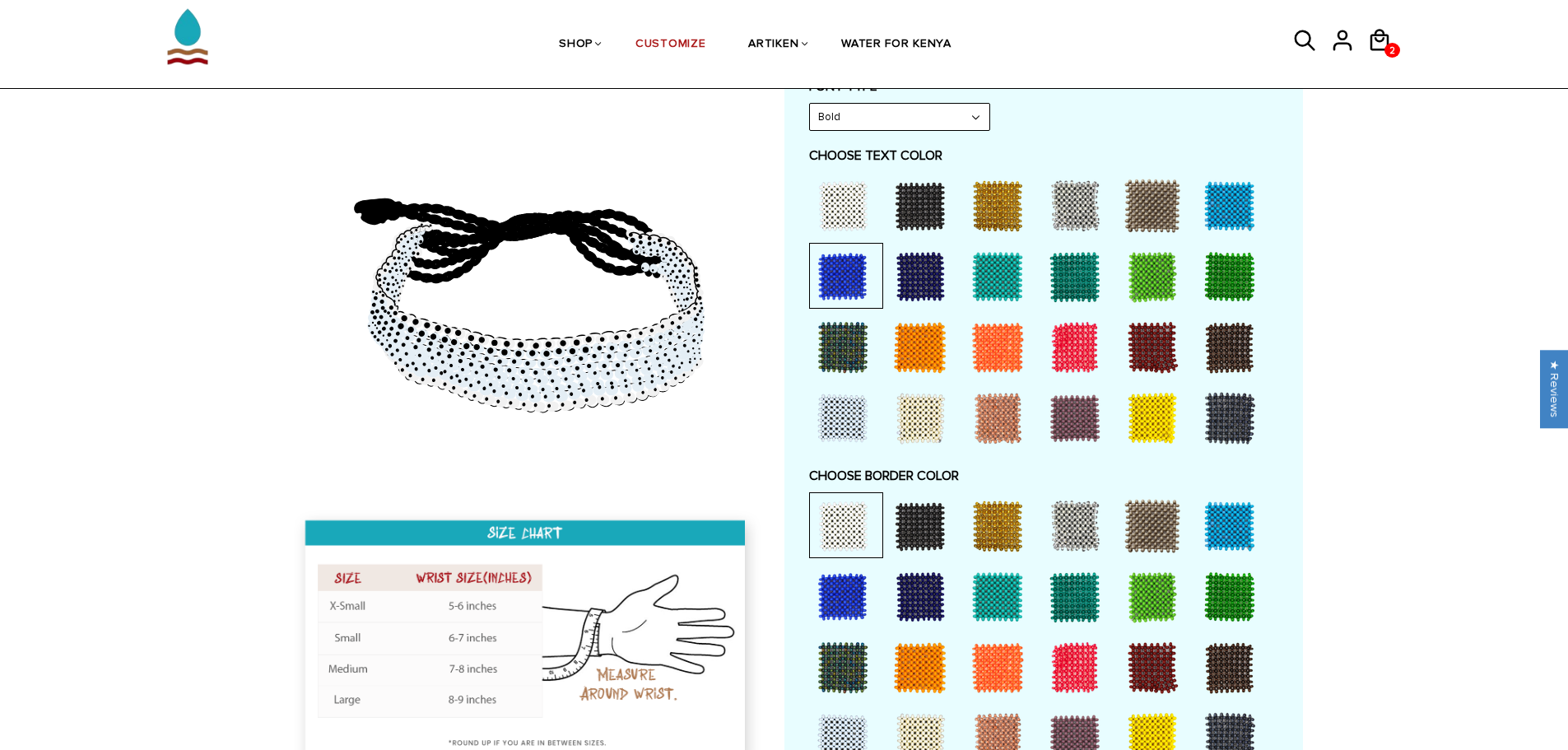 click at bounding box center (920, 526) 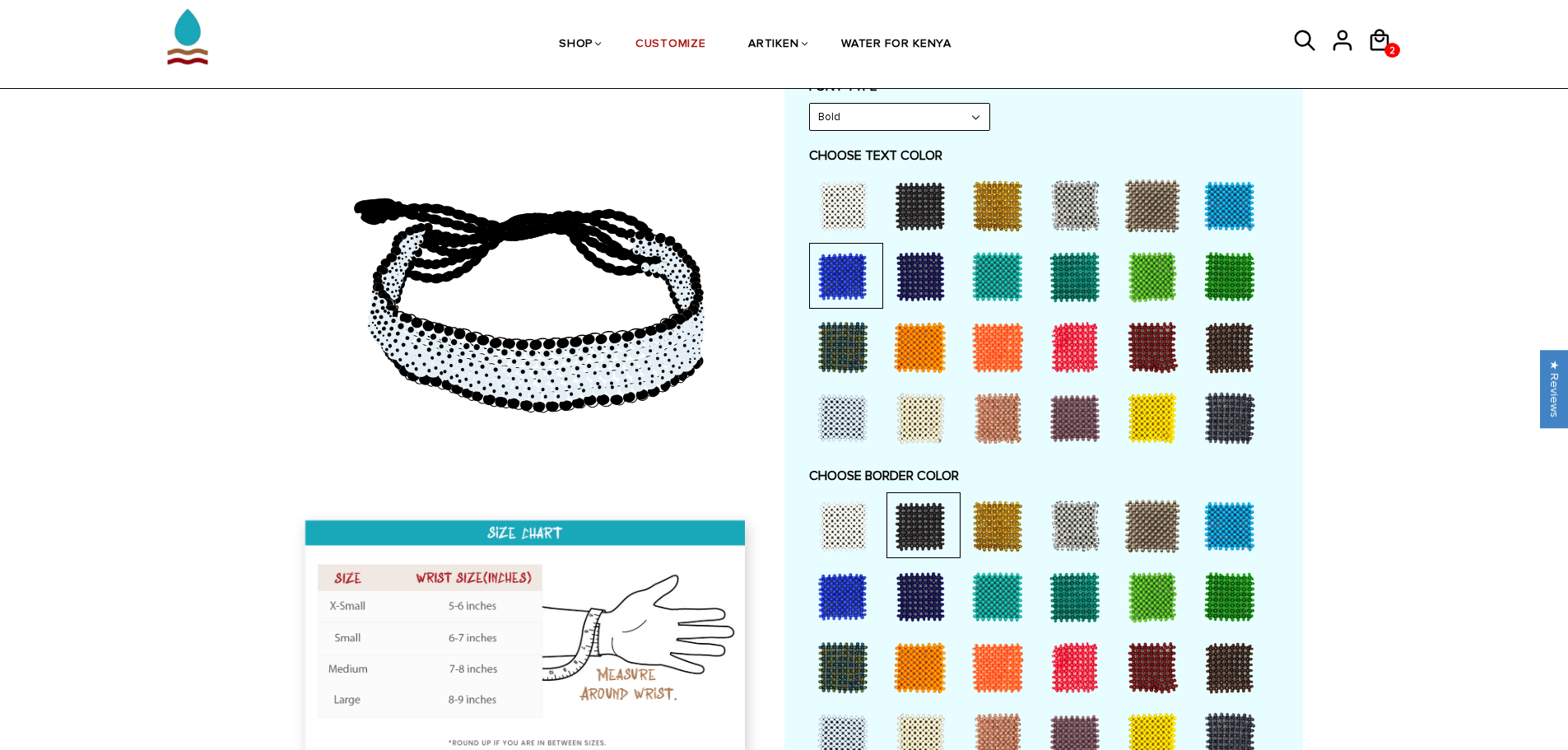 click at bounding box center [998, 526] 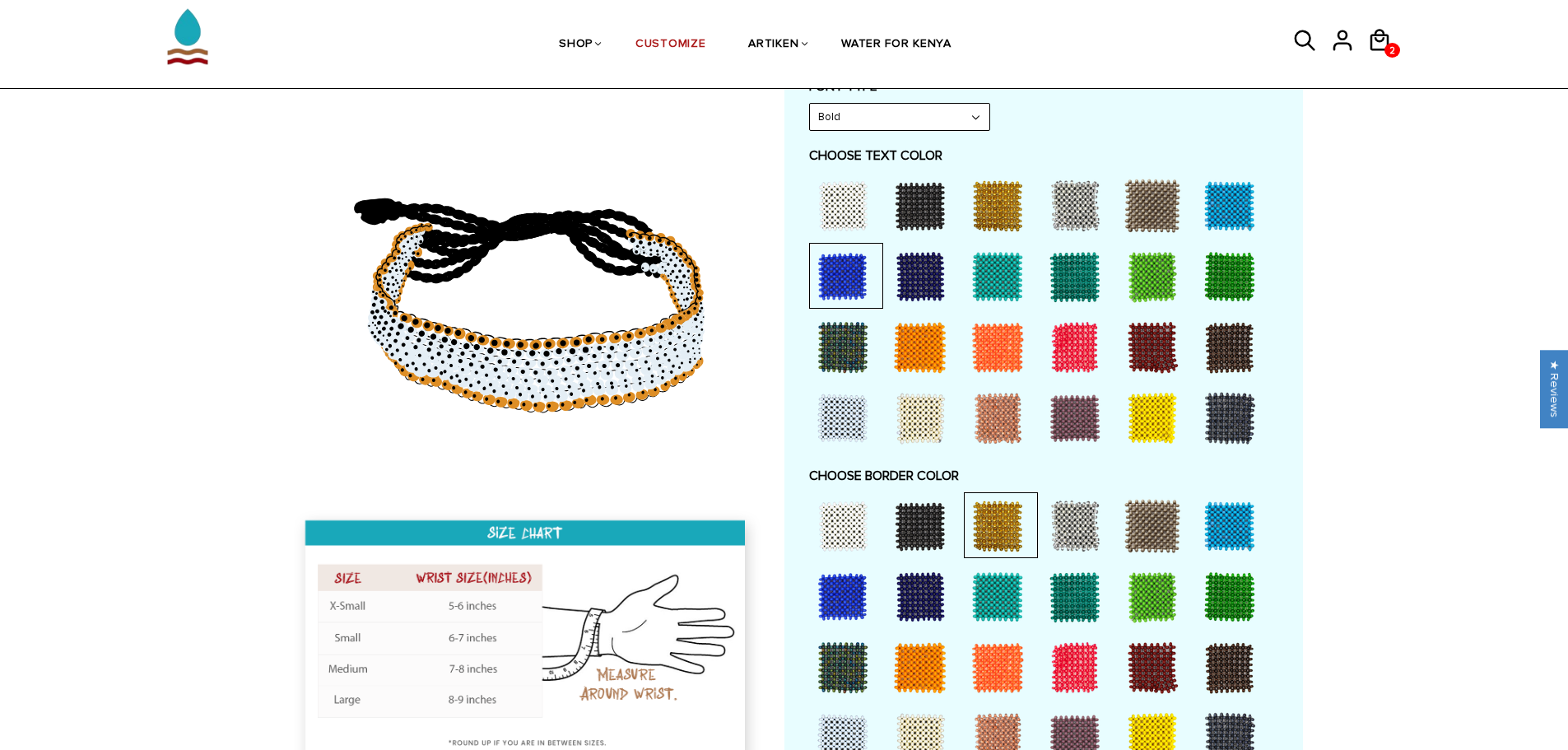 click at bounding box center (1075, 526) 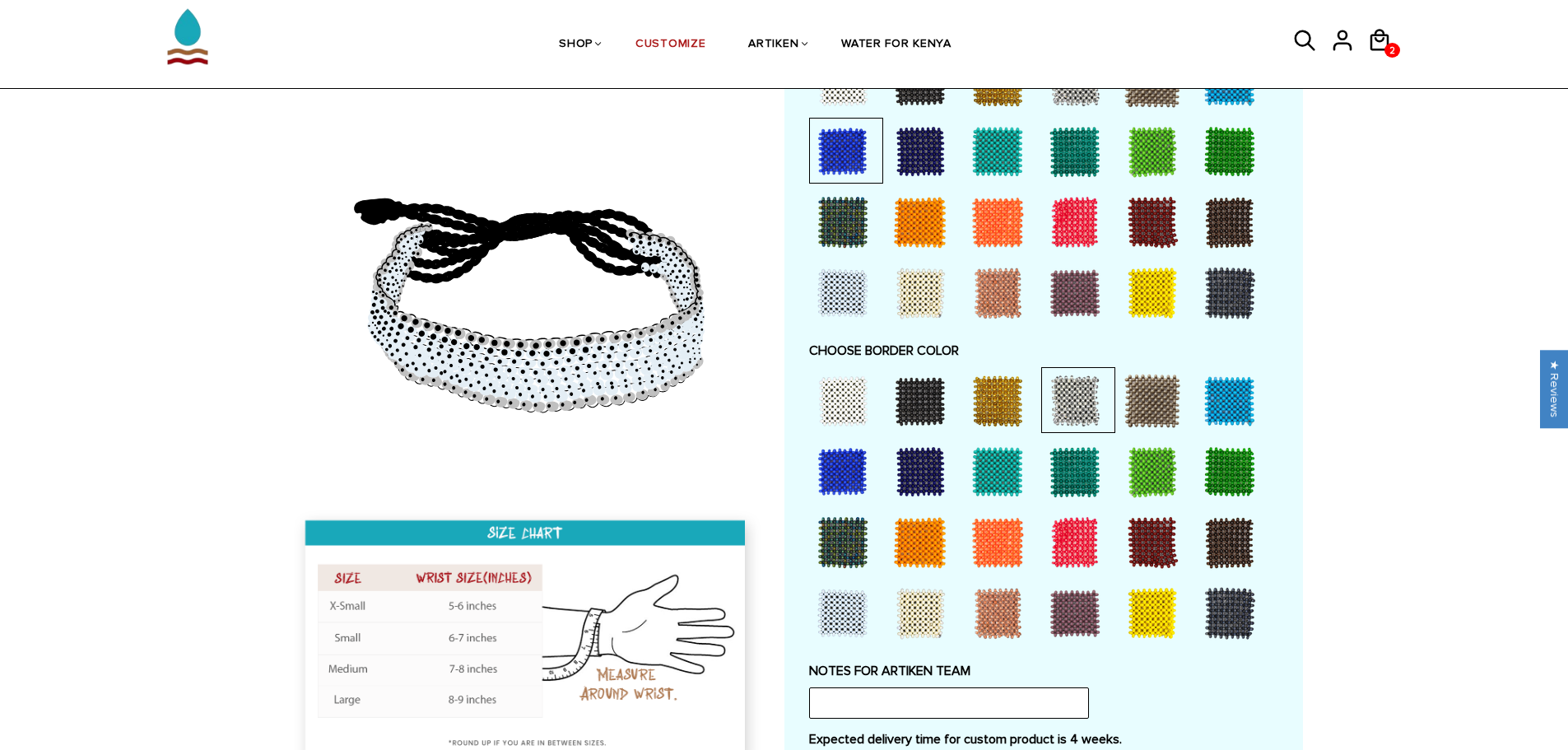 scroll, scrollTop: 1070, scrollLeft: 0, axis: vertical 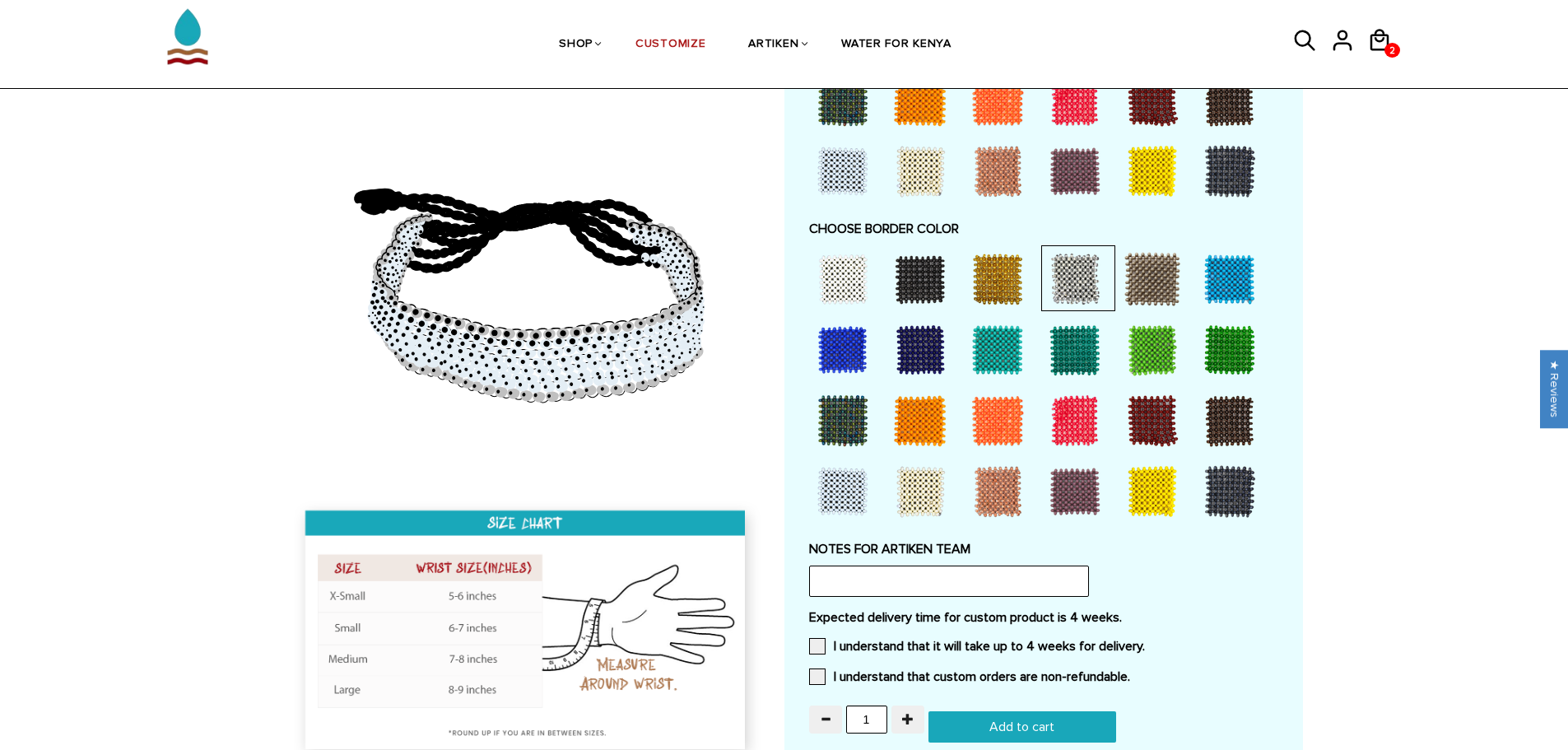 click at bounding box center [846, 491] 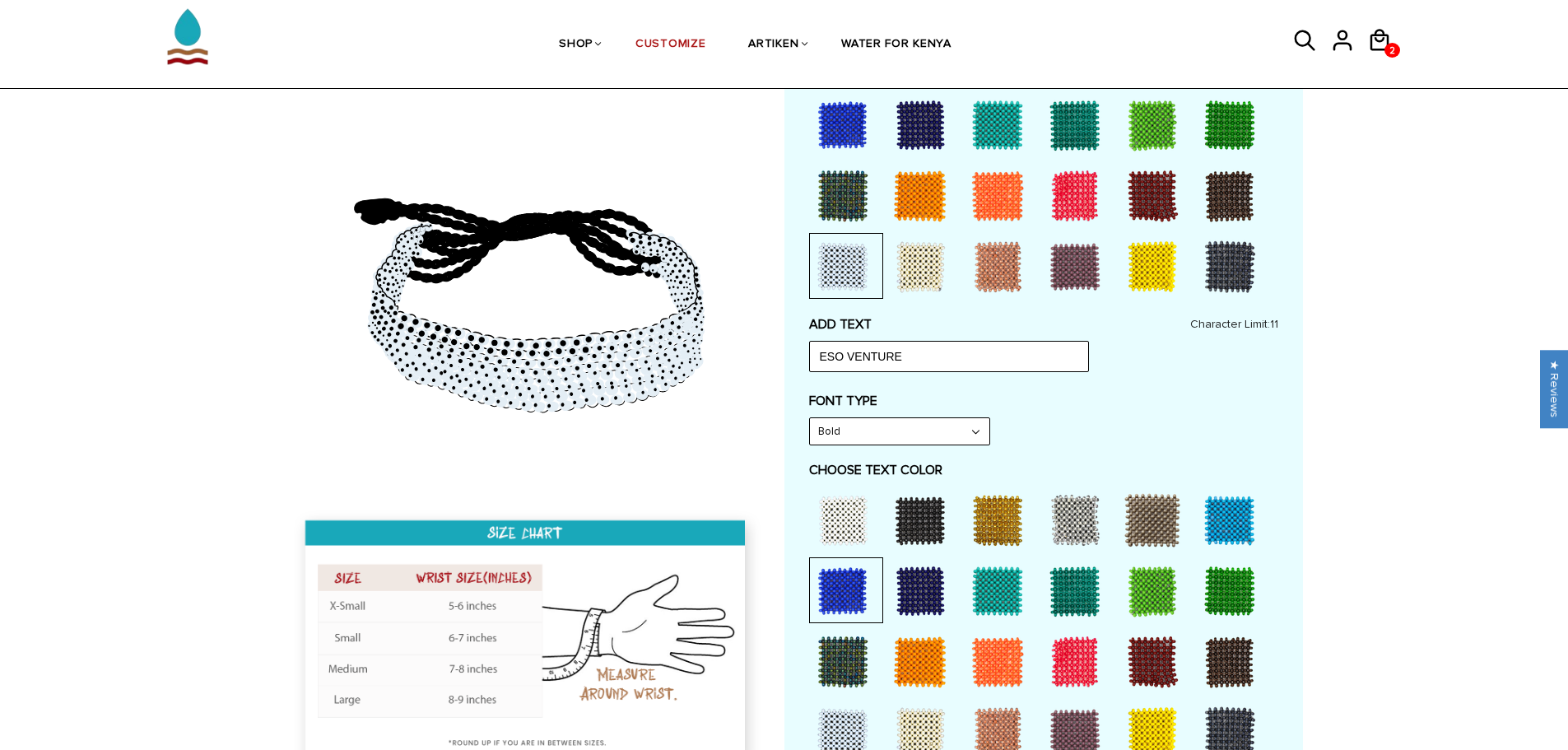 scroll, scrollTop: 494, scrollLeft: 0, axis: vertical 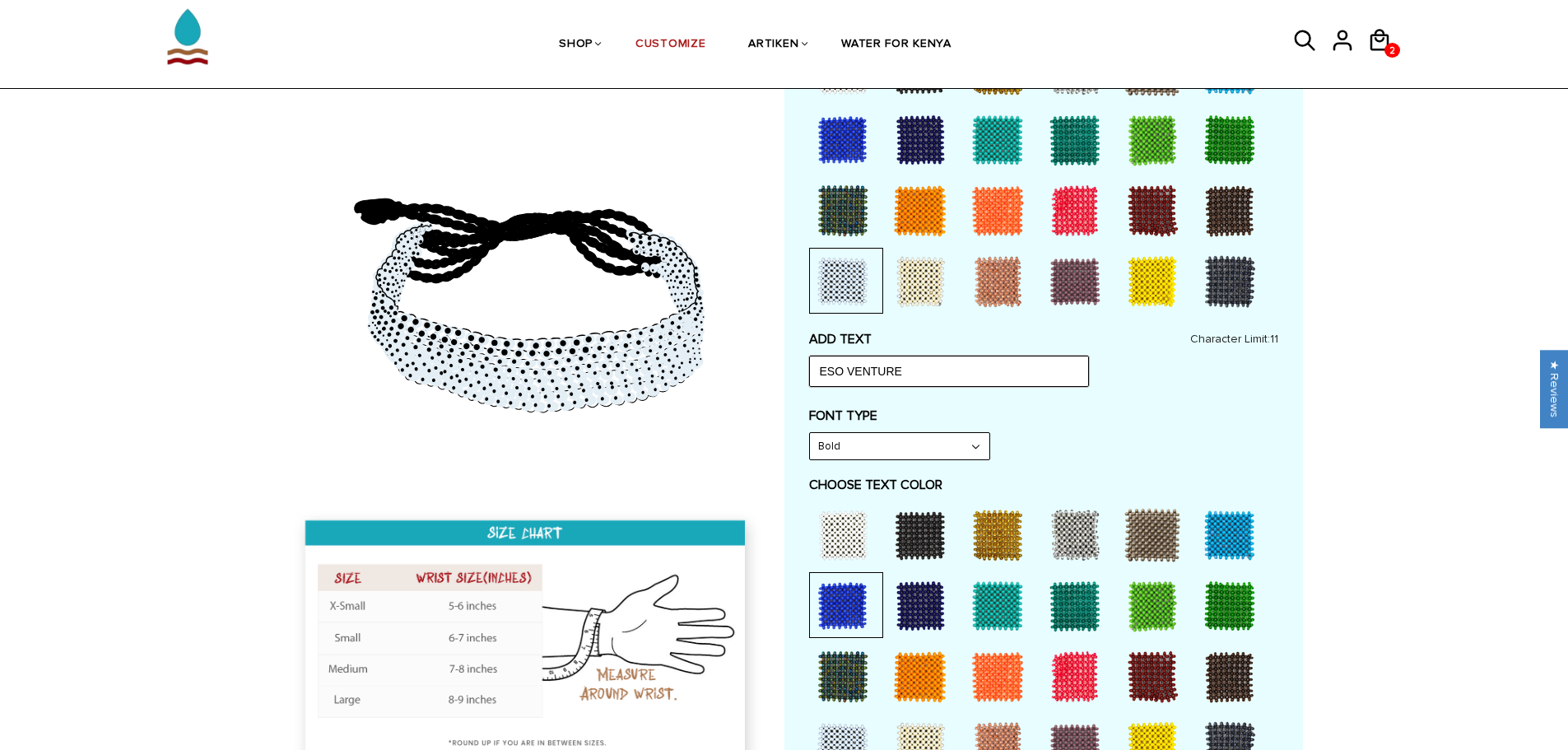 click on "ESO VENTURE" at bounding box center [949, 371] 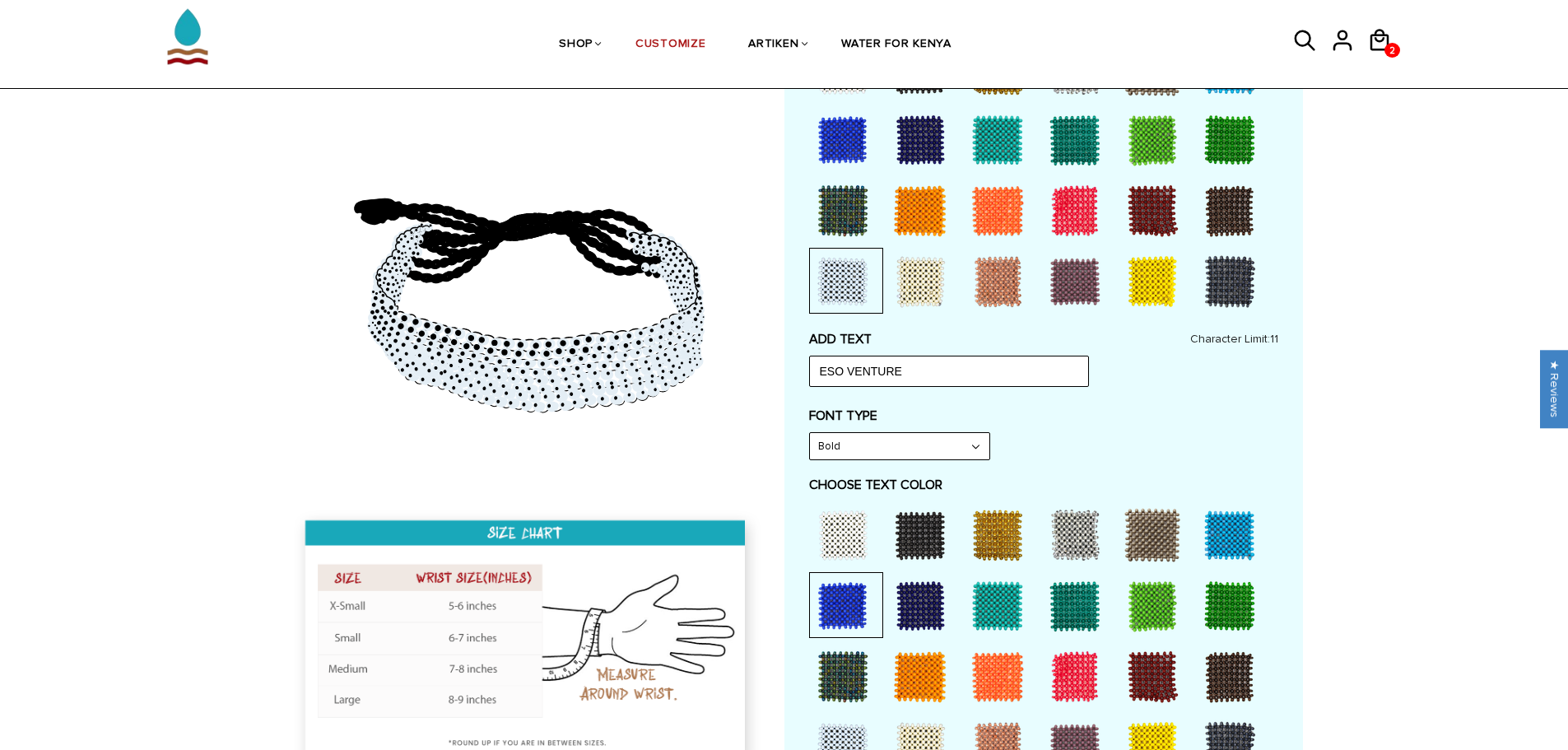 click on "ADD TEXT
ESO VENTURE
Character Limit:  11
FONT TYPE
Bold
Bold
FONT TYPE
Bold
Narrow
Bold
CHOOSE TEXT COLOR" at bounding box center [1044, 718] 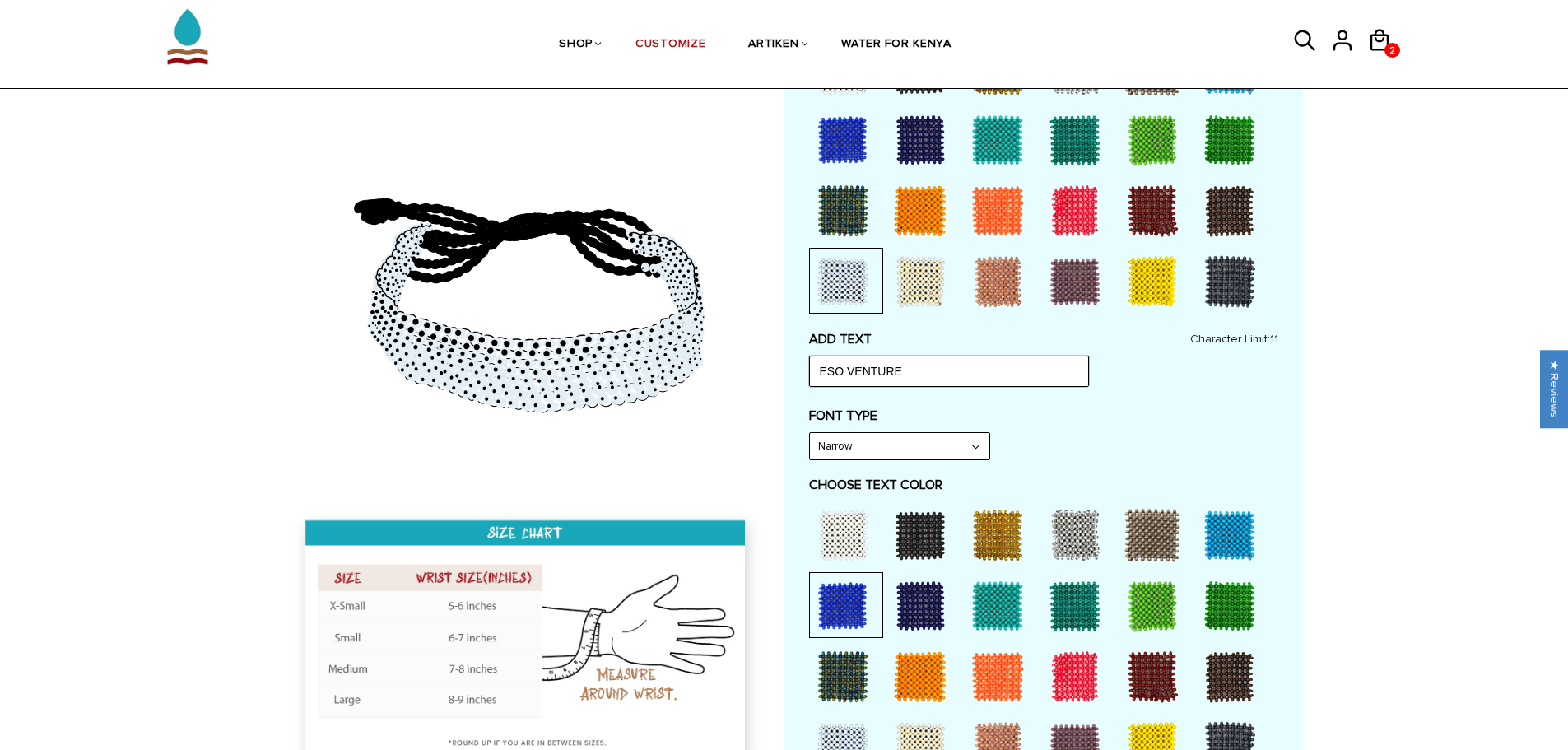 click on "ESO VENTURE" at bounding box center [949, 371] 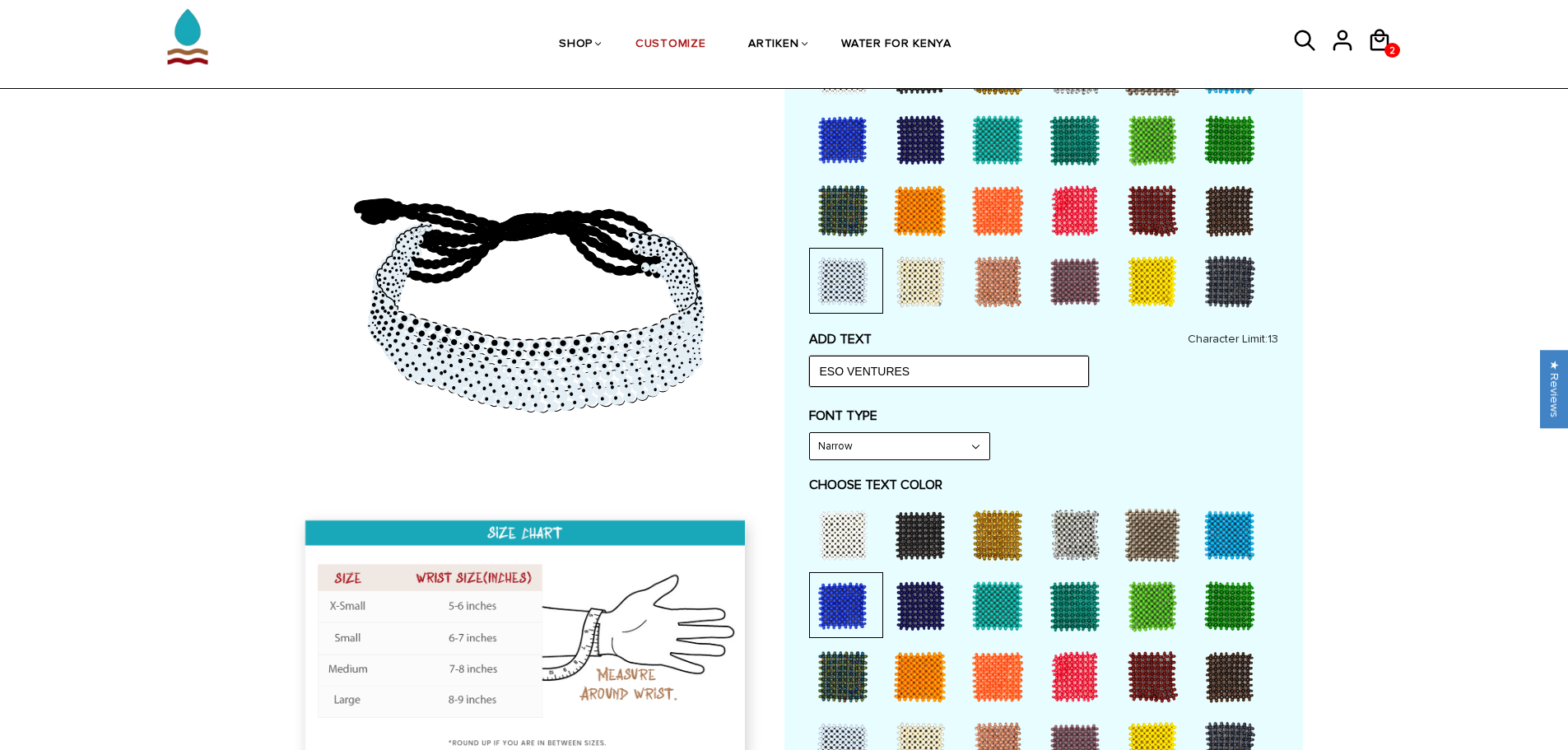 type on "ESO VENTURE" 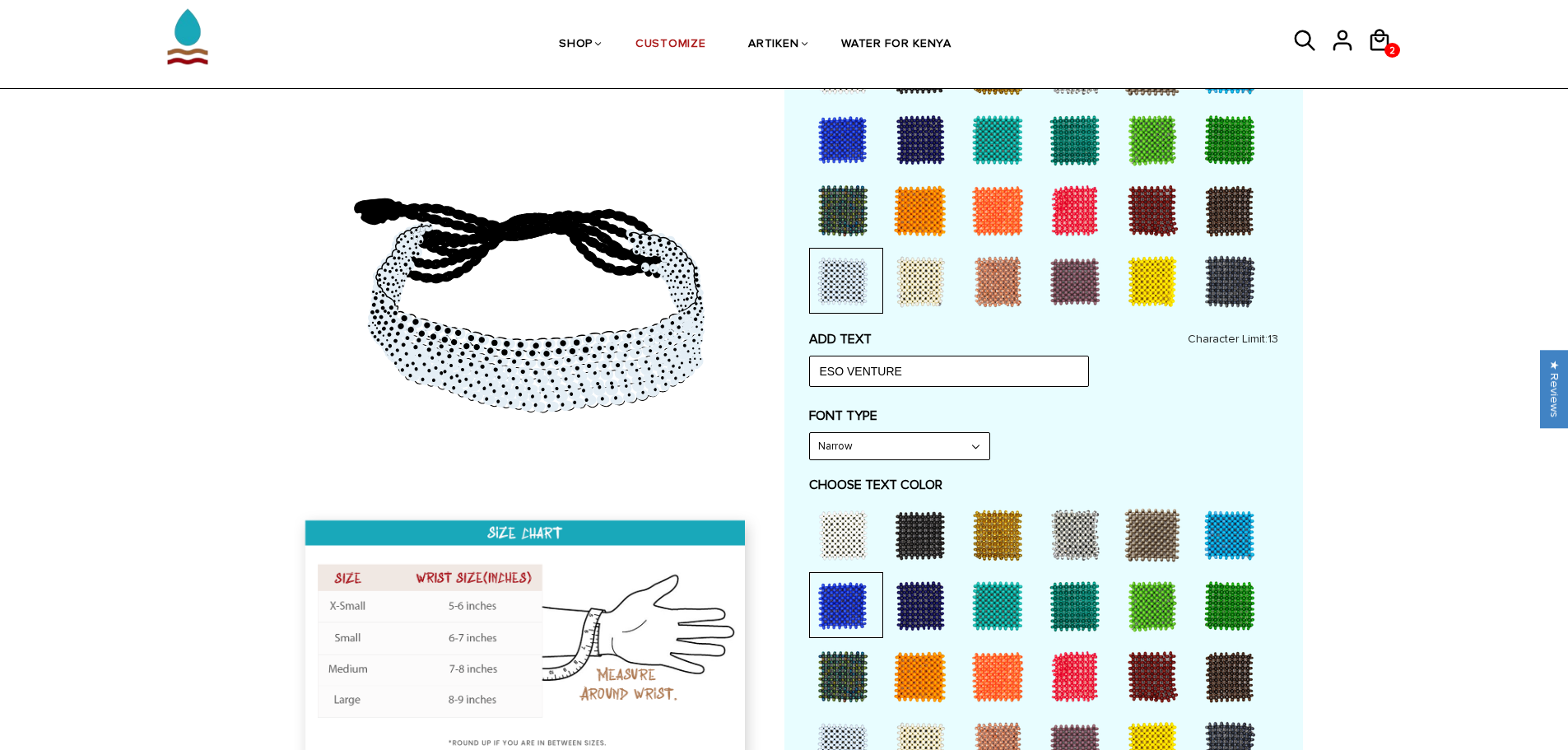 click on "Narrow
Bold" at bounding box center [900, 446] 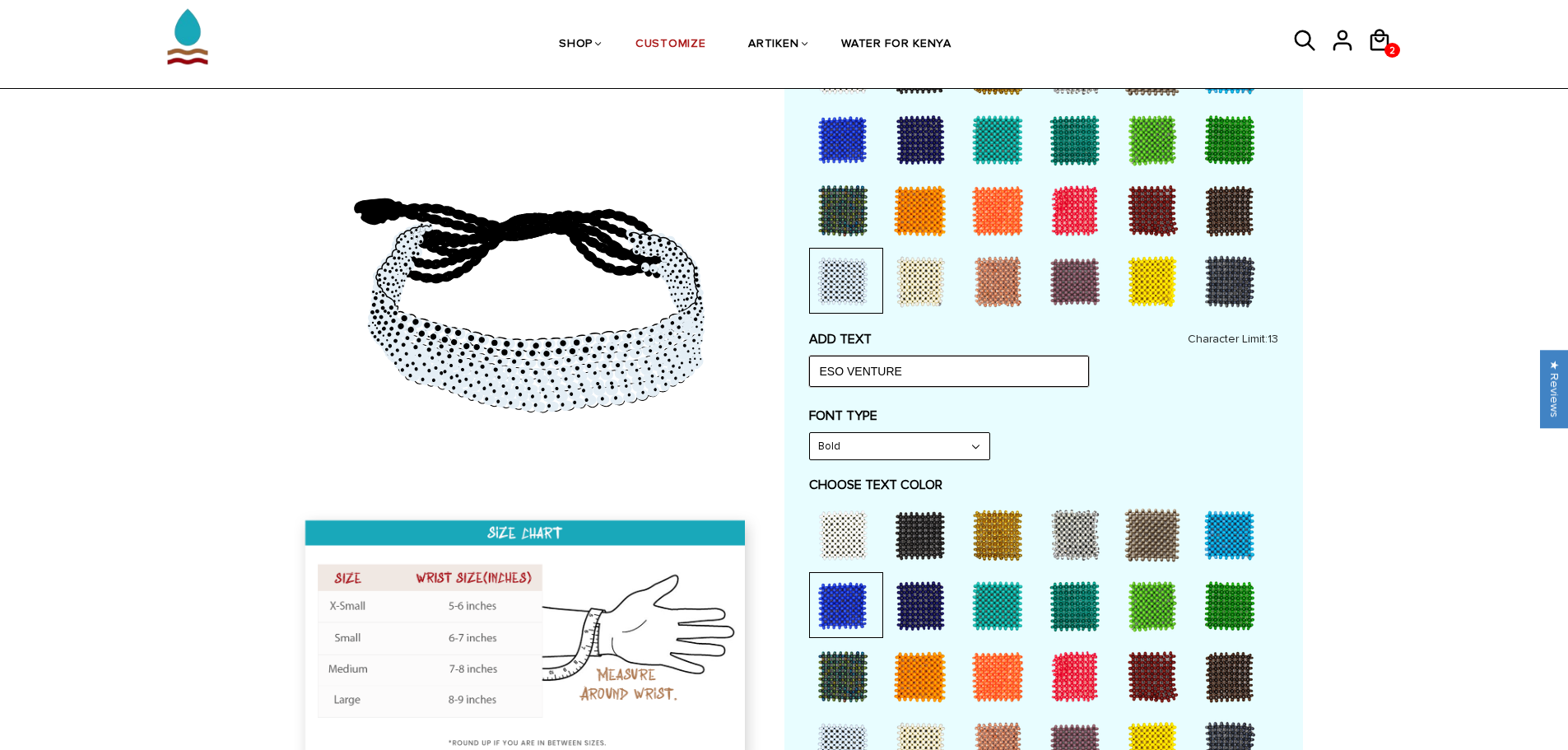 click on "ESO VENTURE" at bounding box center (949, 371) 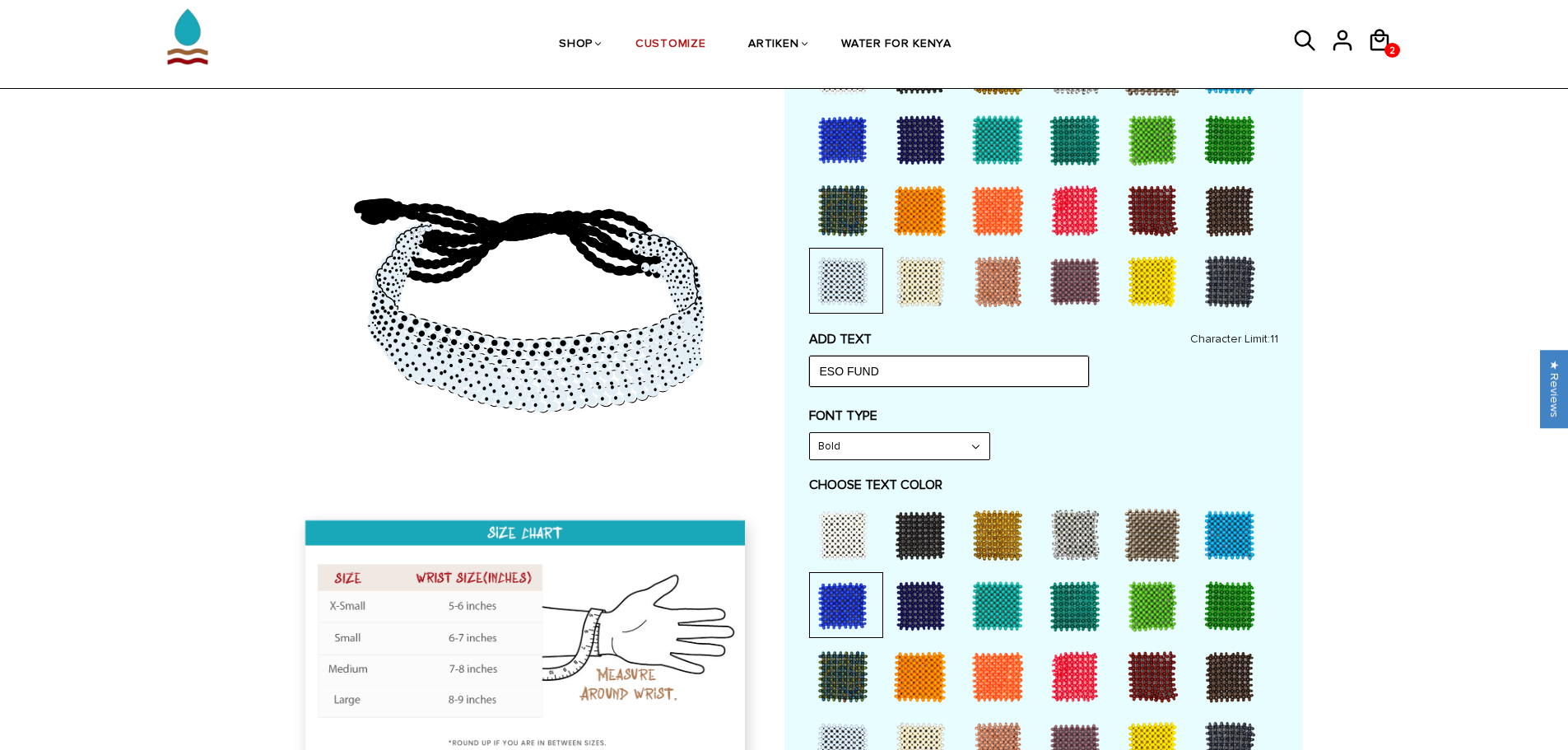 click on "ESO FUND" at bounding box center (949, 371) 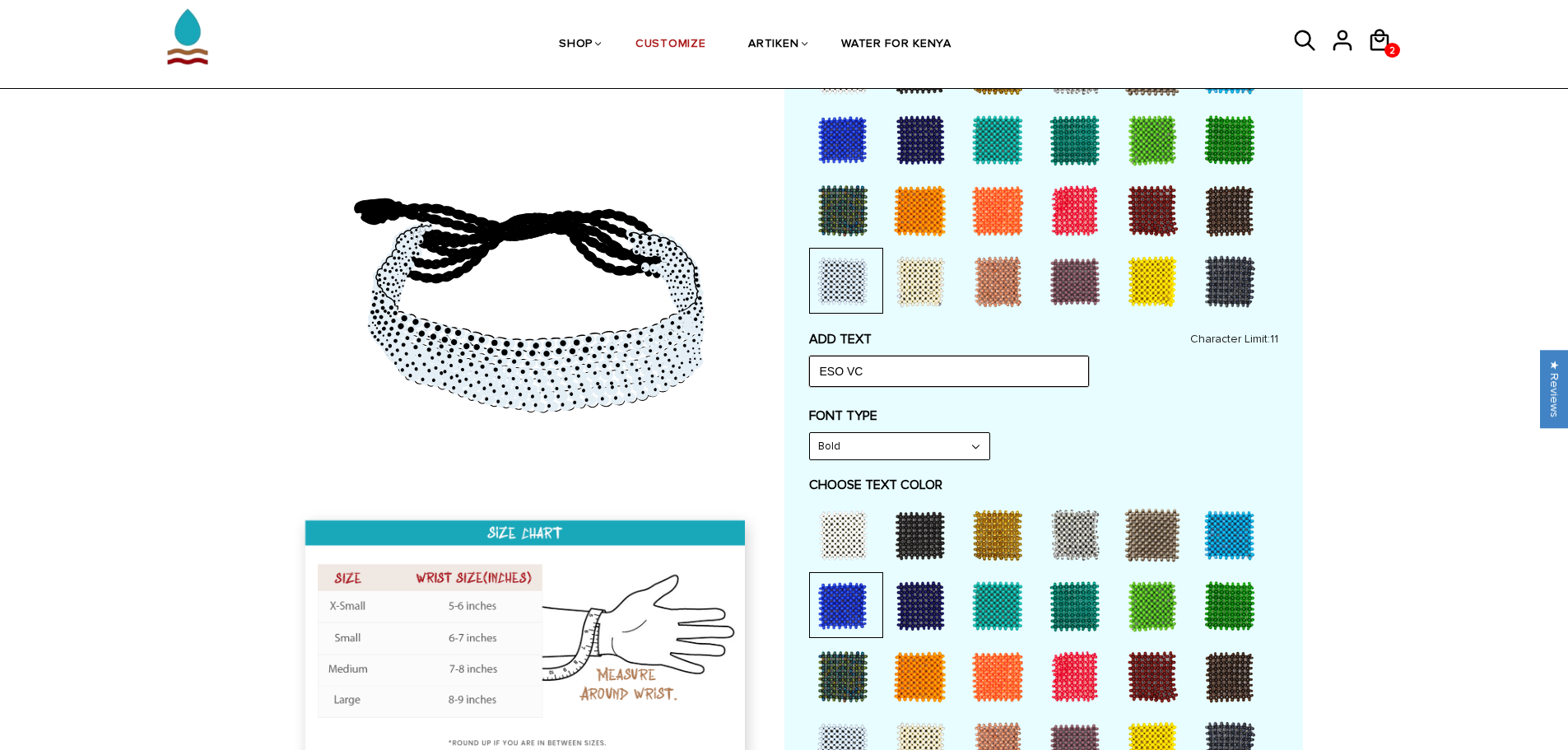 type on "ESO VC" 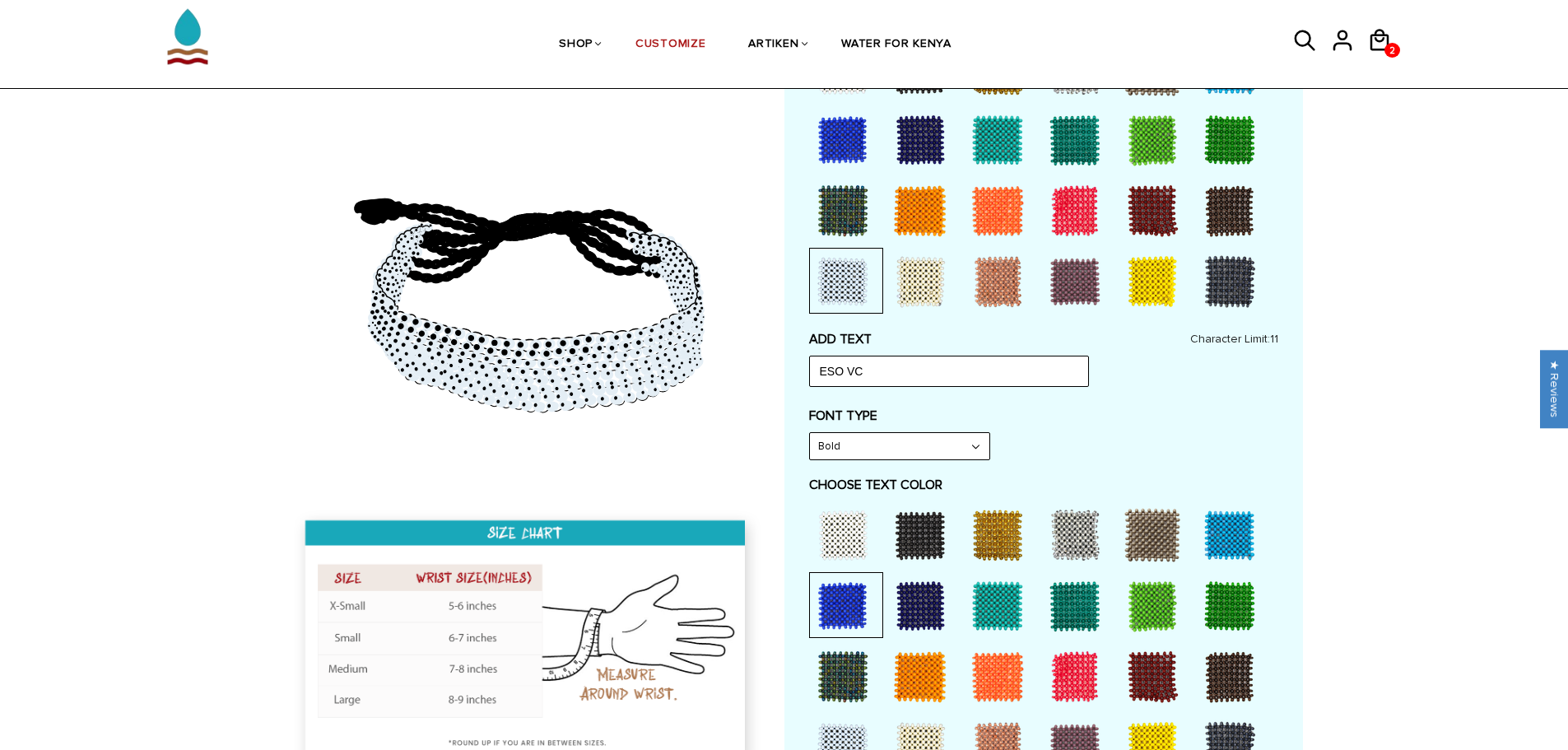 click on "FONT TYPE
Bold
Narrow
Bold" at bounding box center (1044, 434) 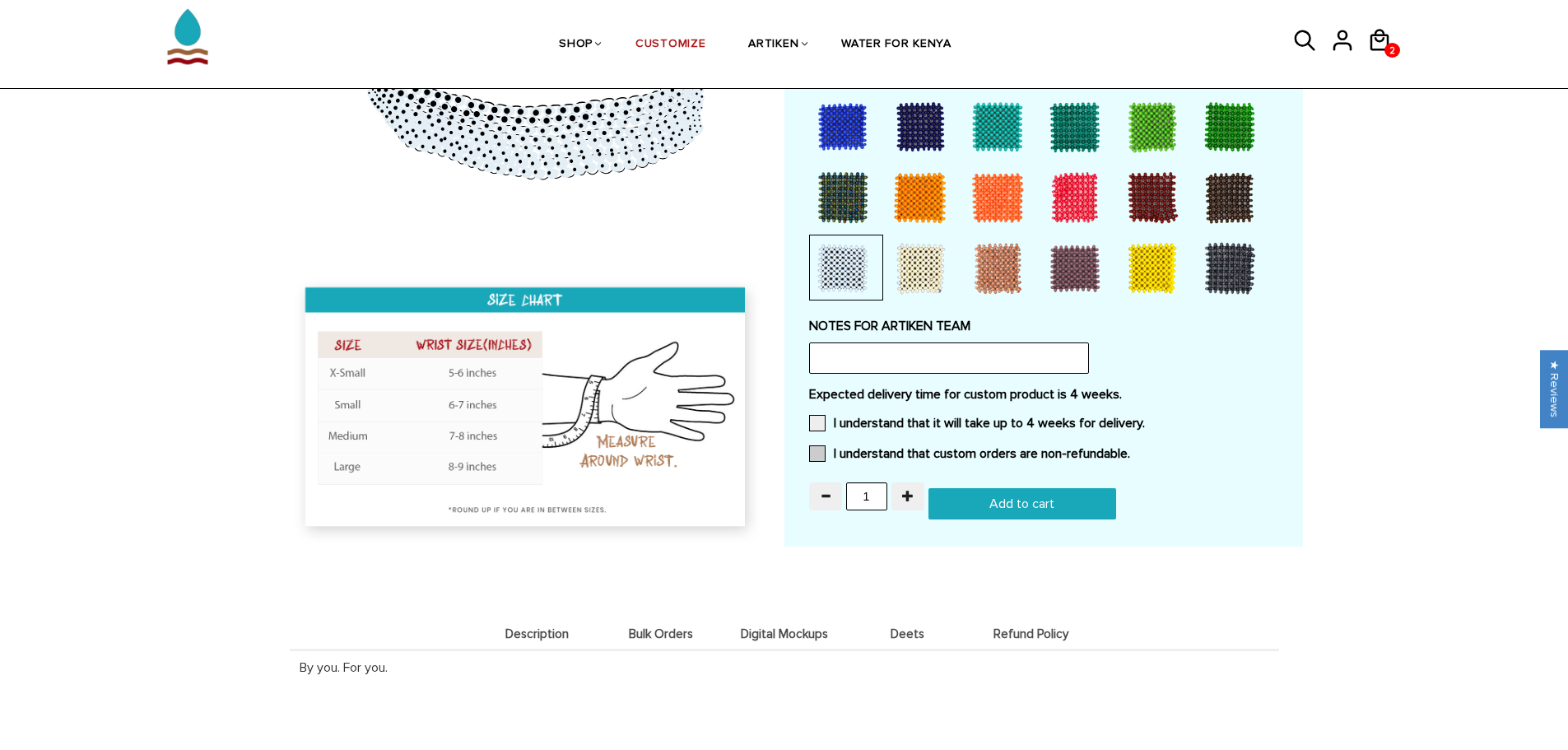 scroll, scrollTop: 1317, scrollLeft: 0, axis: vertical 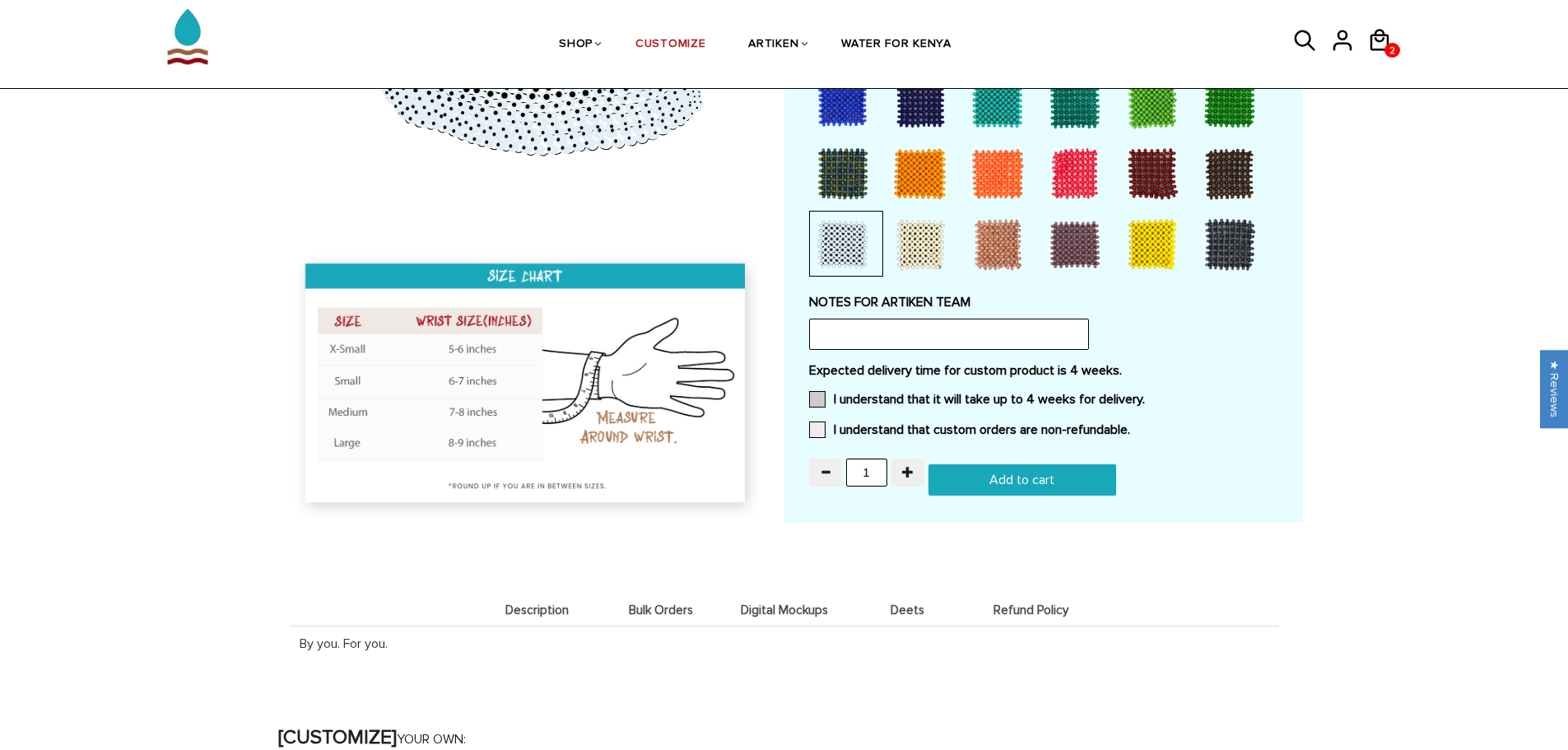 click on "I understand that it will take up to 4 weeks for delivery." at bounding box center [977, 399] 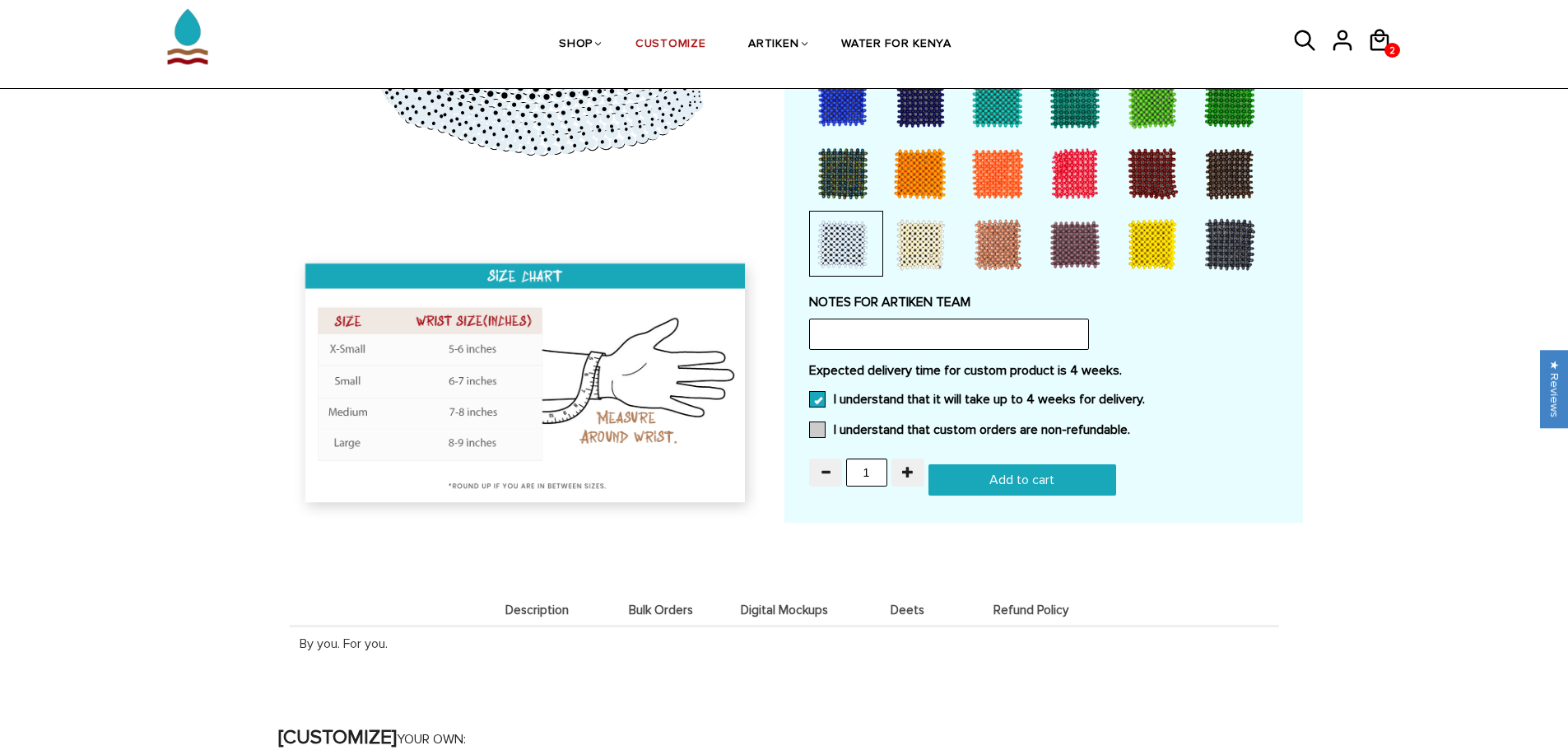 click on "I understand that custom orders are non-refundable." at bounding box center [970, 430] 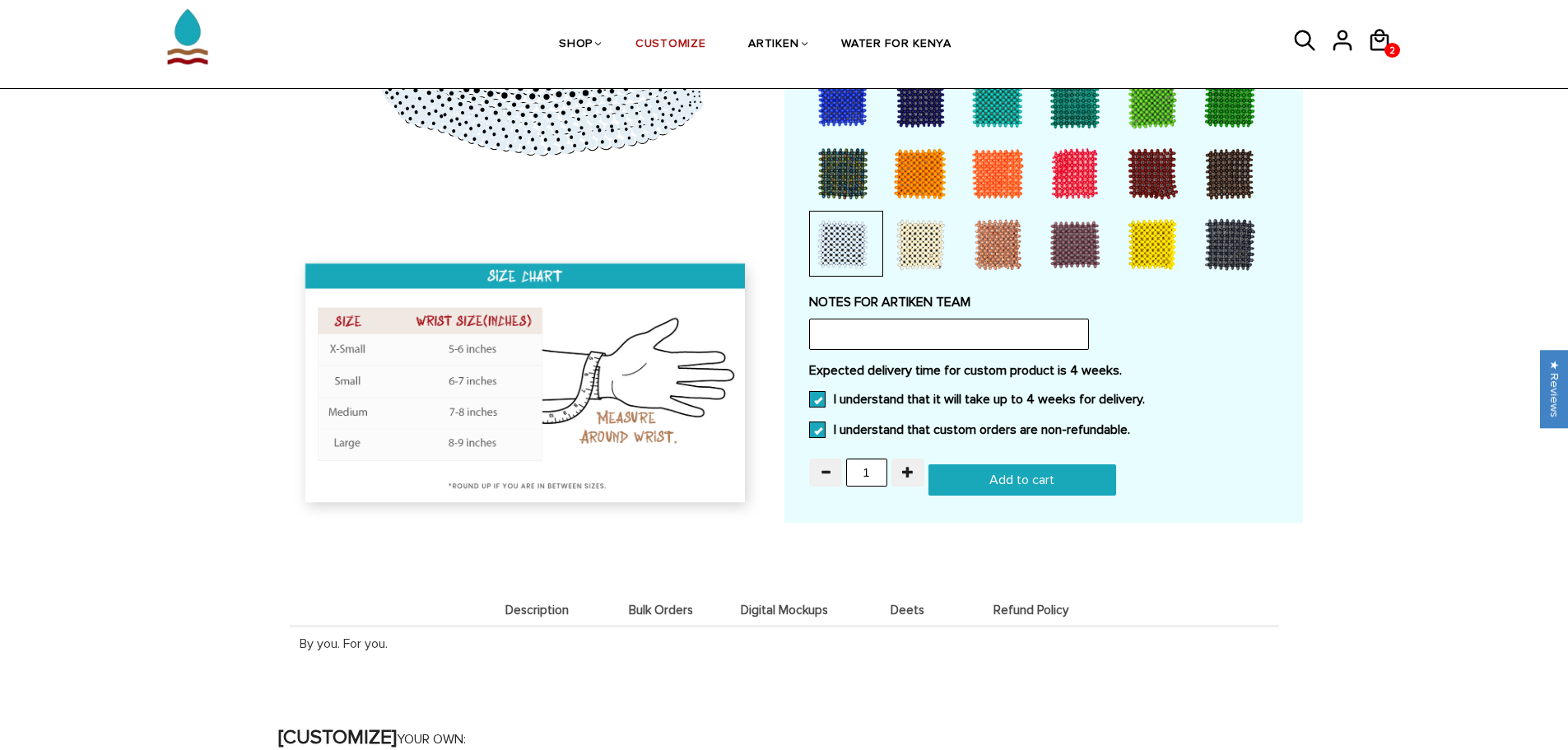 click on "Add to cart" at bounding box center (1022, 480) 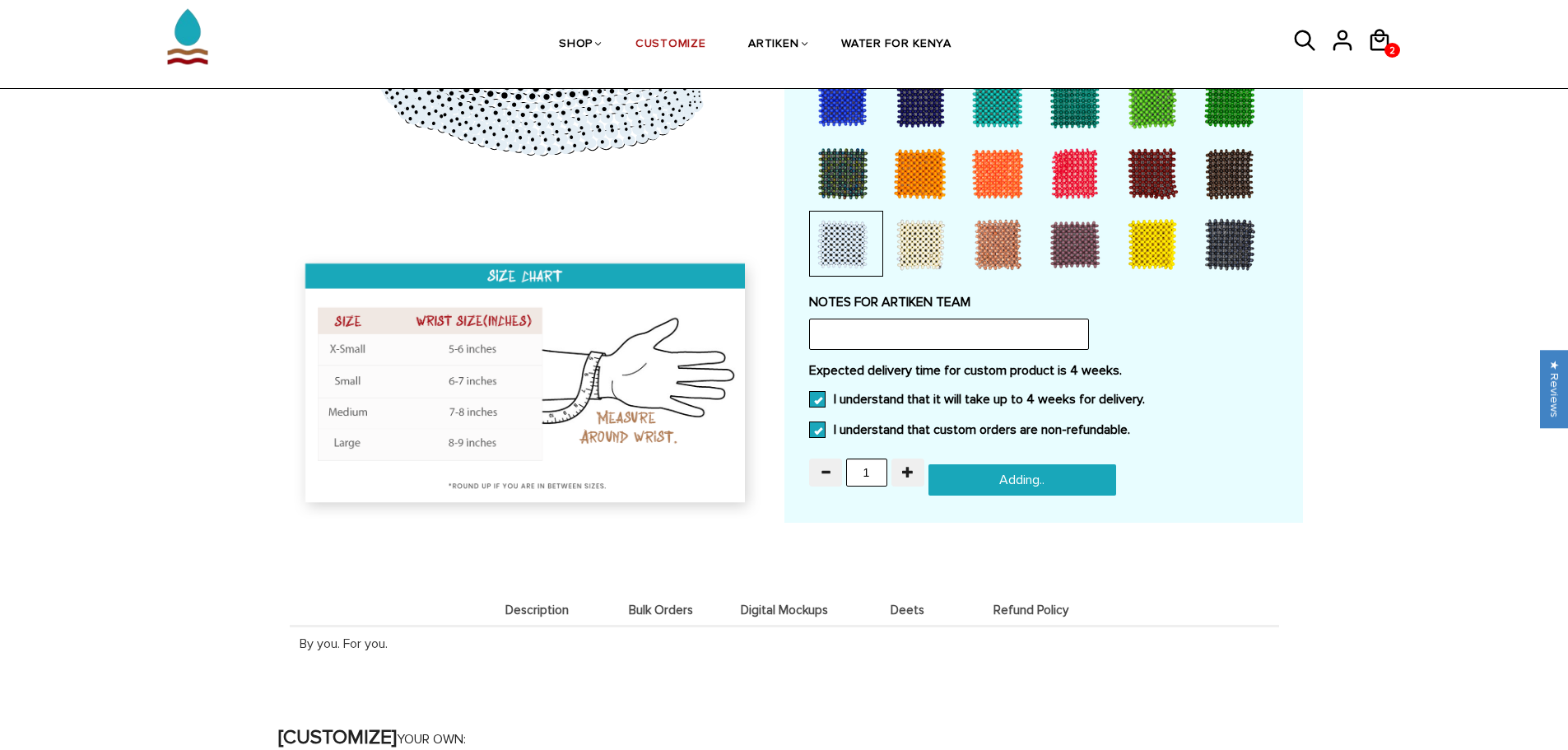 type on "Add to cart" 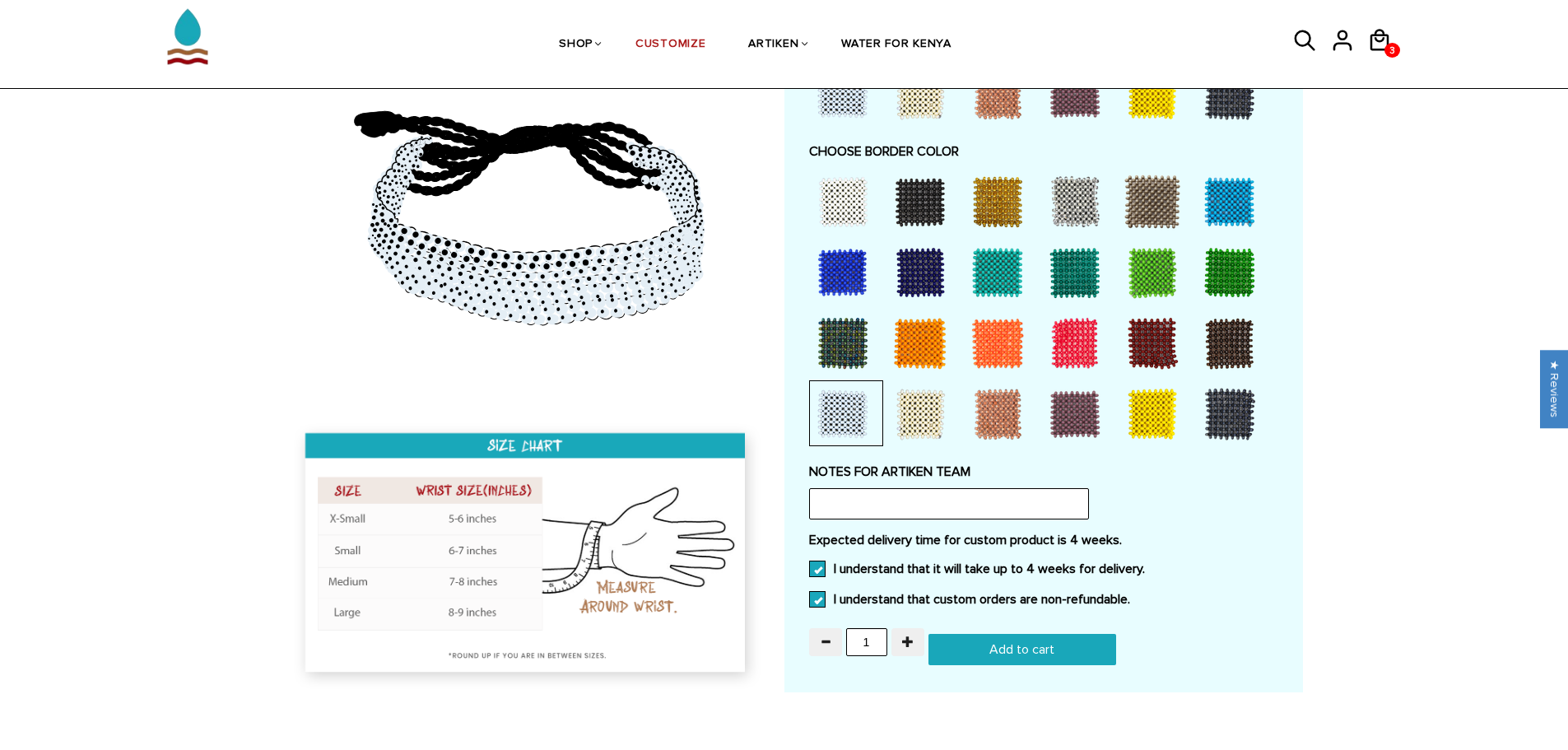 scroll, scrollTop: 741, scrollLeft: 0, axis: vertical 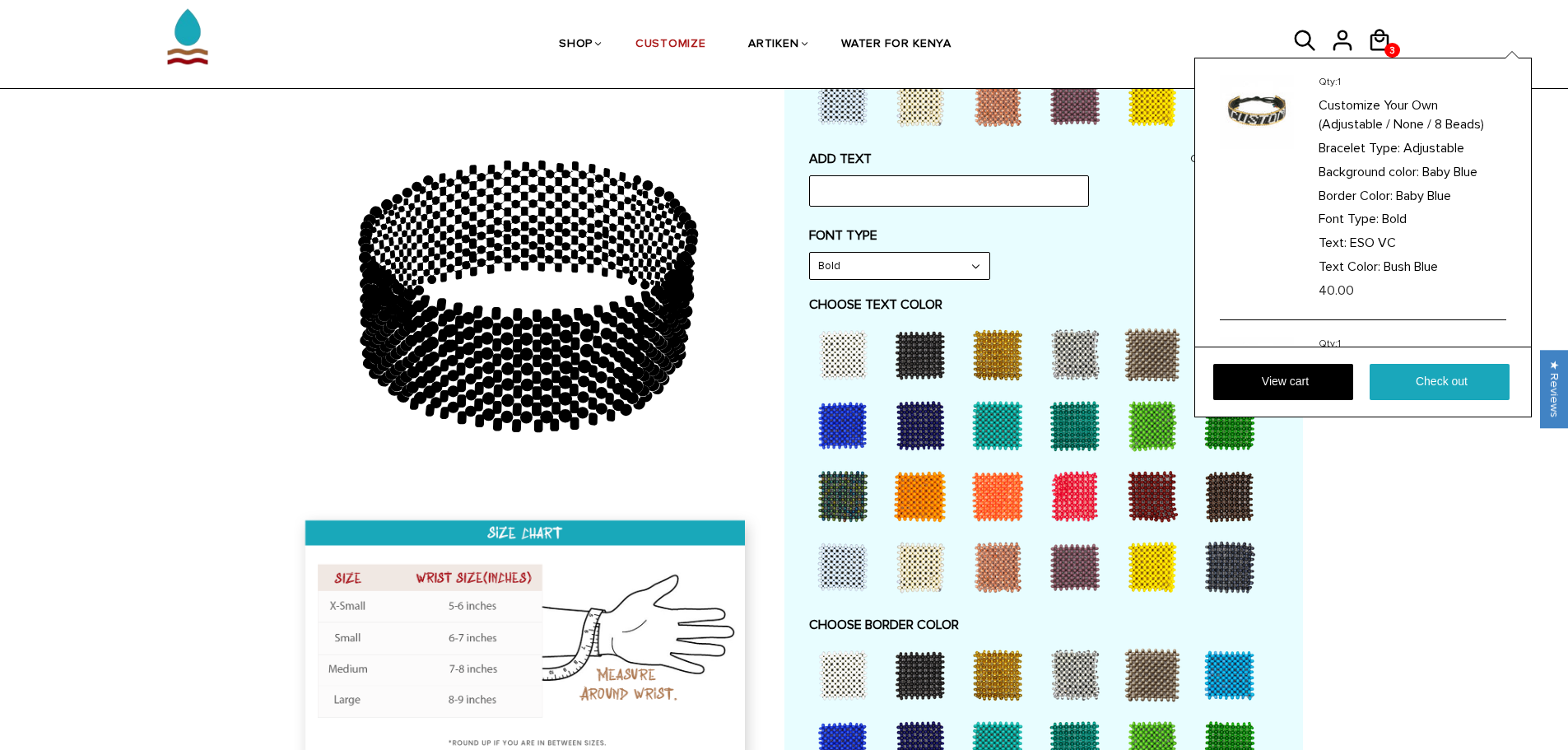 click on "Qty:  1
Customize Your Own (Adjustable / None / 8 Beads)
Bracelet Type:
Adjustable
Background color:
Baby Blue
Border Color:
Baby Blue
Bold 1" at bounding box center (1363, 237) 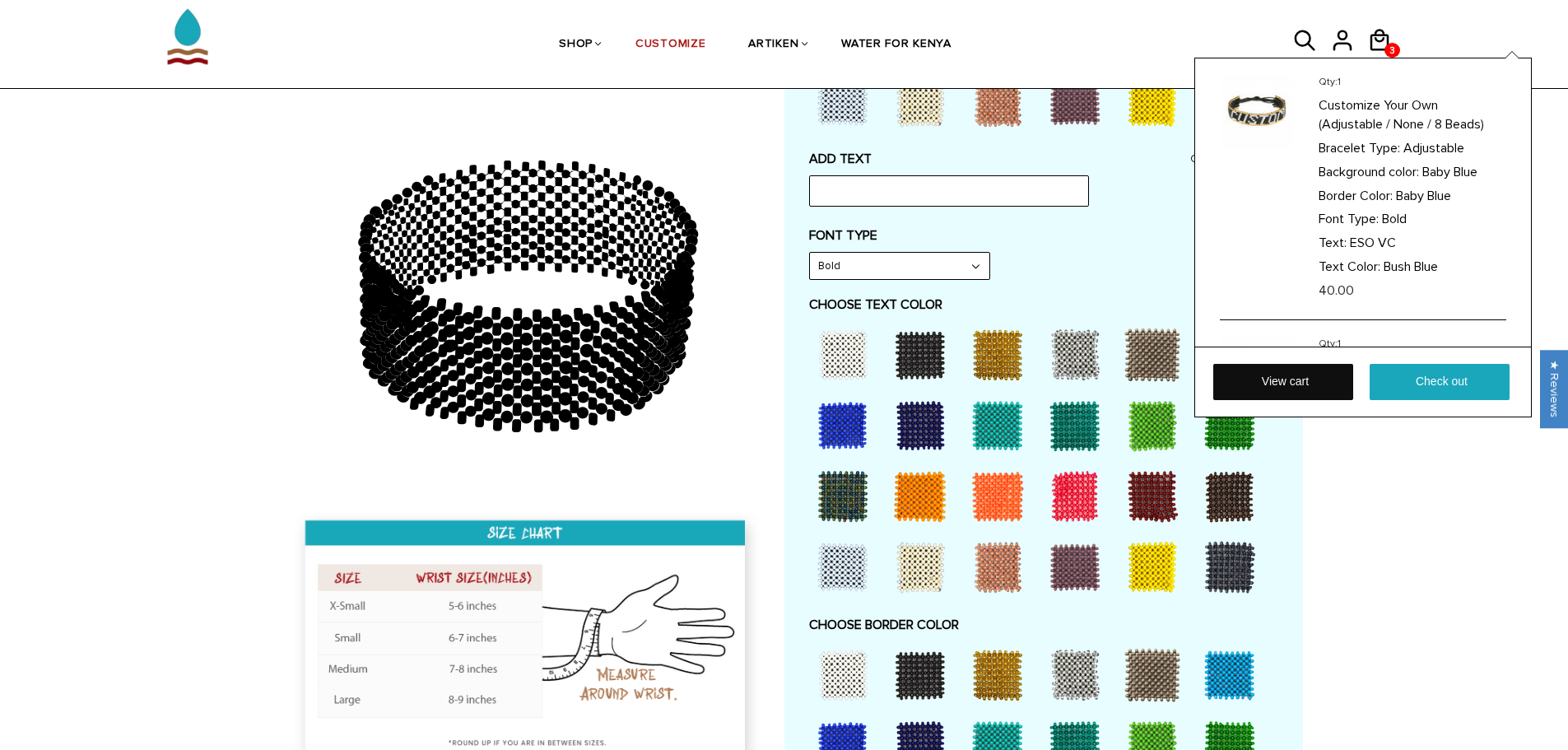 click on "View cart" at bounding box center (1283, 382) 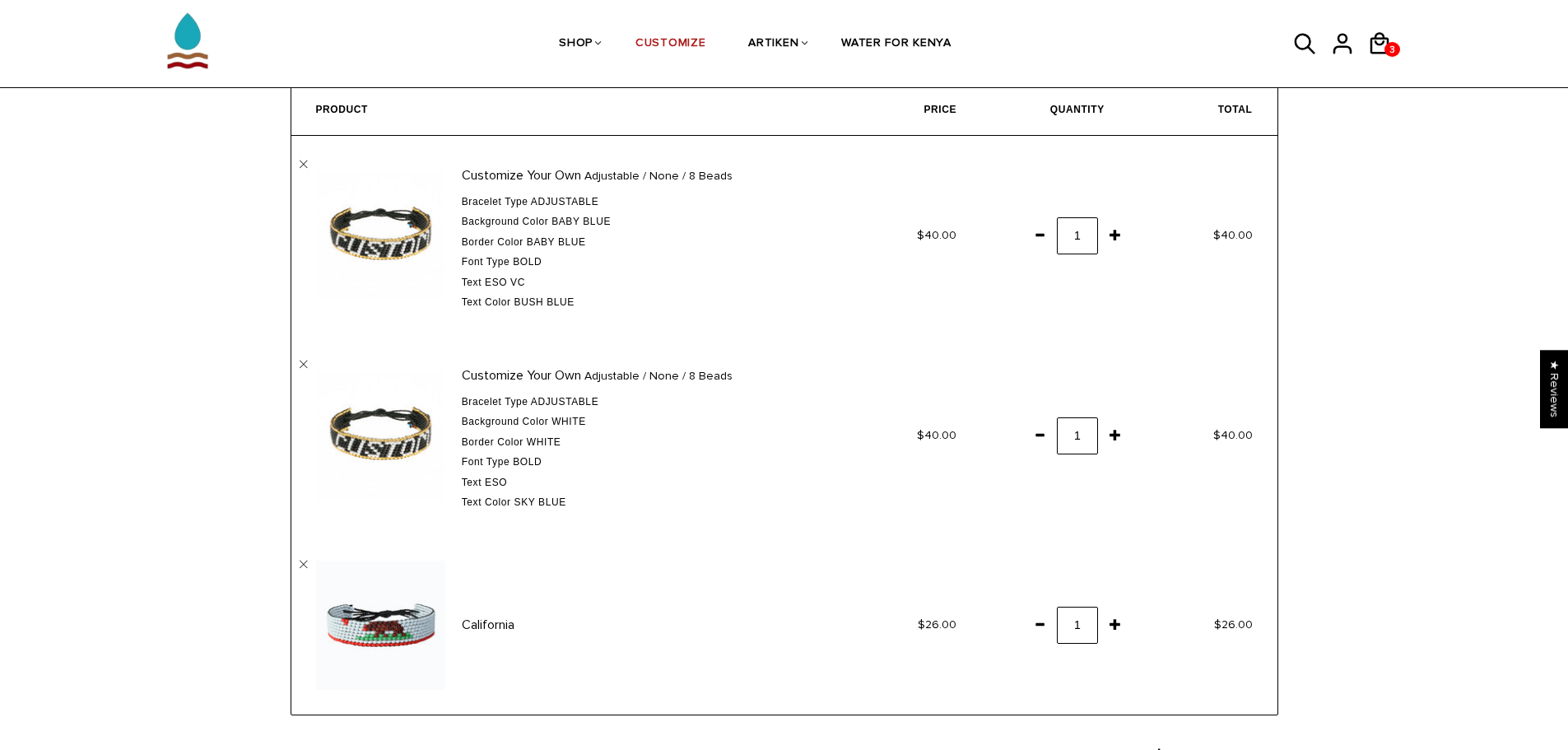 scroll, scrollTop: 165, scrollLeft: 0, axis: vertical 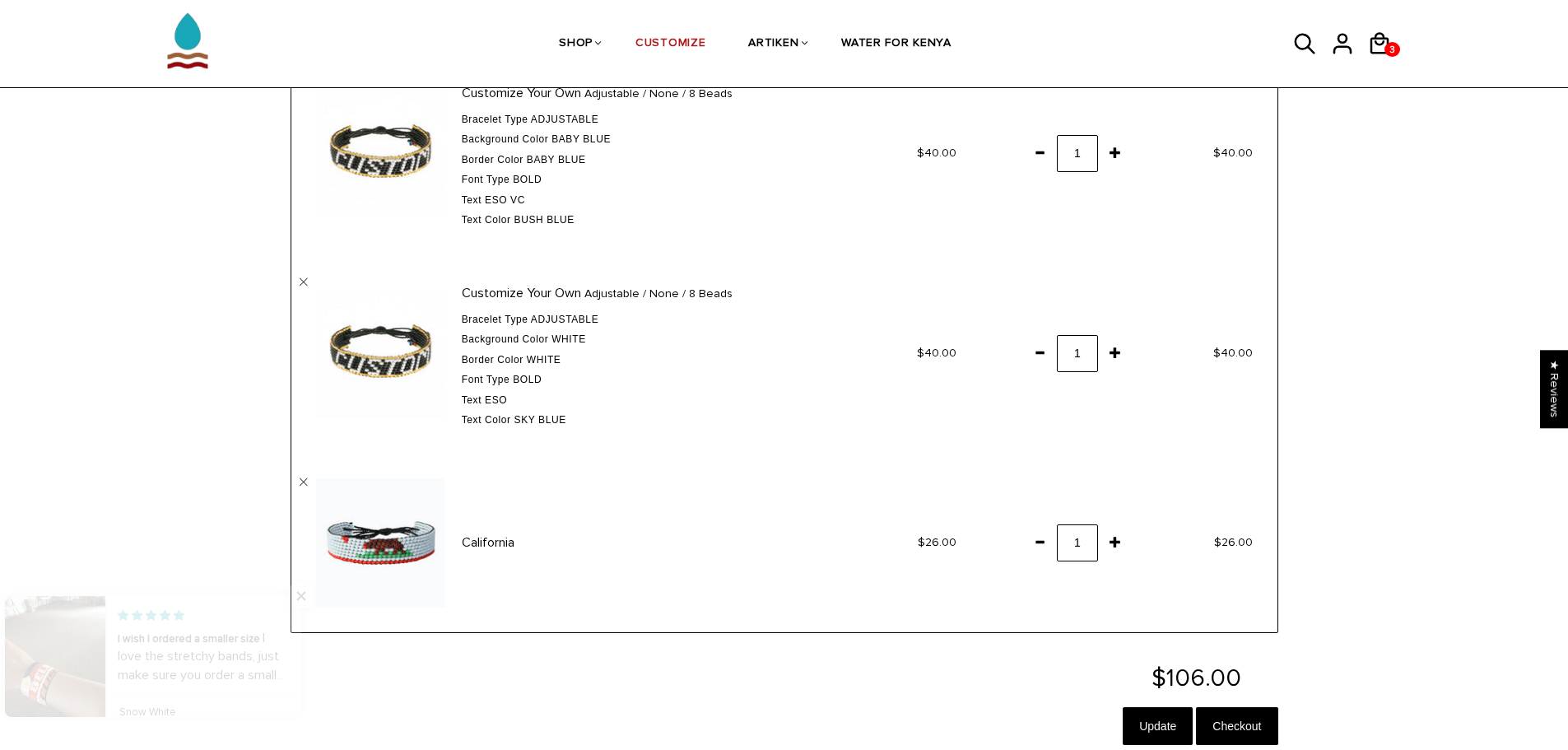 click at bounding box center (1040, 542) 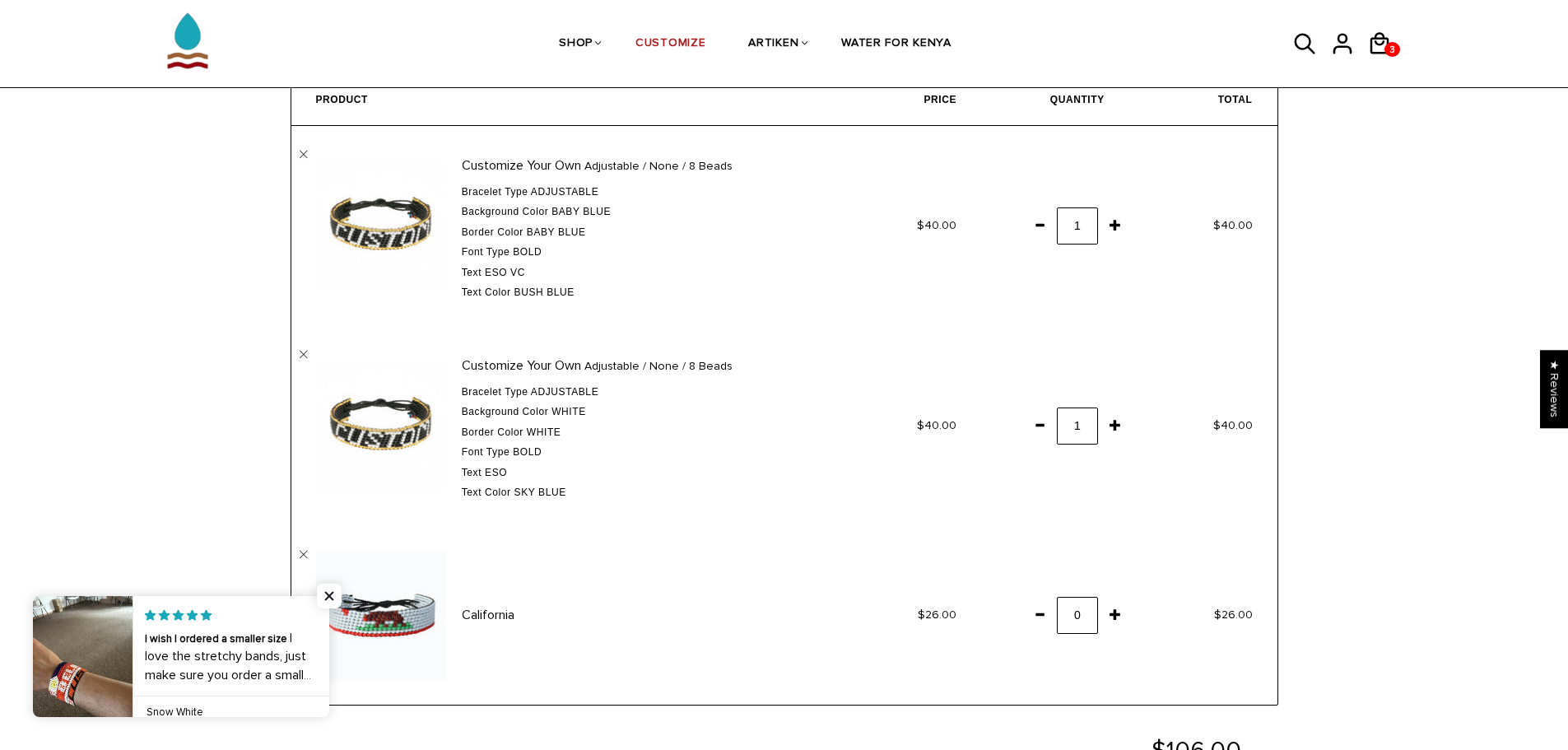 scroll, scrollTop: 82, scrollLeft: 0, axis: vertical 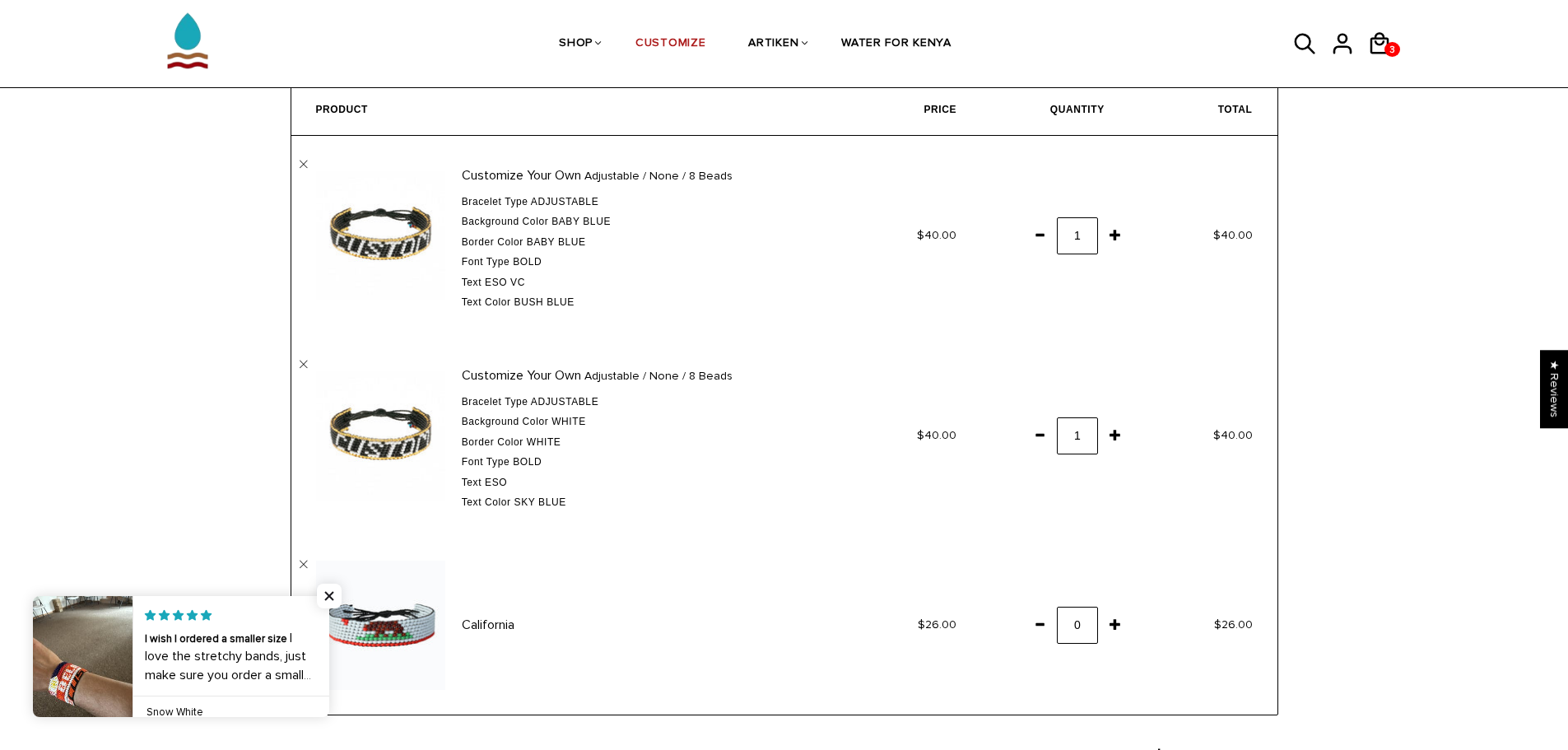 click at bounding box center [1040, 435] 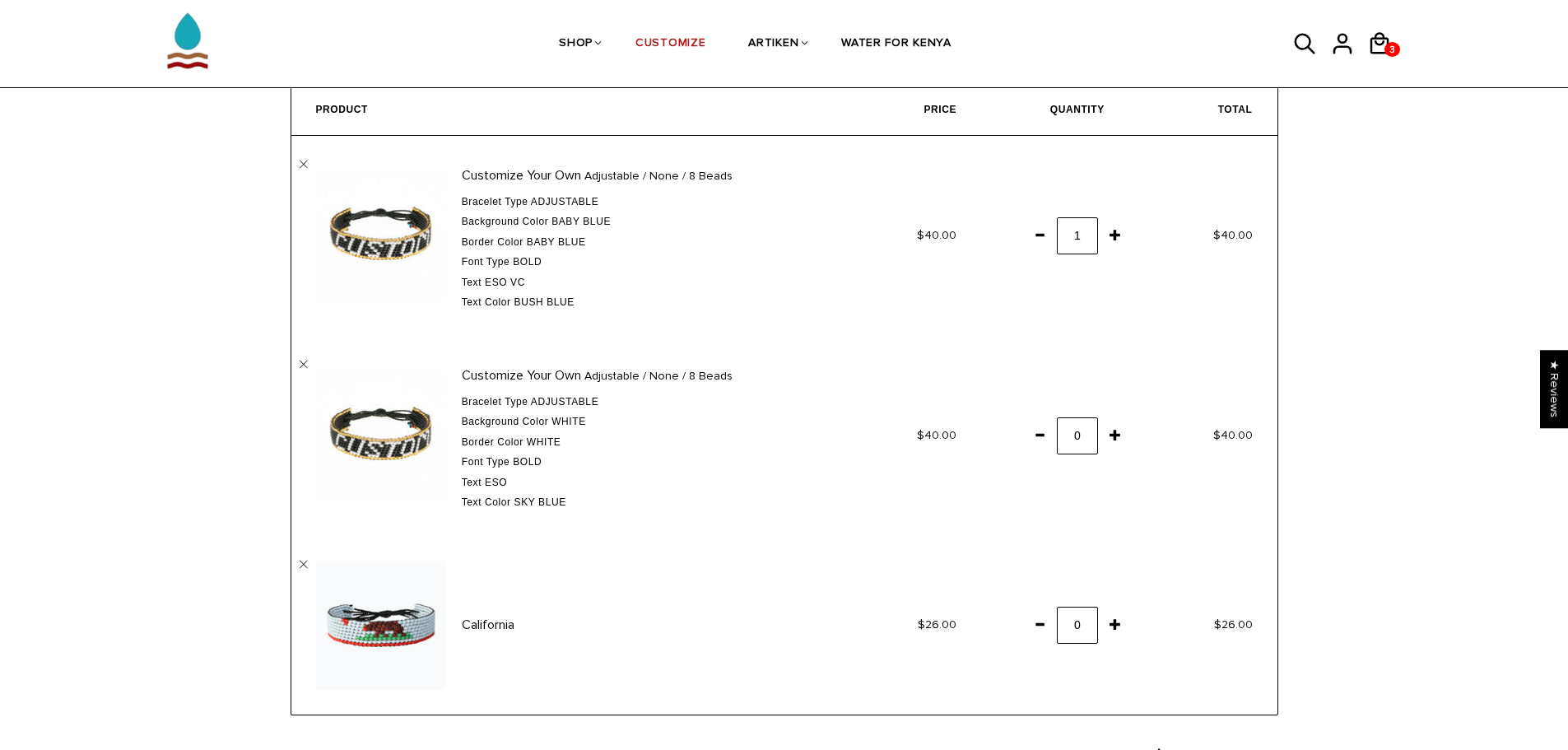 click on "$40.00" at bounding box center [1203, 436] 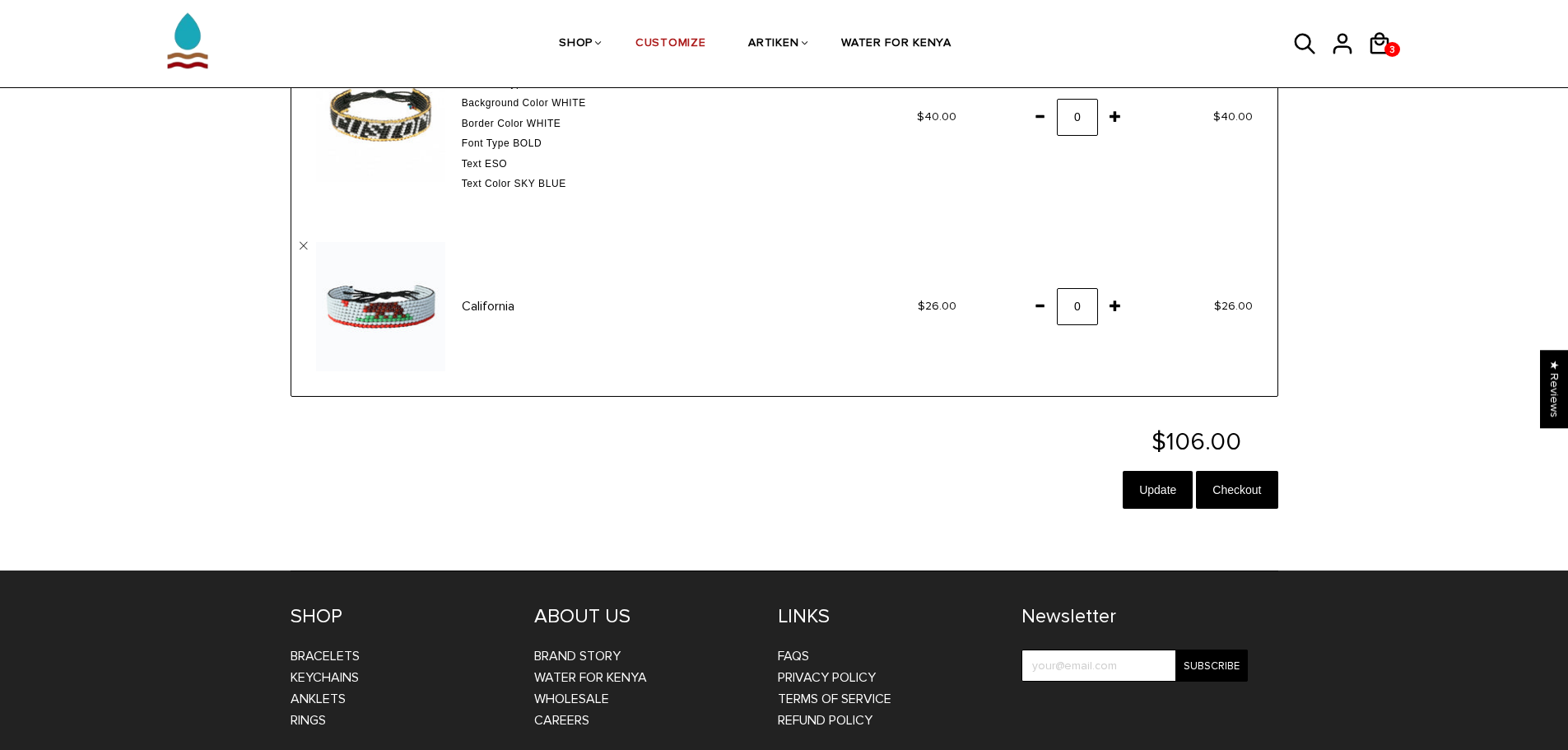 scroll, scrollTop: 483, scrollLeft: 0, axis: vertical 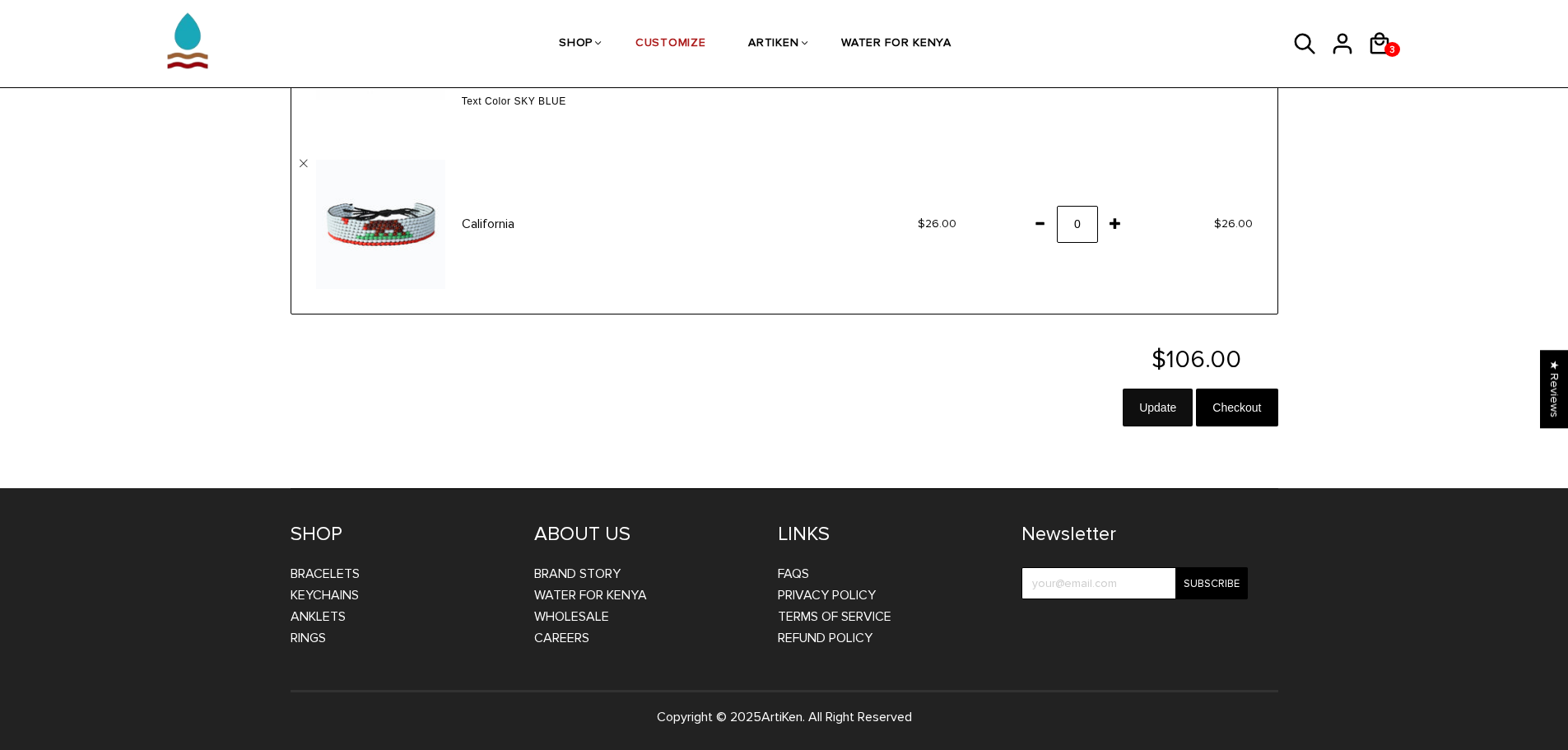 click on "Update" at bounding box center [1157, 408] 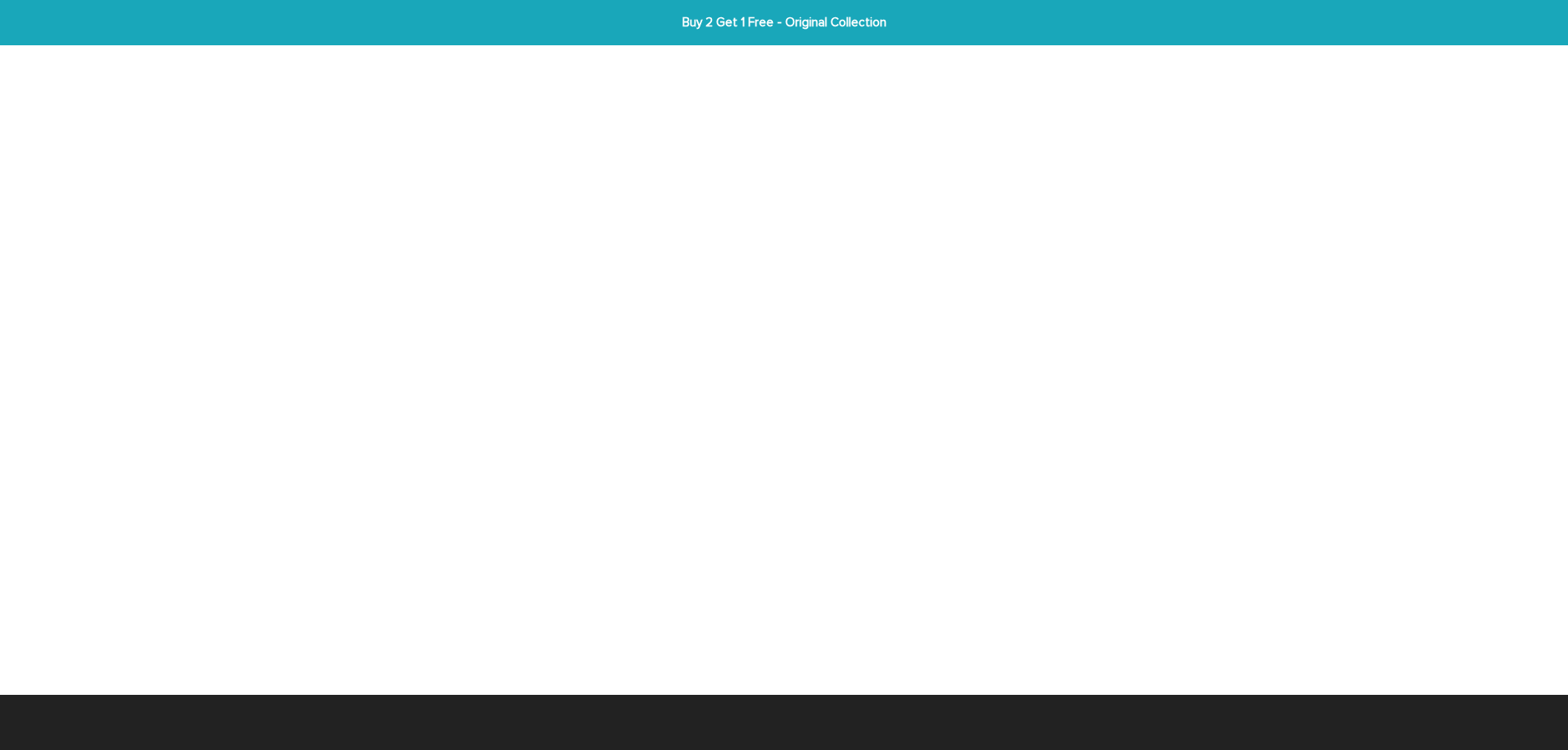 scroll, scrollTop: 0, scrollLeft: 0, axis: both 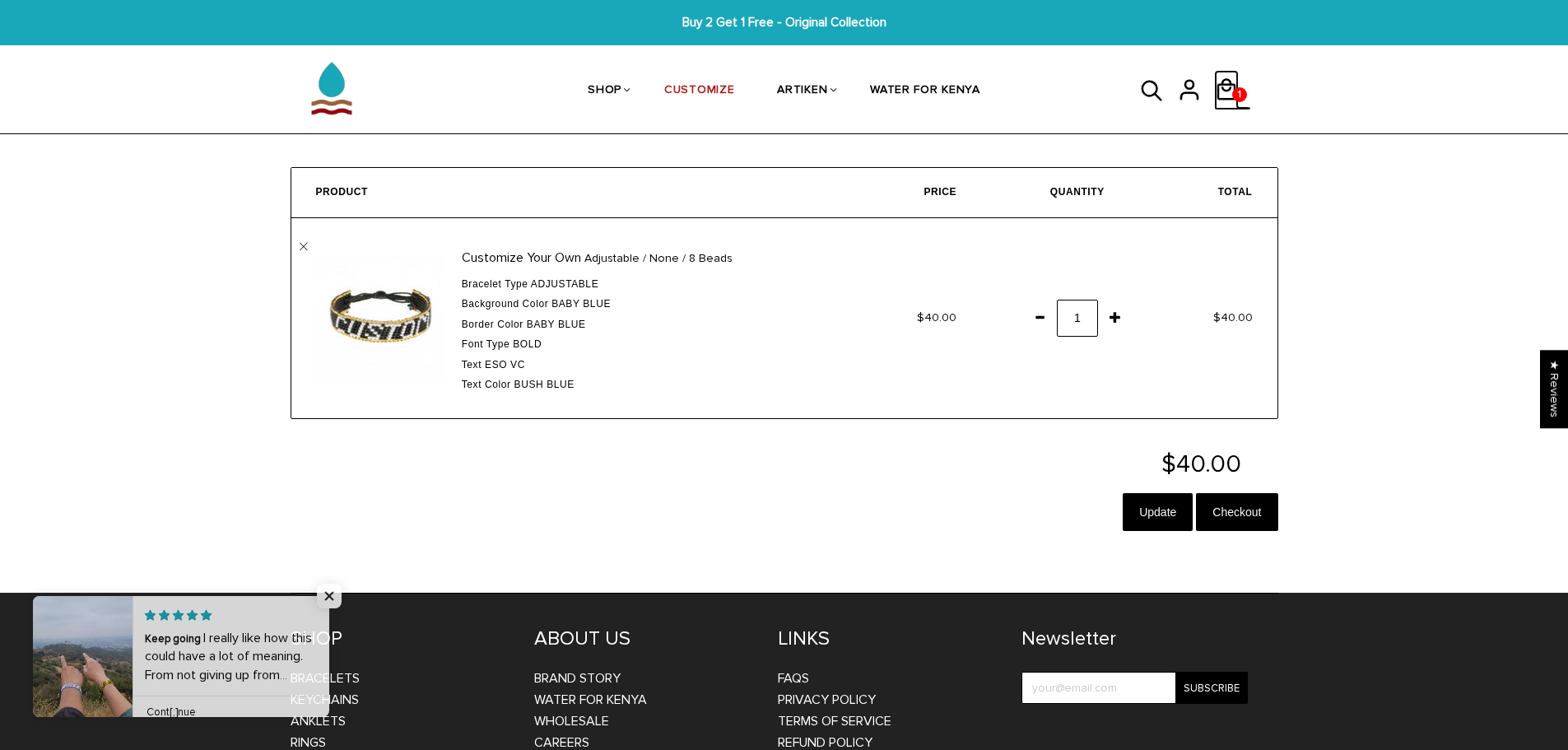 click on "1" at bounding box center (1240, 95) 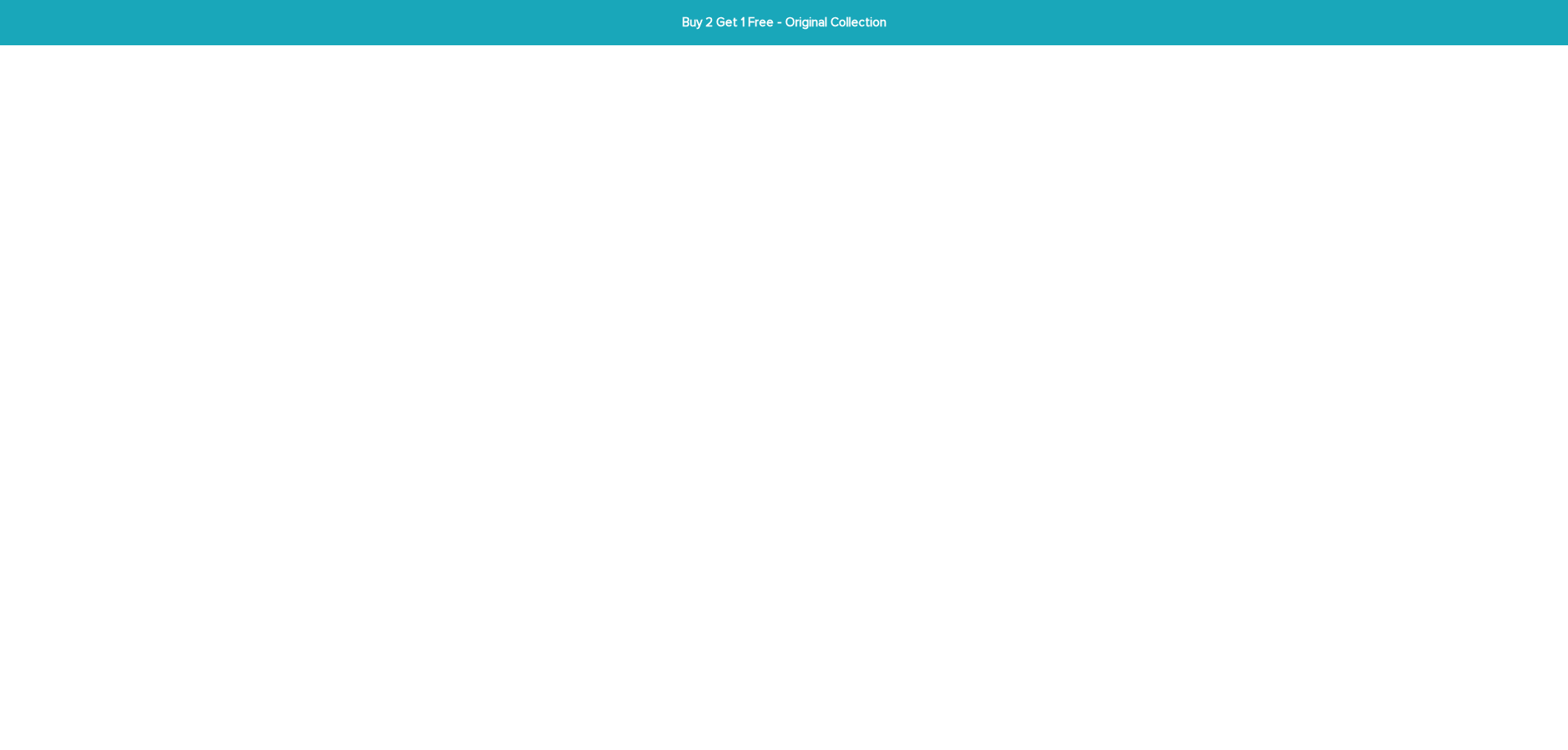 scroll, scrollTop: 0, scrollLeft: 0, axis: both 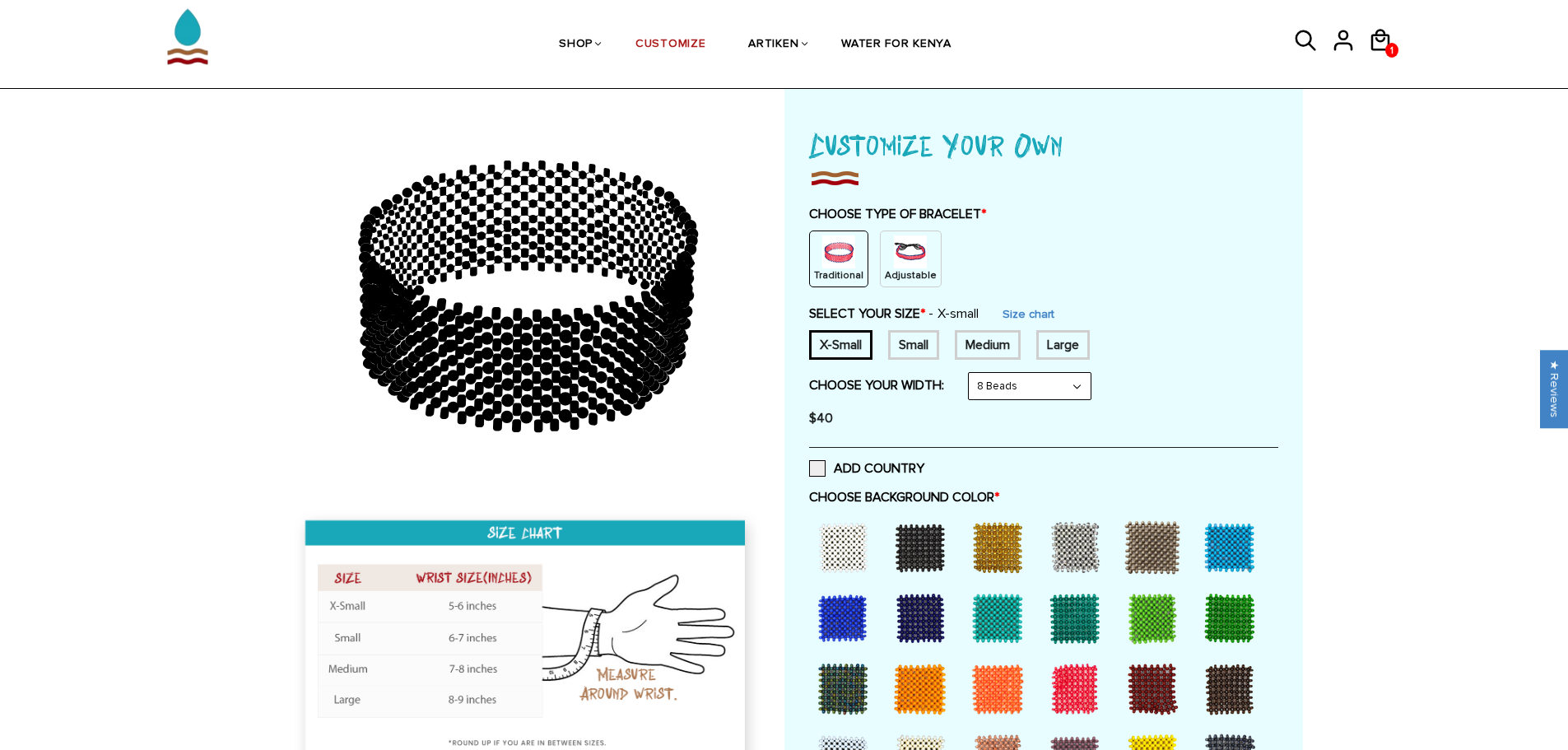 click on "Traditional
Adjustable" at bounding box center (1044, 259) 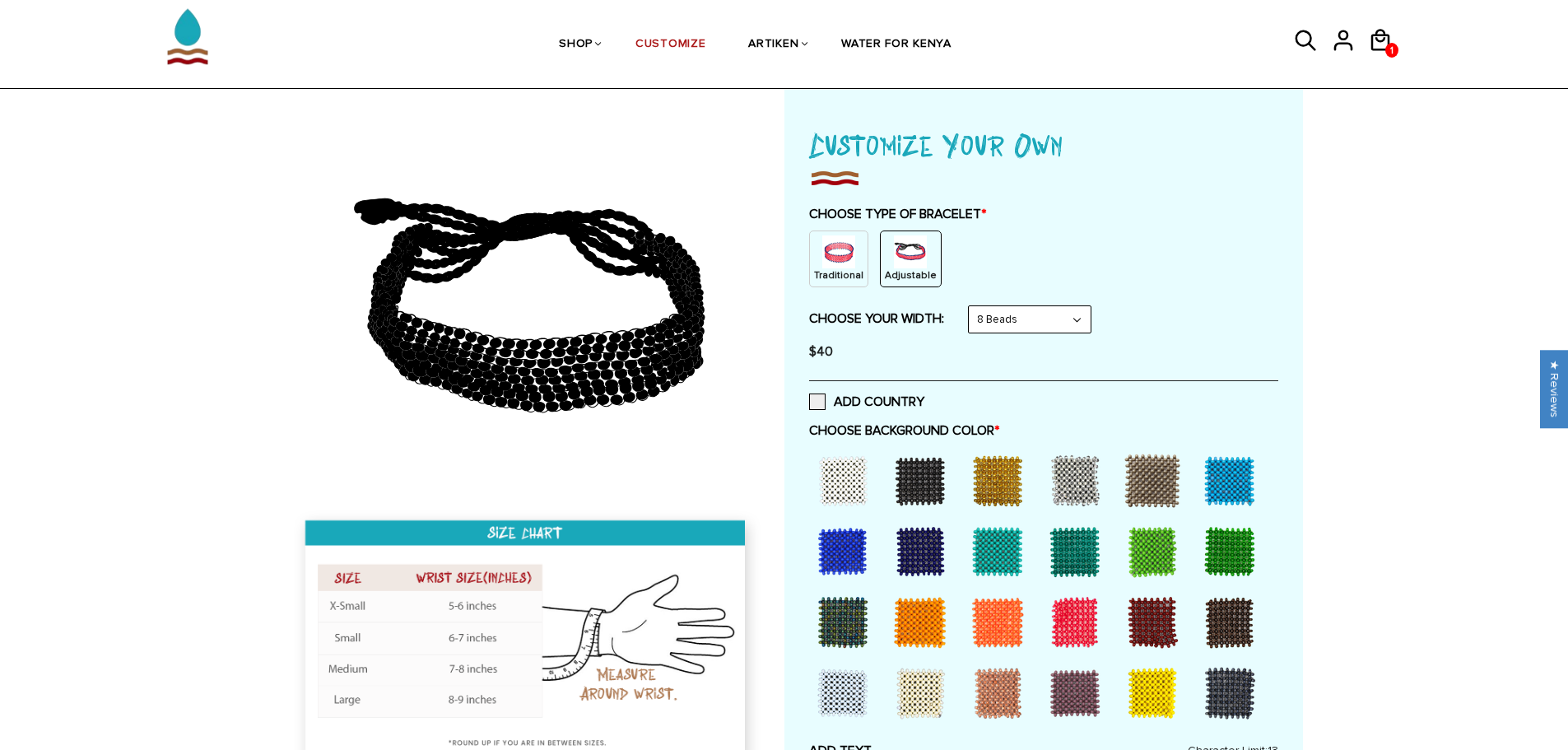 click at bounding box center (843, 481) 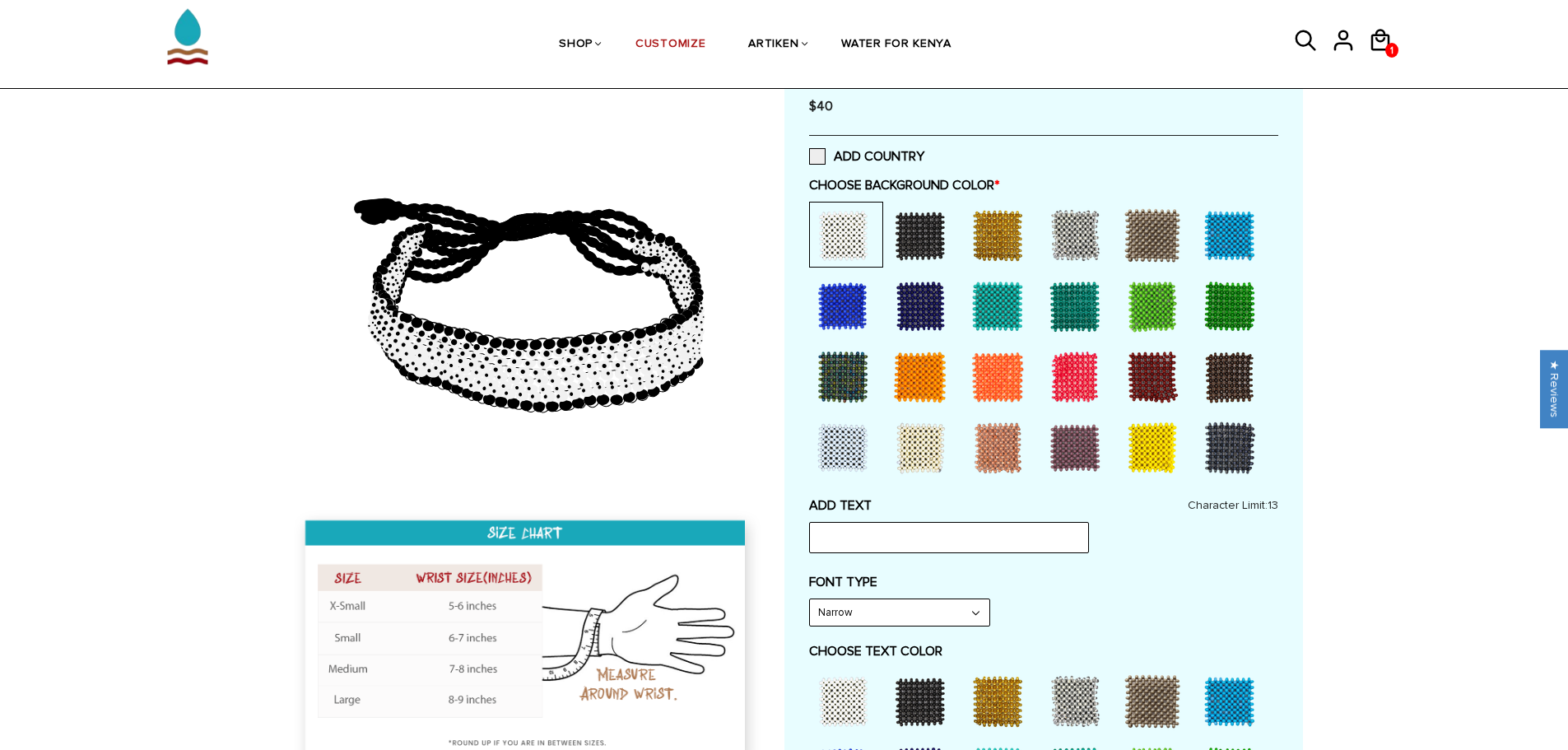 scroll, scrollTop: 329, scrollLeft: 0, axis: vertical 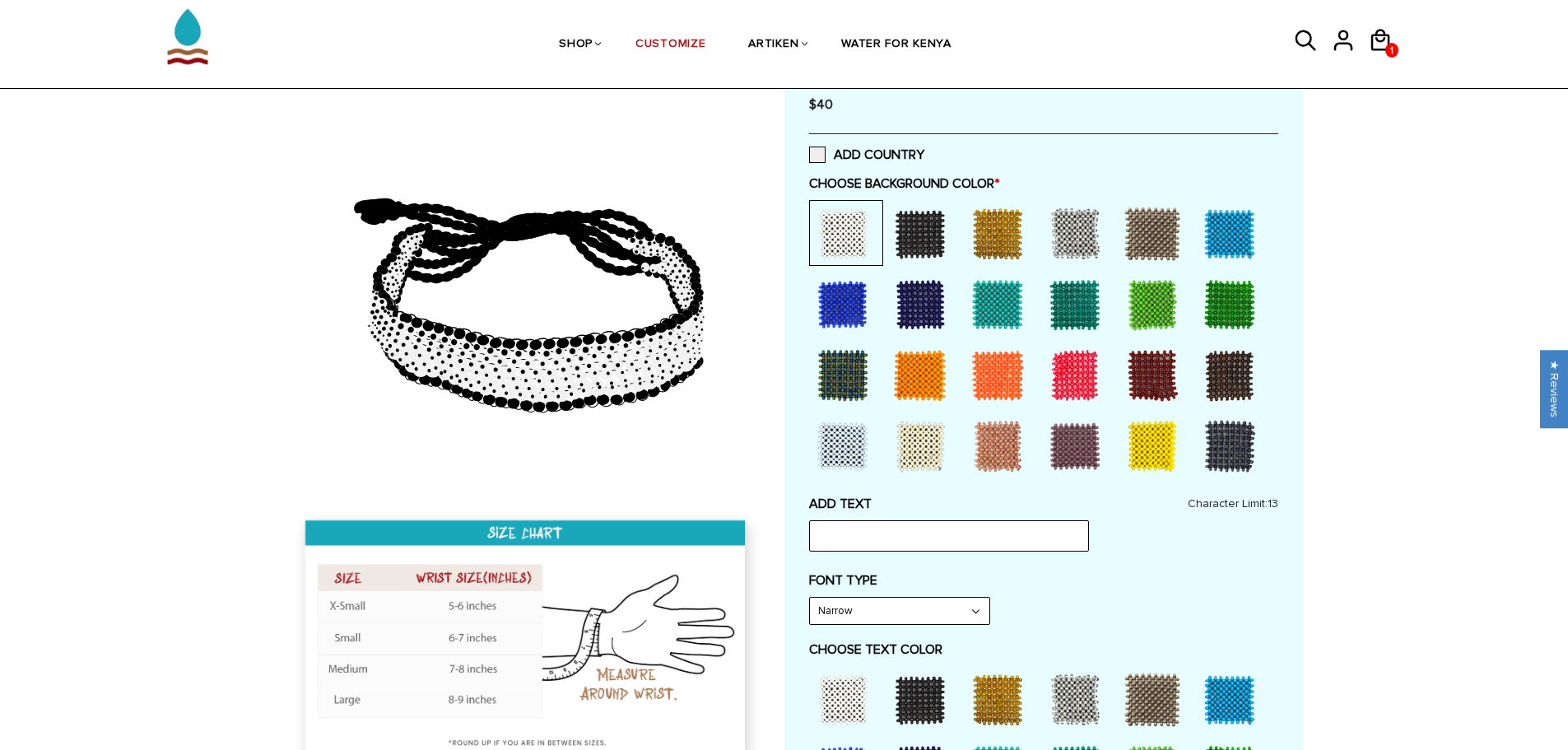 click at bounding box center [843, 700] 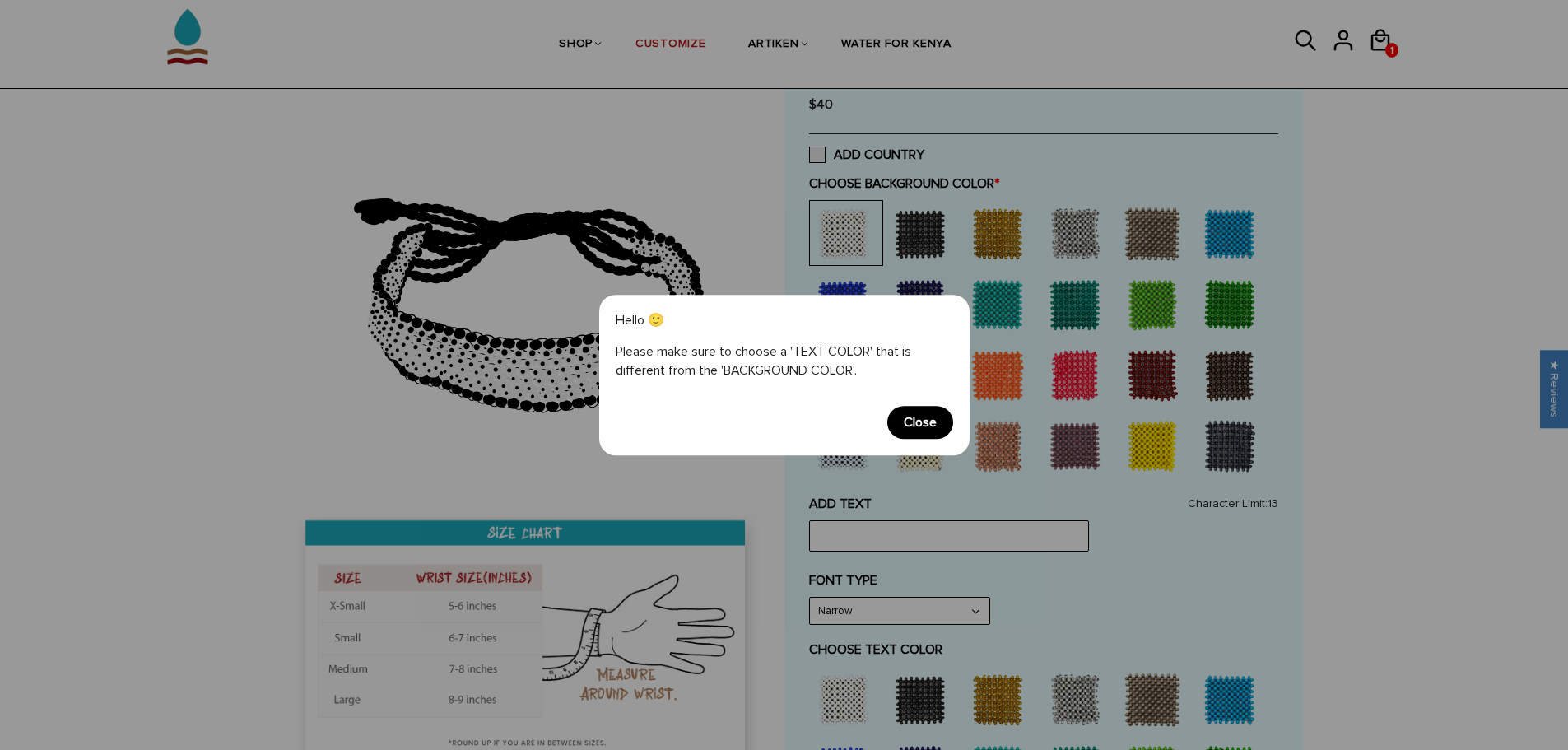 click on "Close" at bounding box center [920, 422] 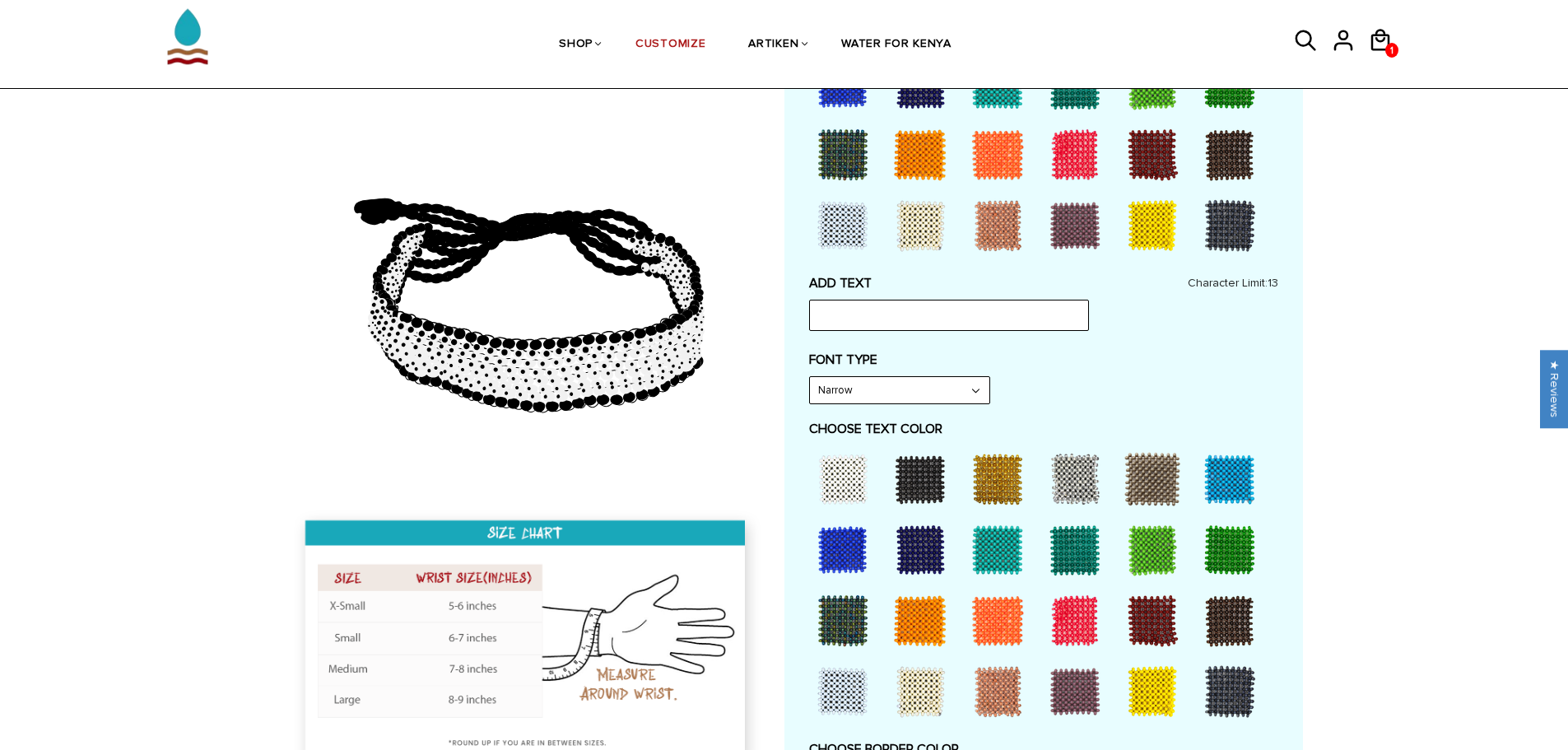 scroll, scrollTop: 576, scrollLeft: 0, axis: vertical 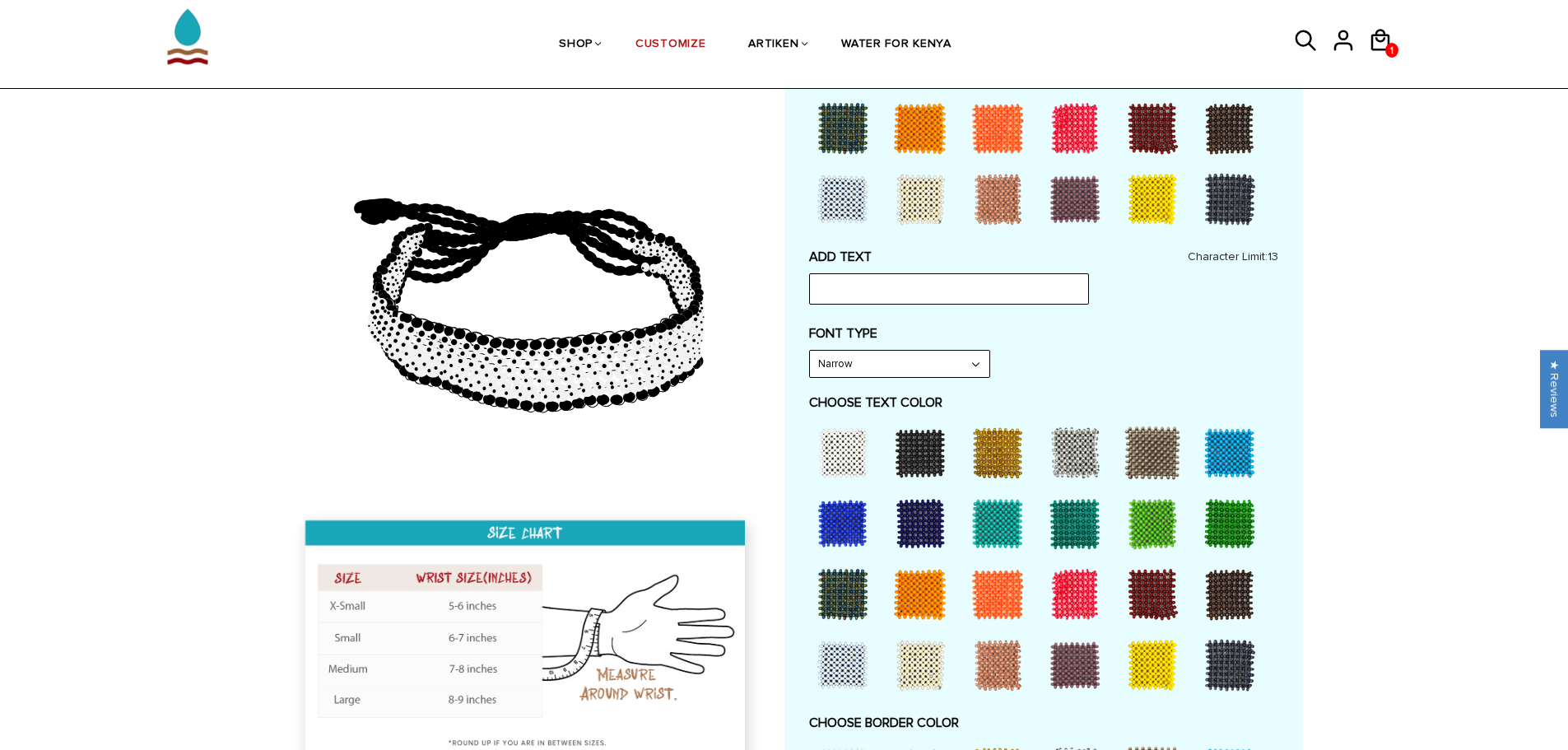 click at bounding box center (843, 665) 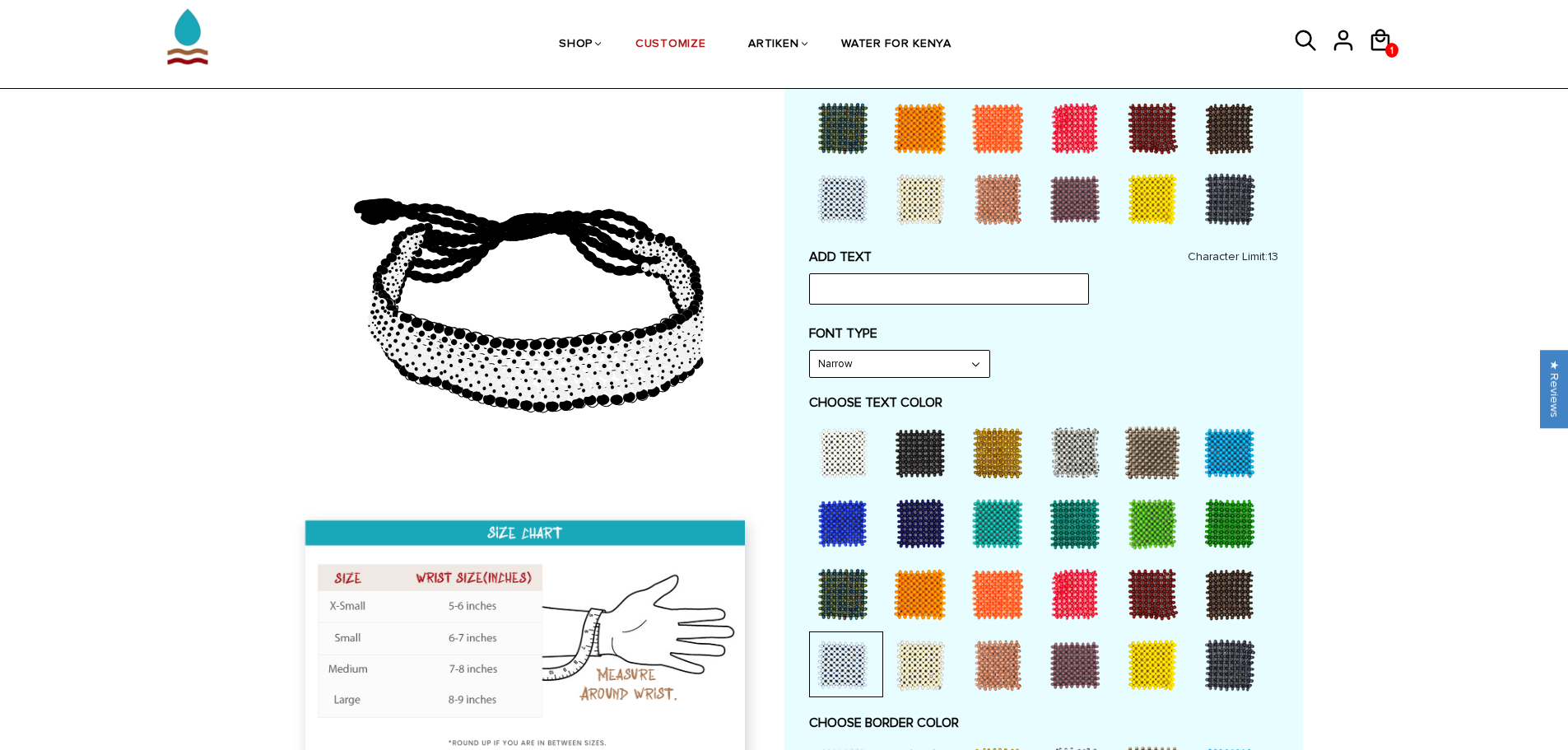 click at bounding box center [843, 524] 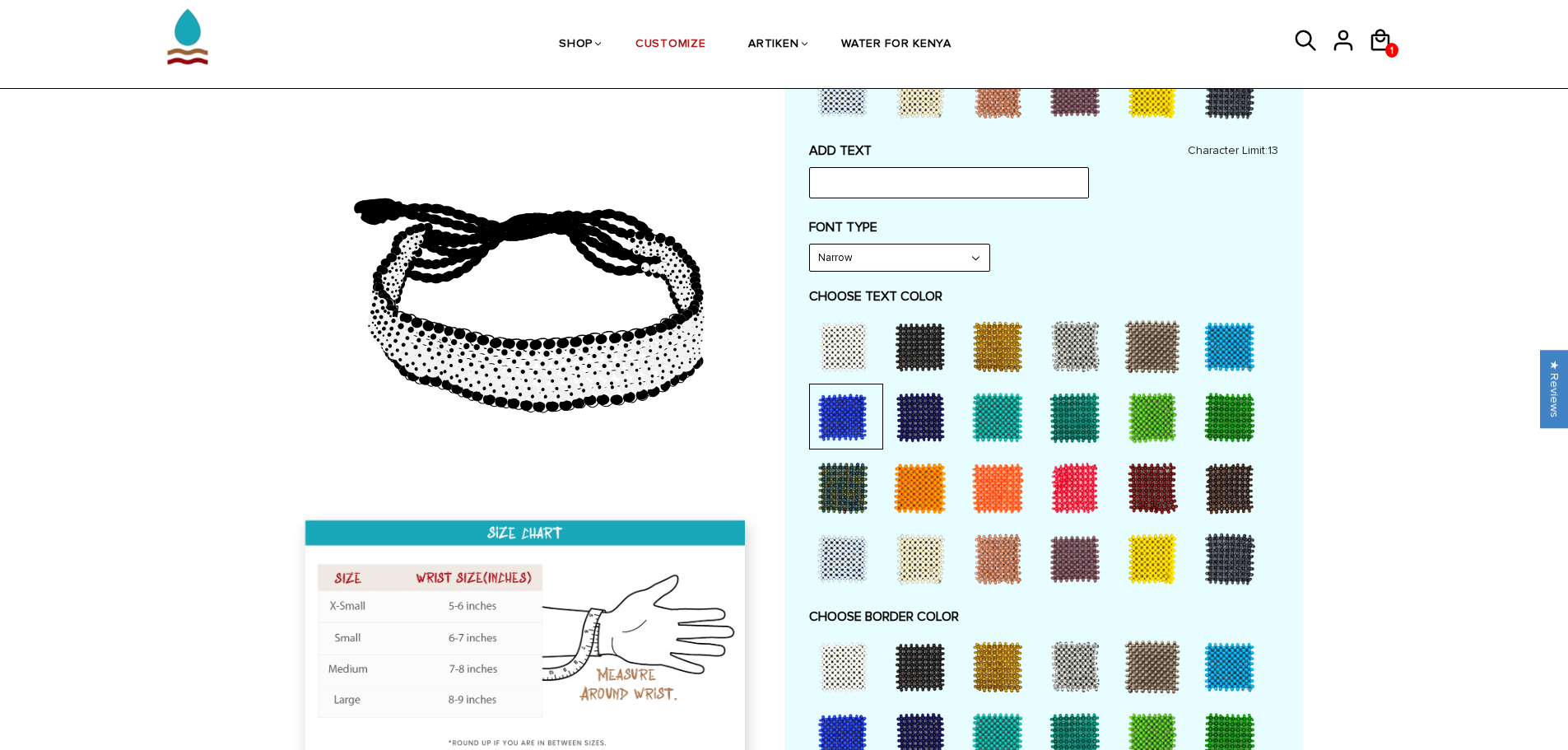 scroll, scrollTop: 741, scrollLeft: 0, axis: vertical 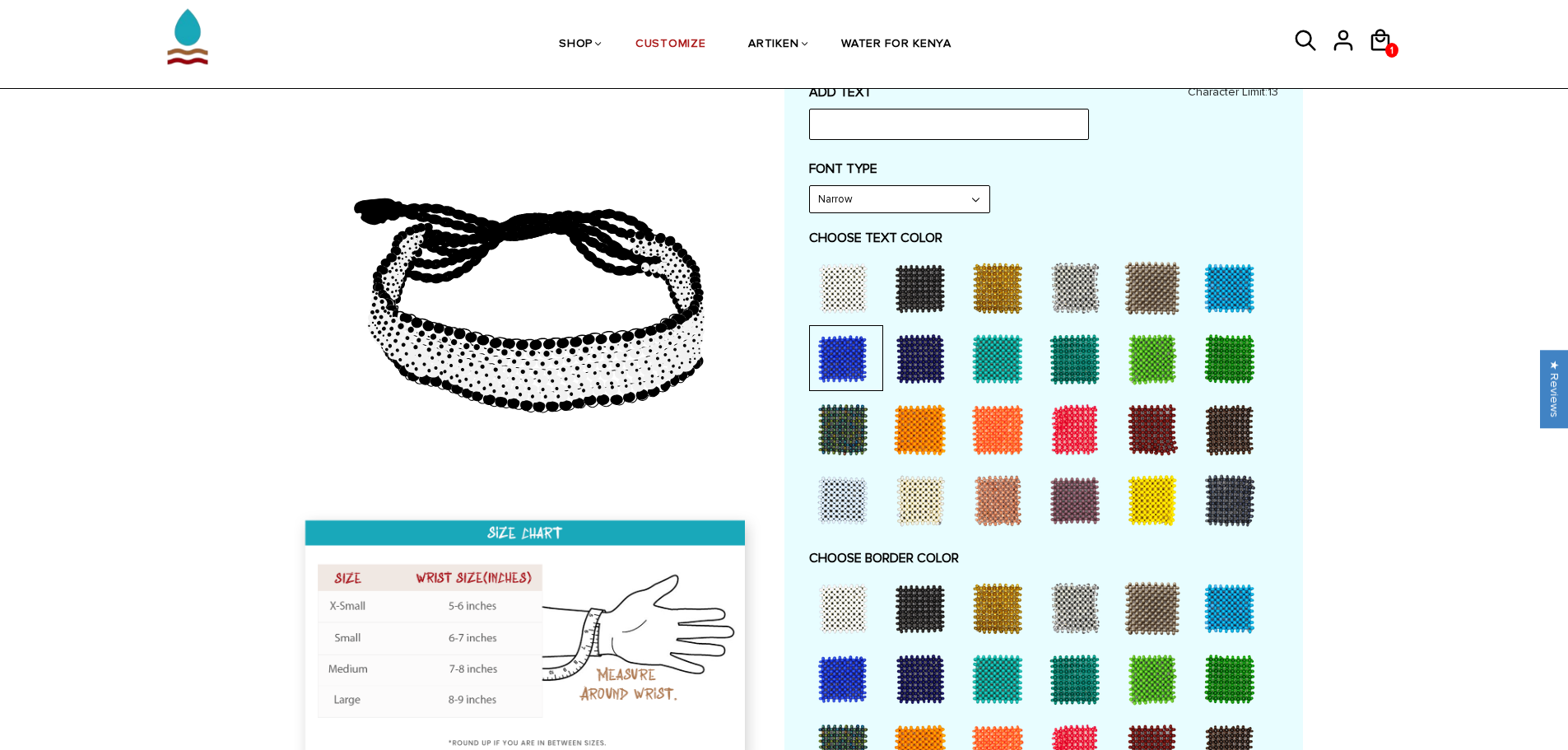 click at bounding box center [843, 288] 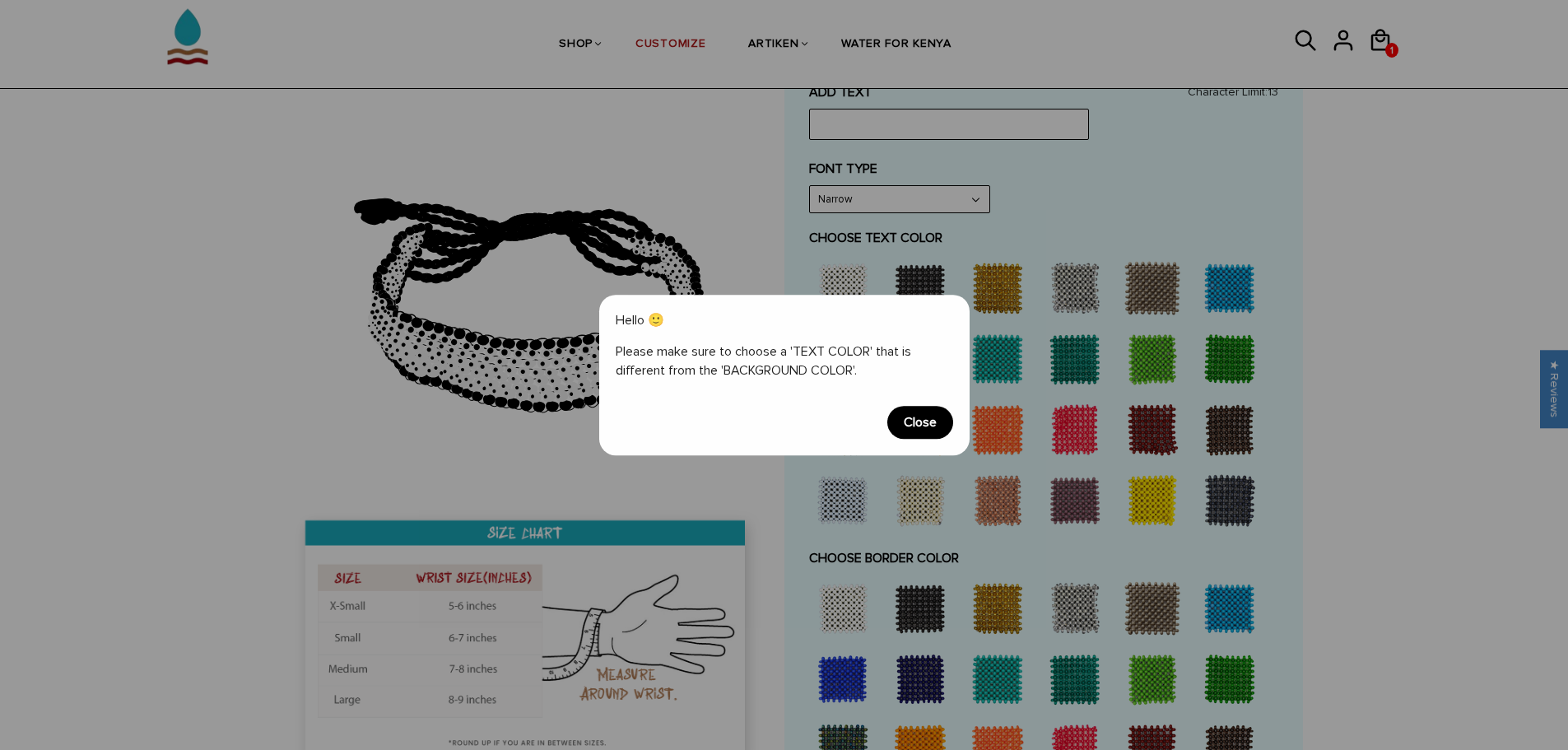 click on "Hello 🙂
Please make sure to choose a 'TEXT COLOR' that is different from the 'BACKGROUND COLOR'.
Close" at bounding box center (784, 375) 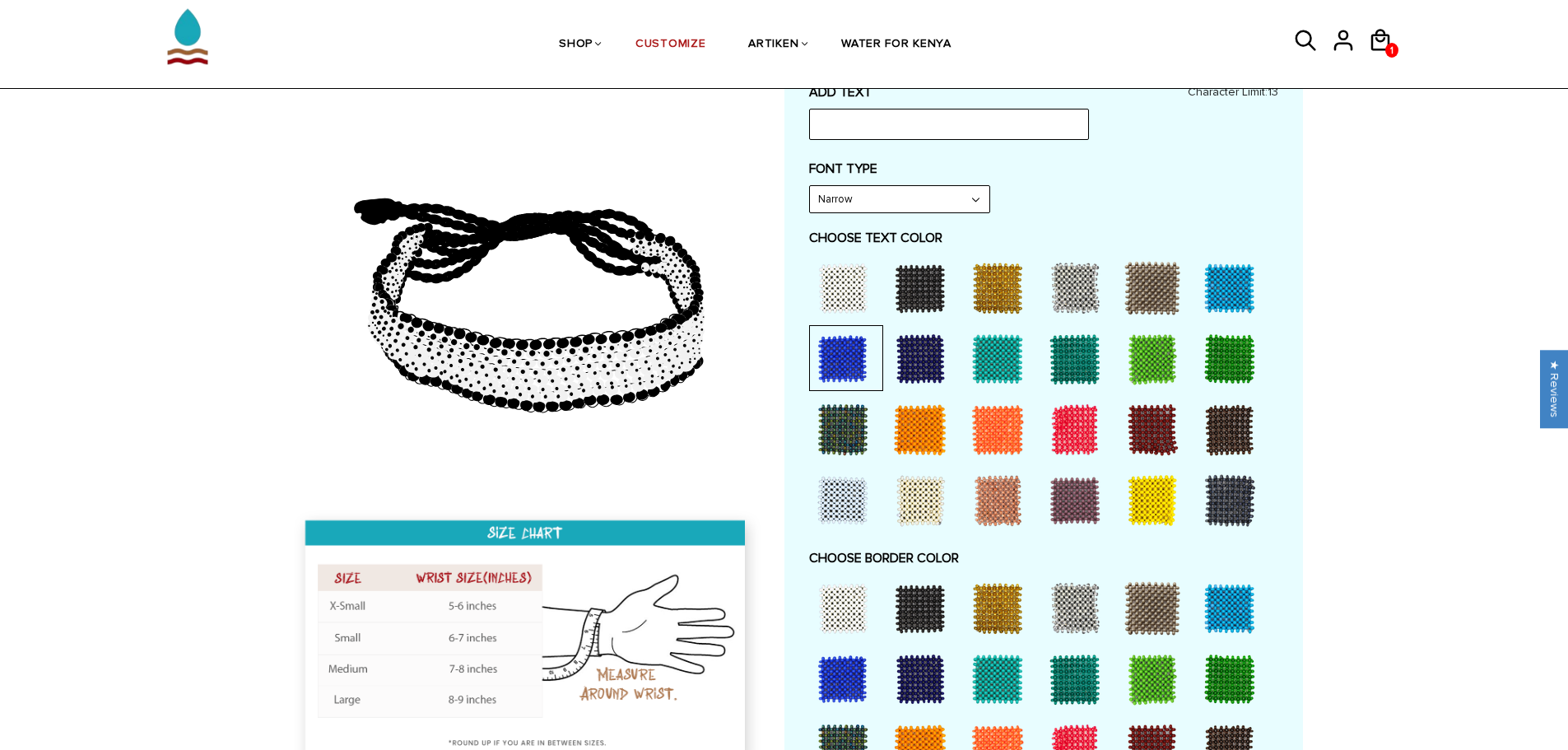 click at bounding box center [843, 501] 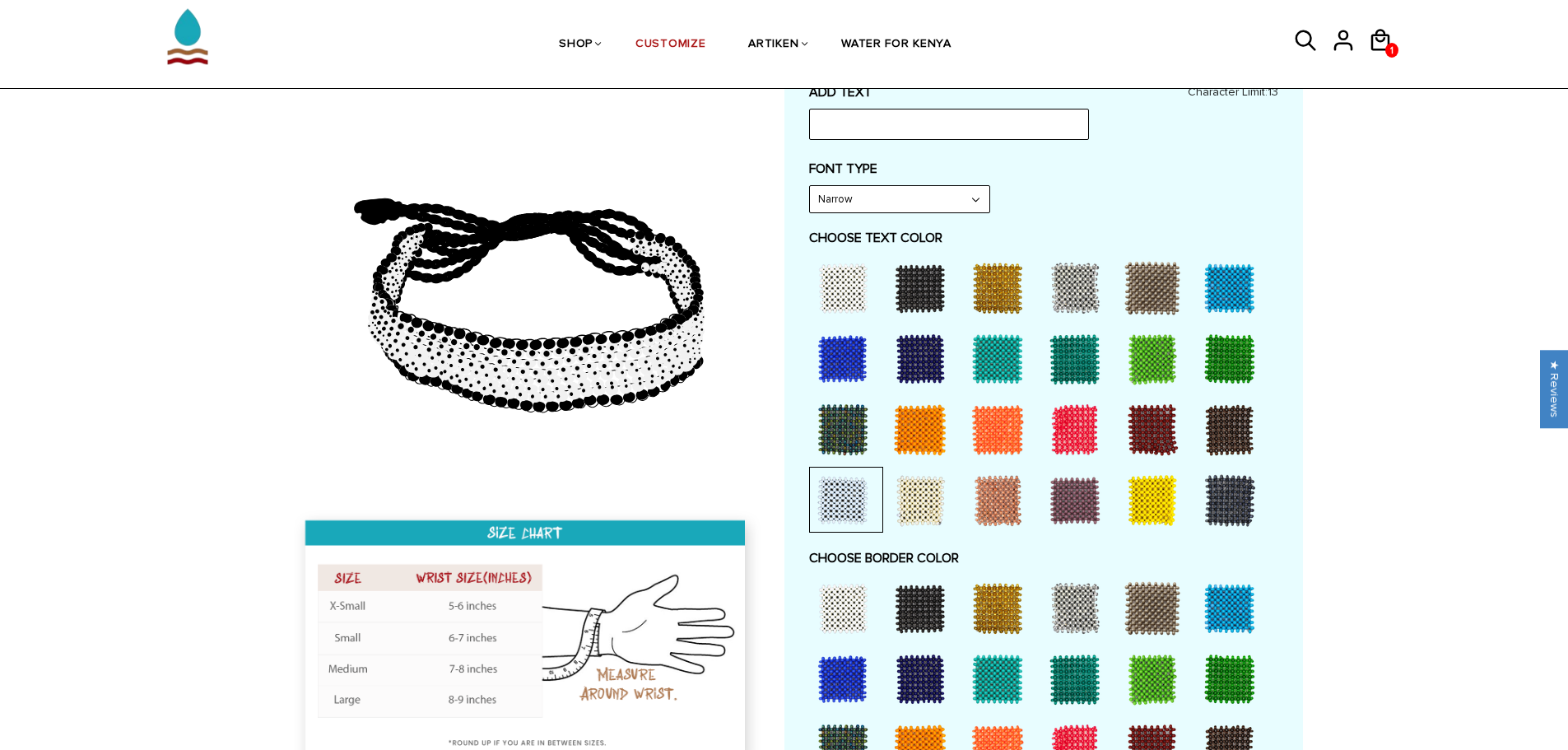 click at bounding box center (843, 679) 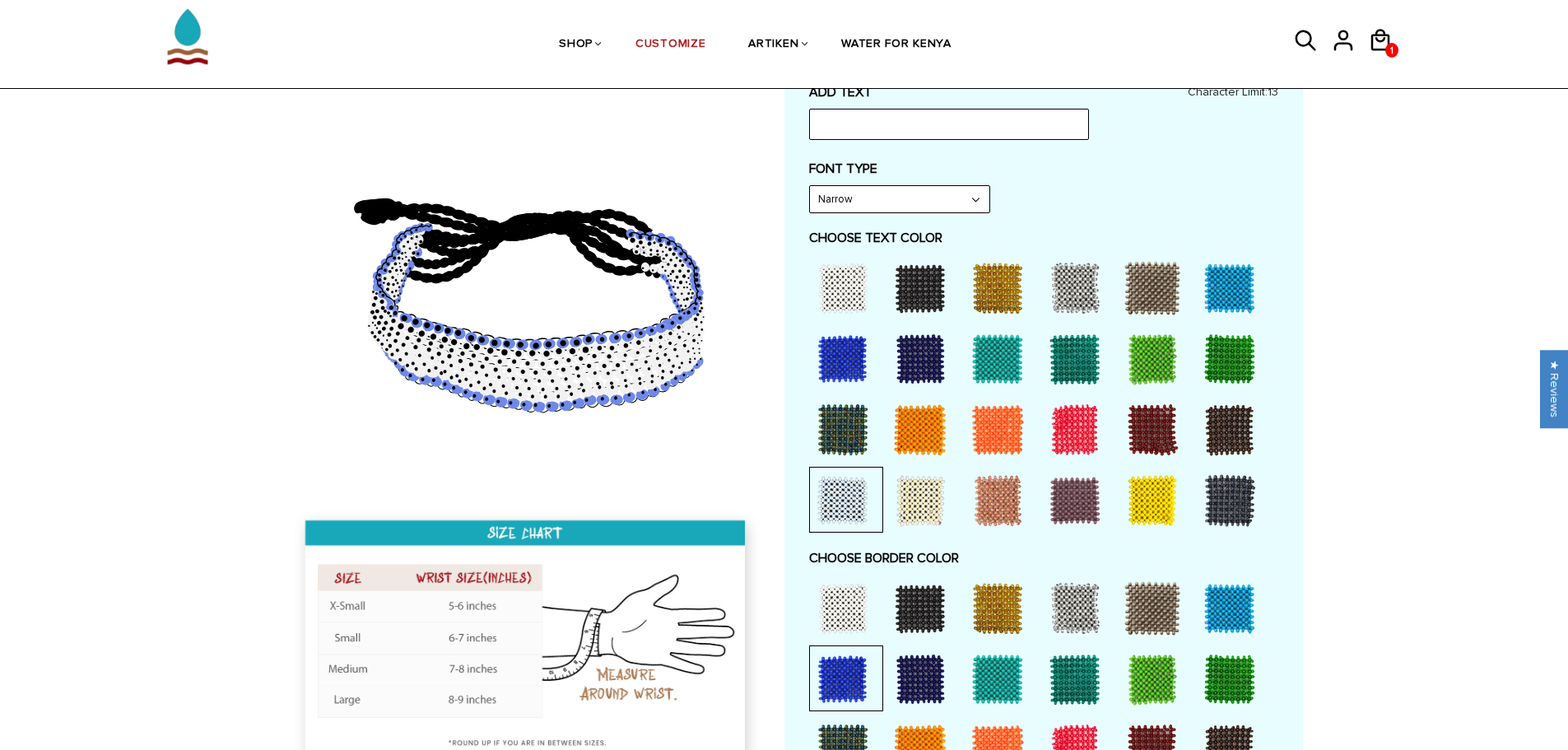 click at bounding box center (920, 679) 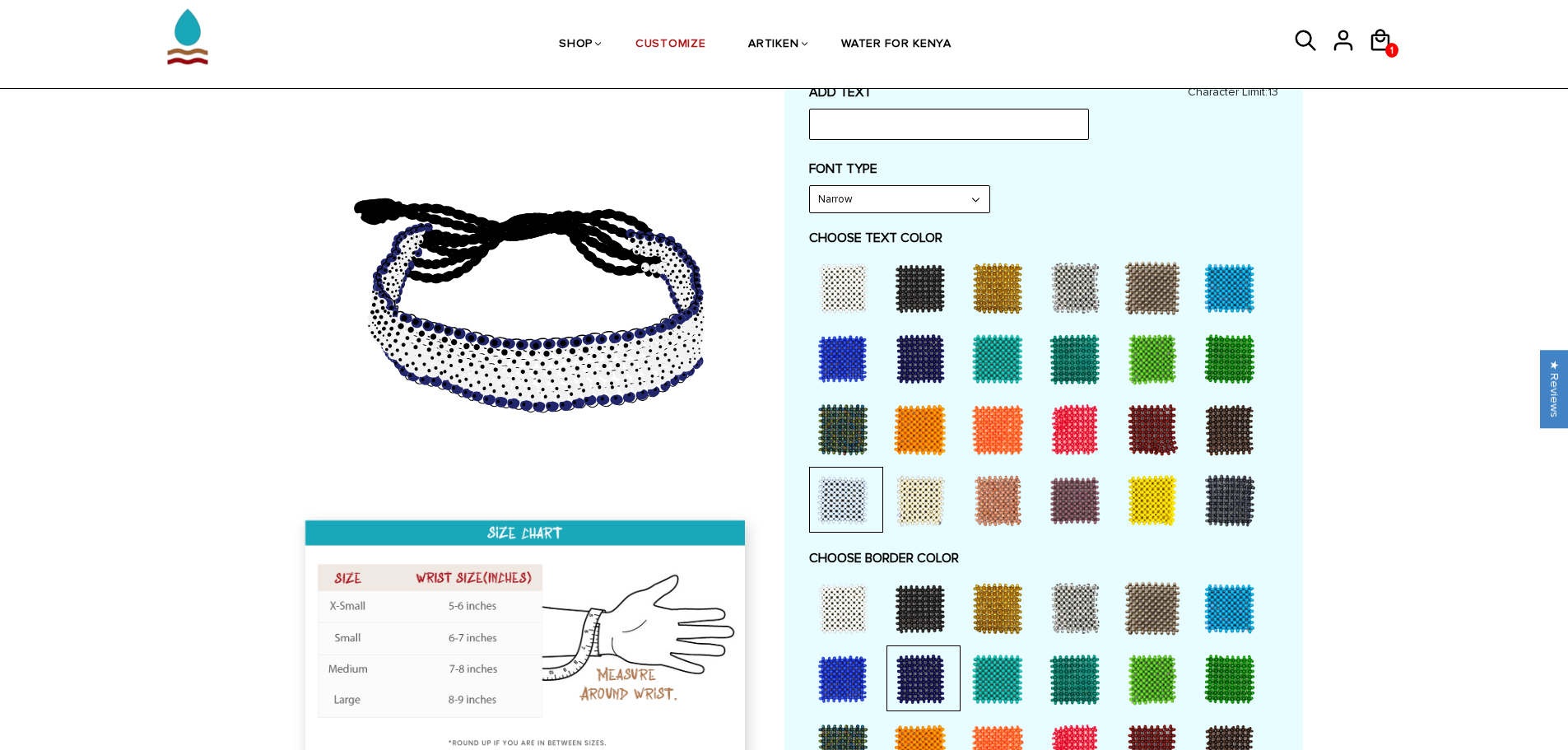 click at bounding box center [843, 679] 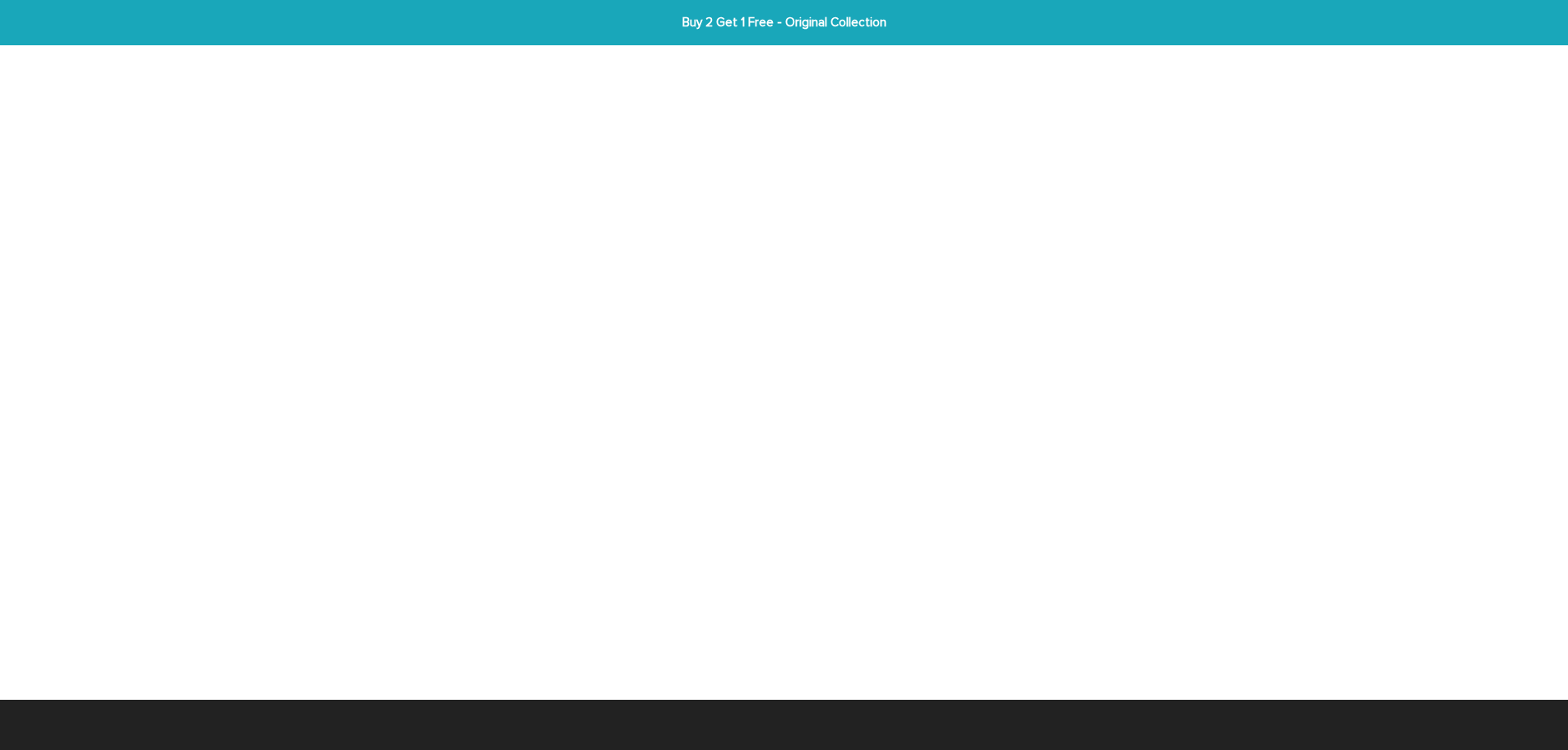 scroll, scrollTop: 0, scrollLeft: 0, axis: both 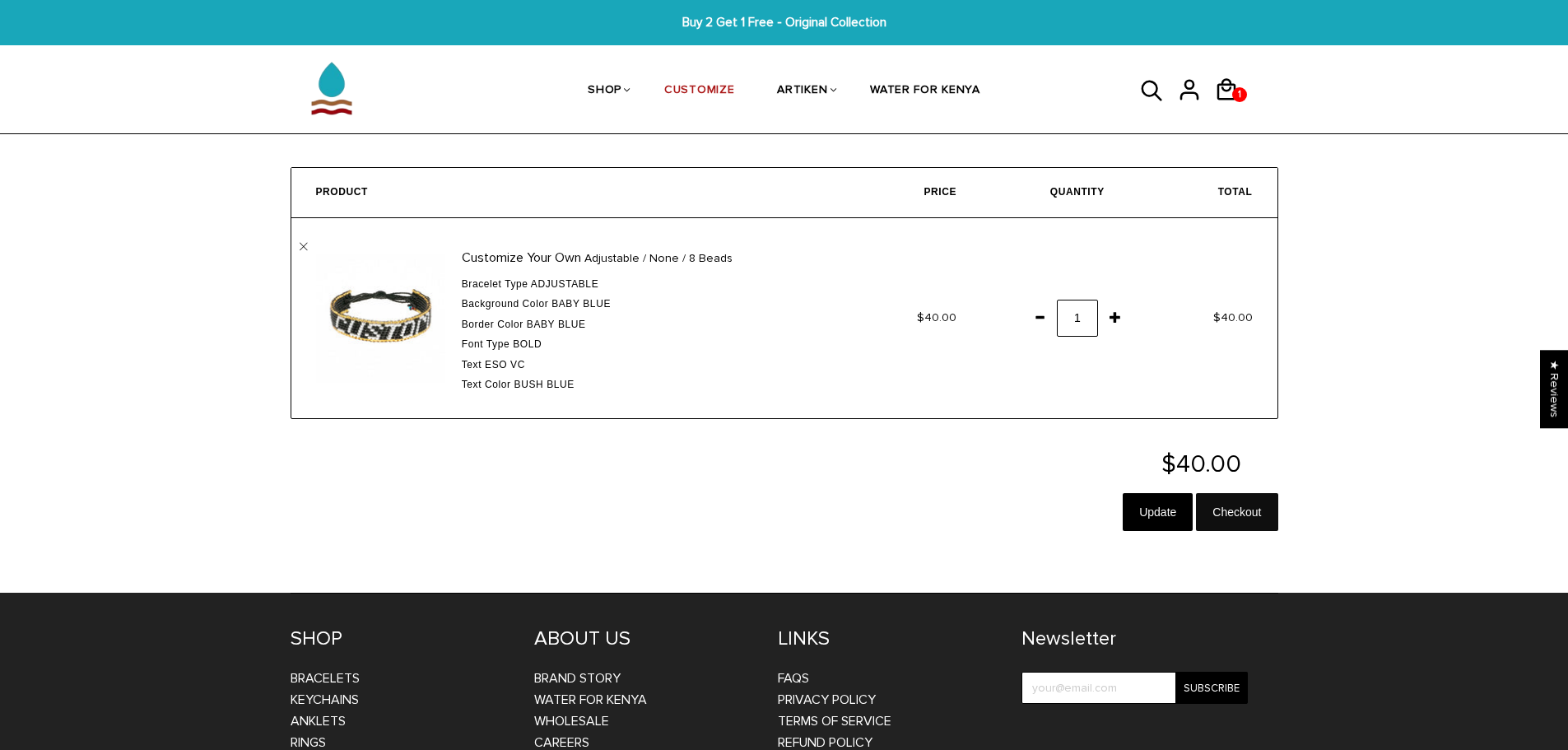 click on "Checkout" at bounding box center [1236, 512] 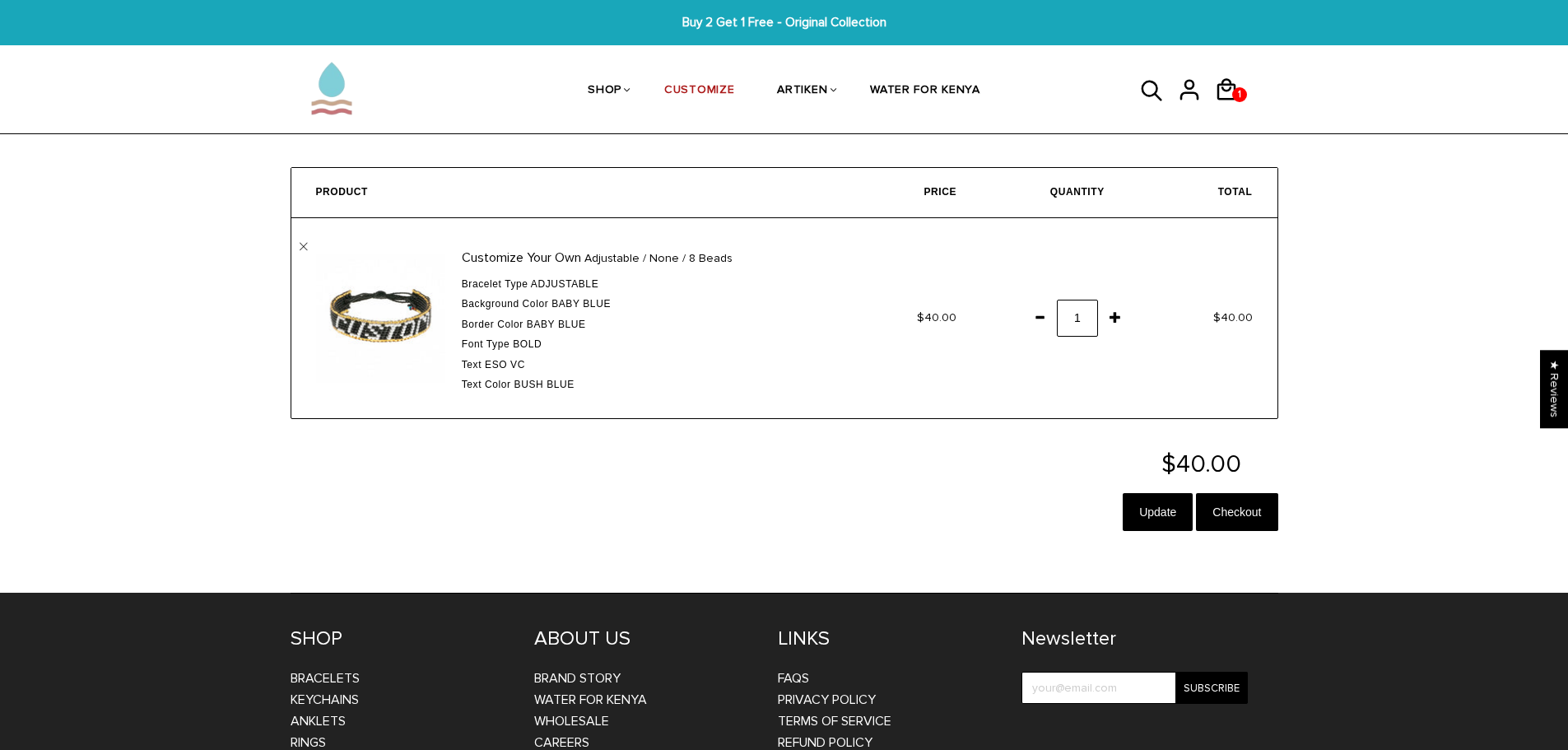 scroll, scrollTop: 0, scrollLeft: 0, axis: both 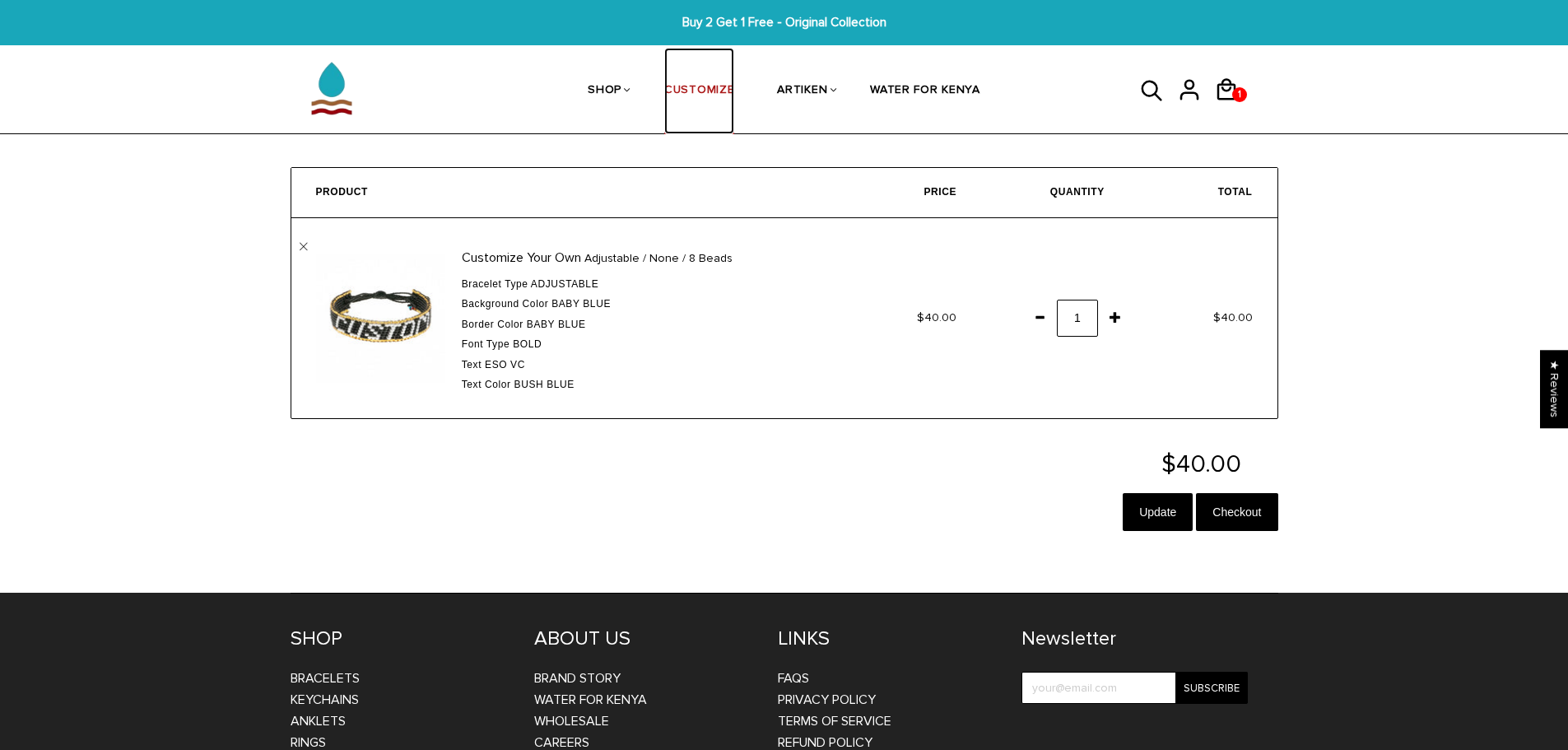 click on "CUSTOMIZE" at bounding box center [699, 91] 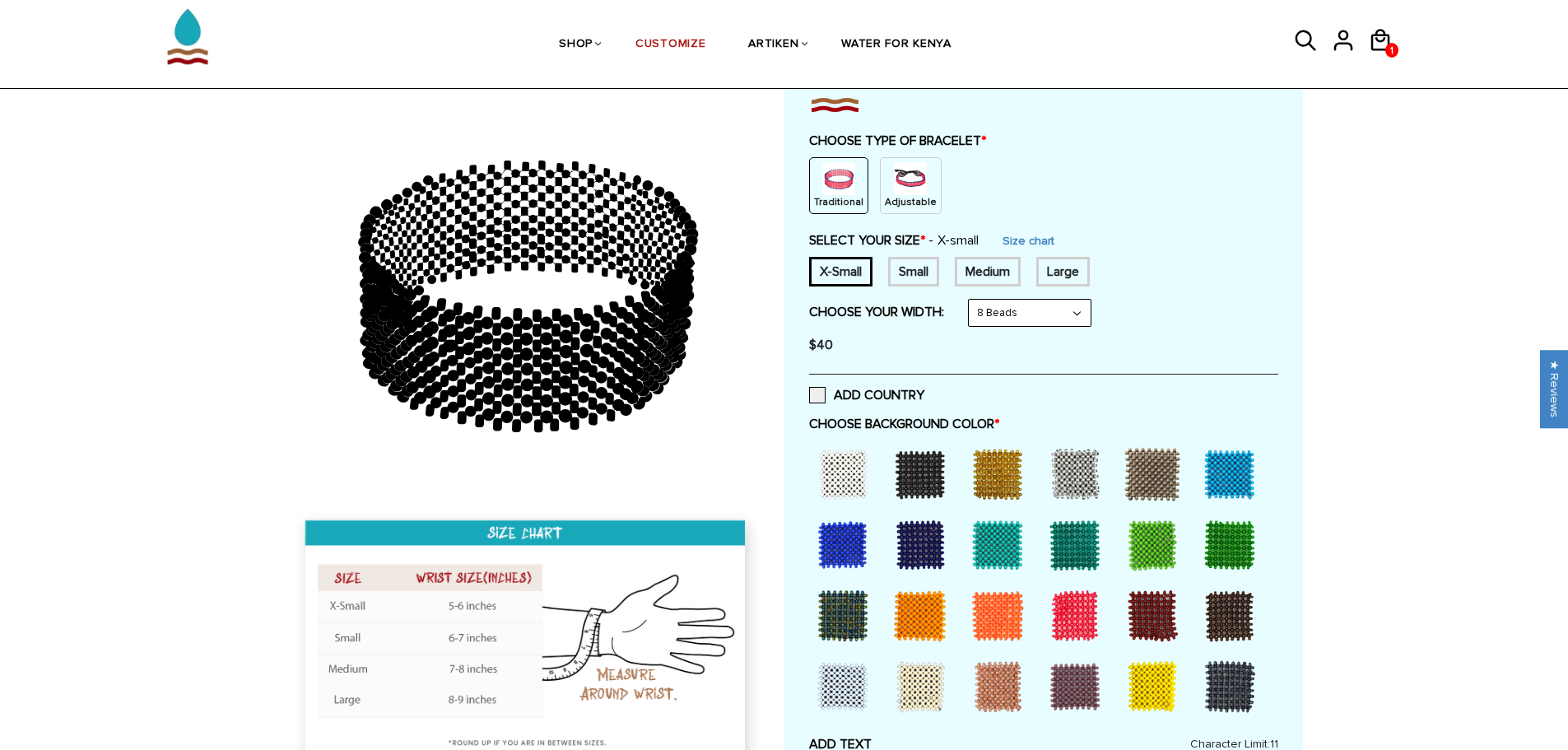 scroll, scrollTop: 165, scrollLeft: 0, axis: vertical 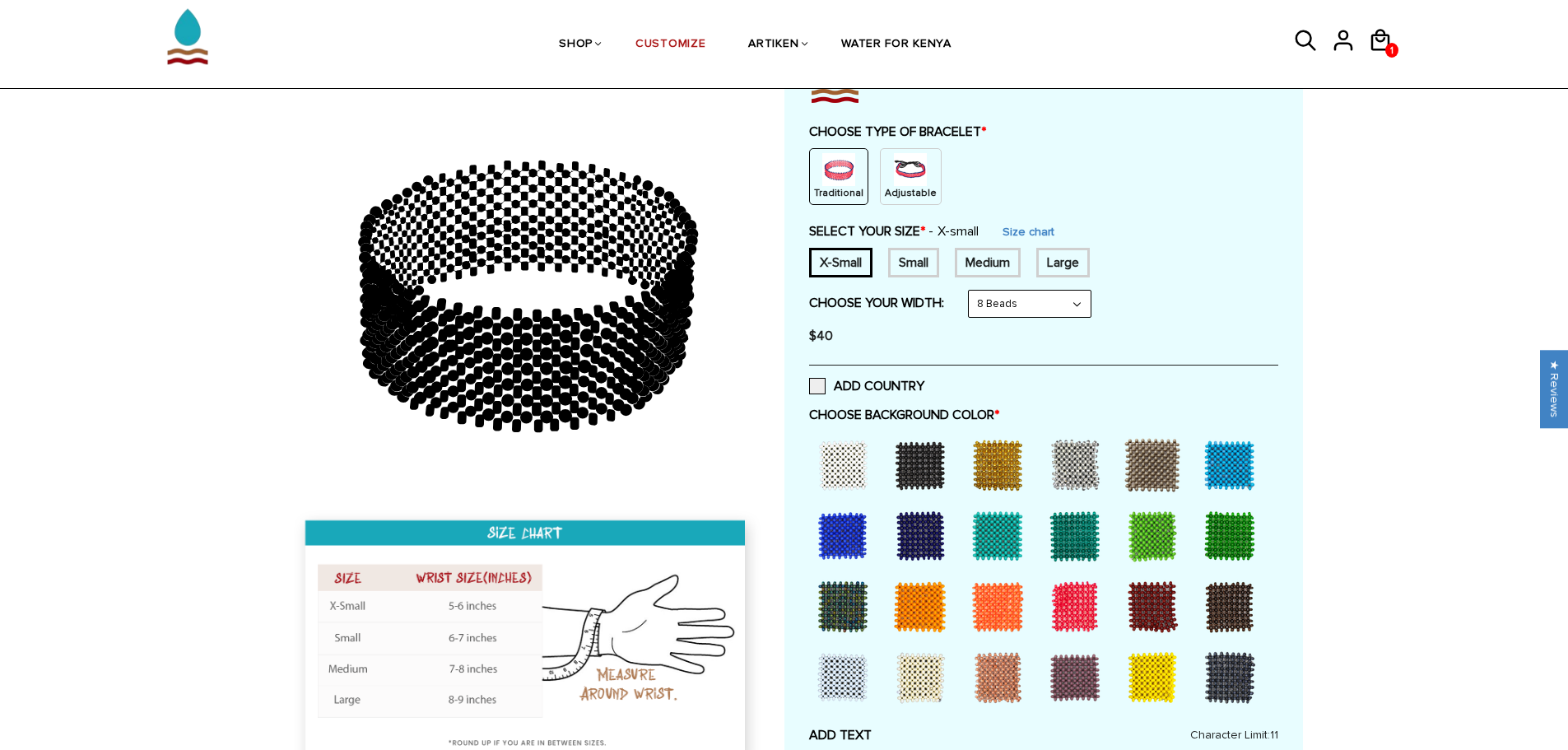 click on "Adjustable" at bounding box center [910, 176] 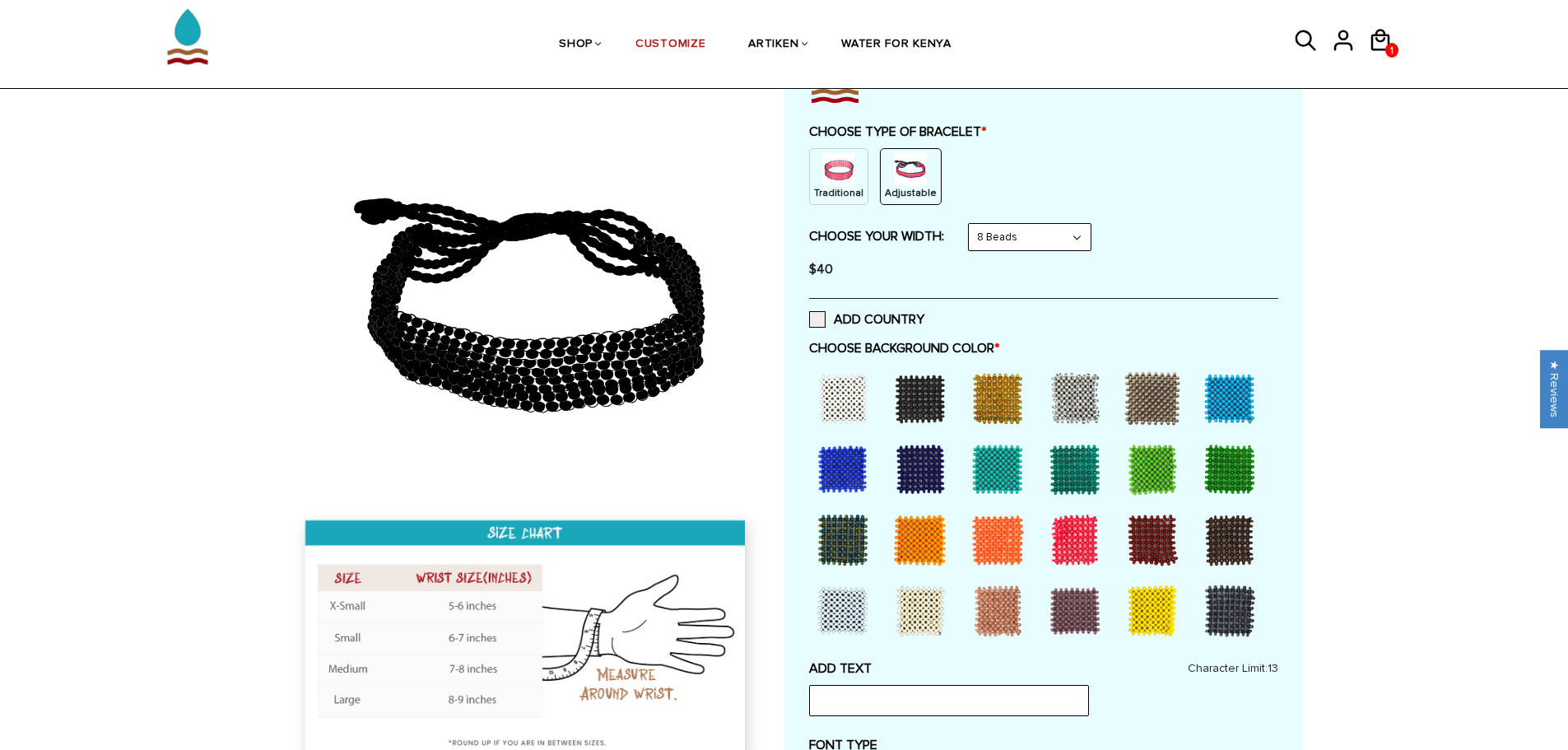 click at bounding box center [843, 398] 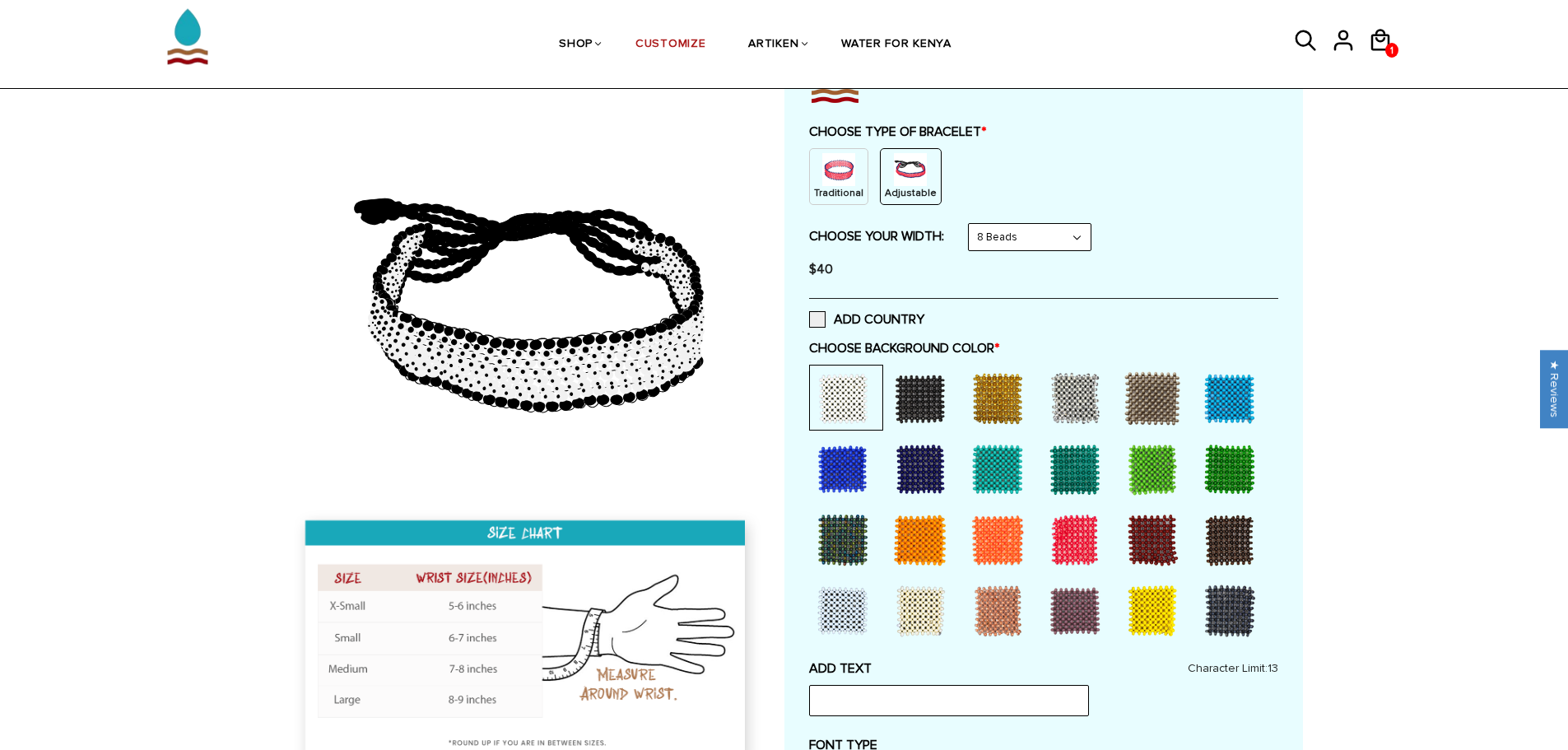 click on "8 Beads
6 Beads
10 Beads" at bounding box center (1030, 237) 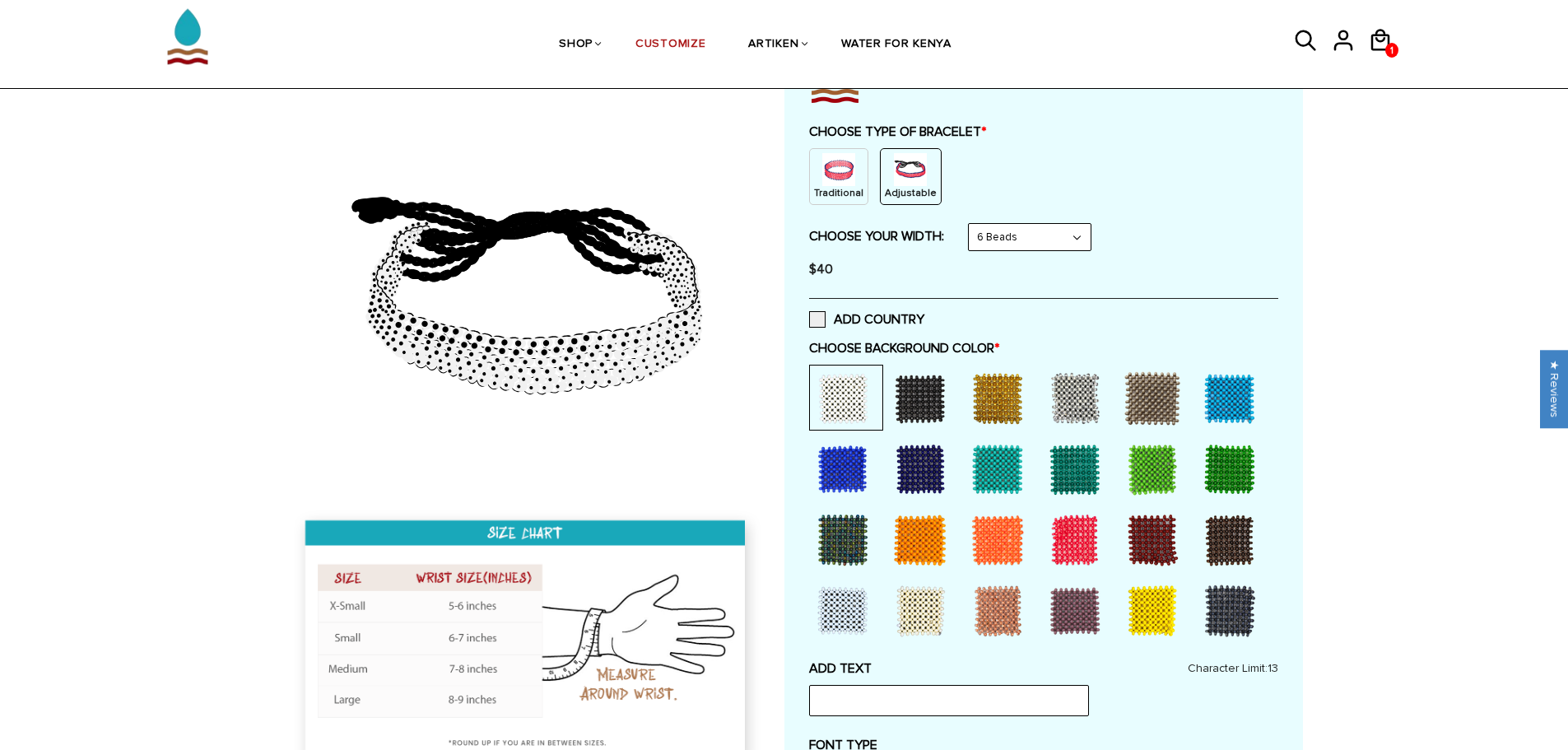 click on "8 Beads
6 Beads
10 Beads" at bounding box center [1030, 237] 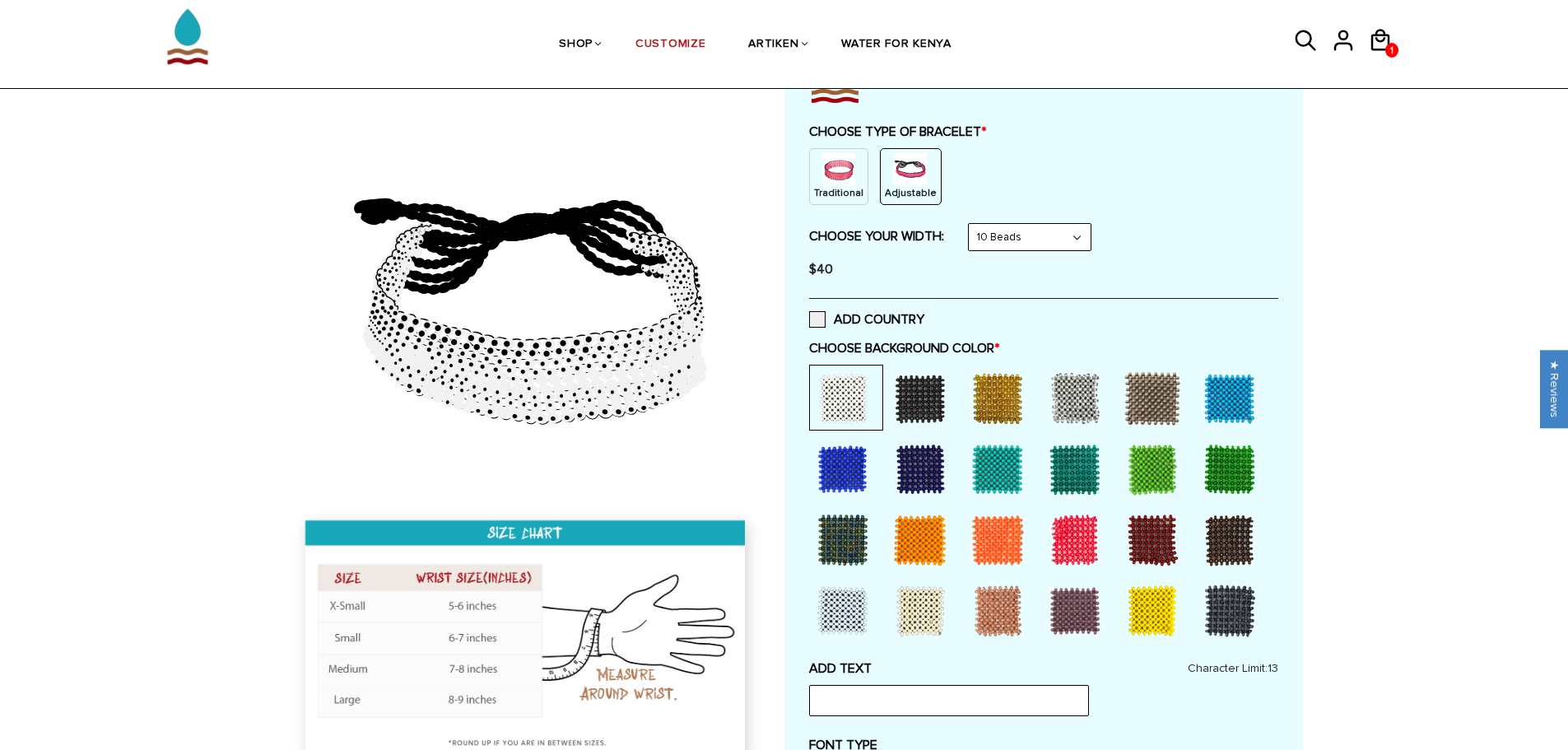 click on "8 Beads
6 Beads
10 Beads" at bounding box center [1030, 237] 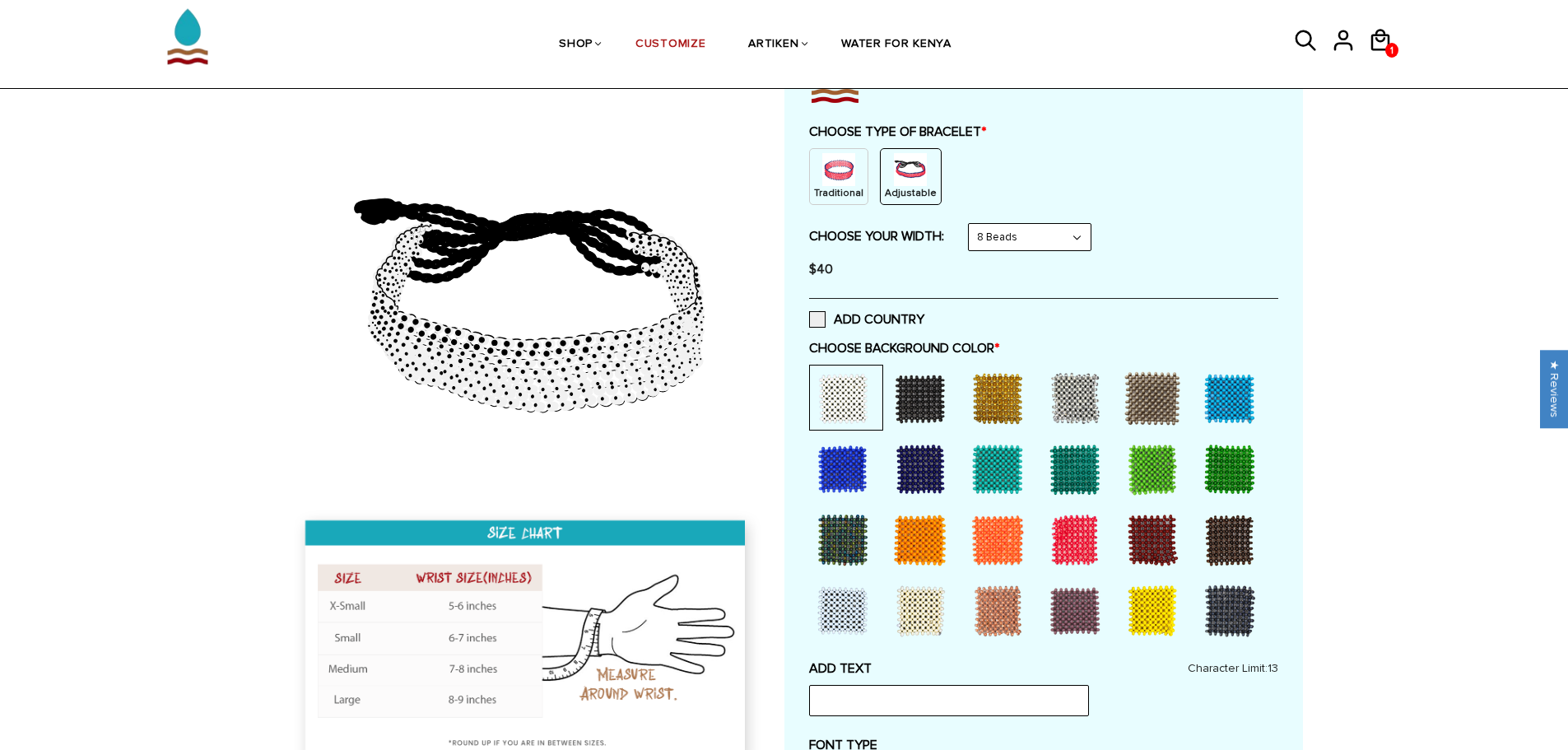 click at bounding box center (843, 611) 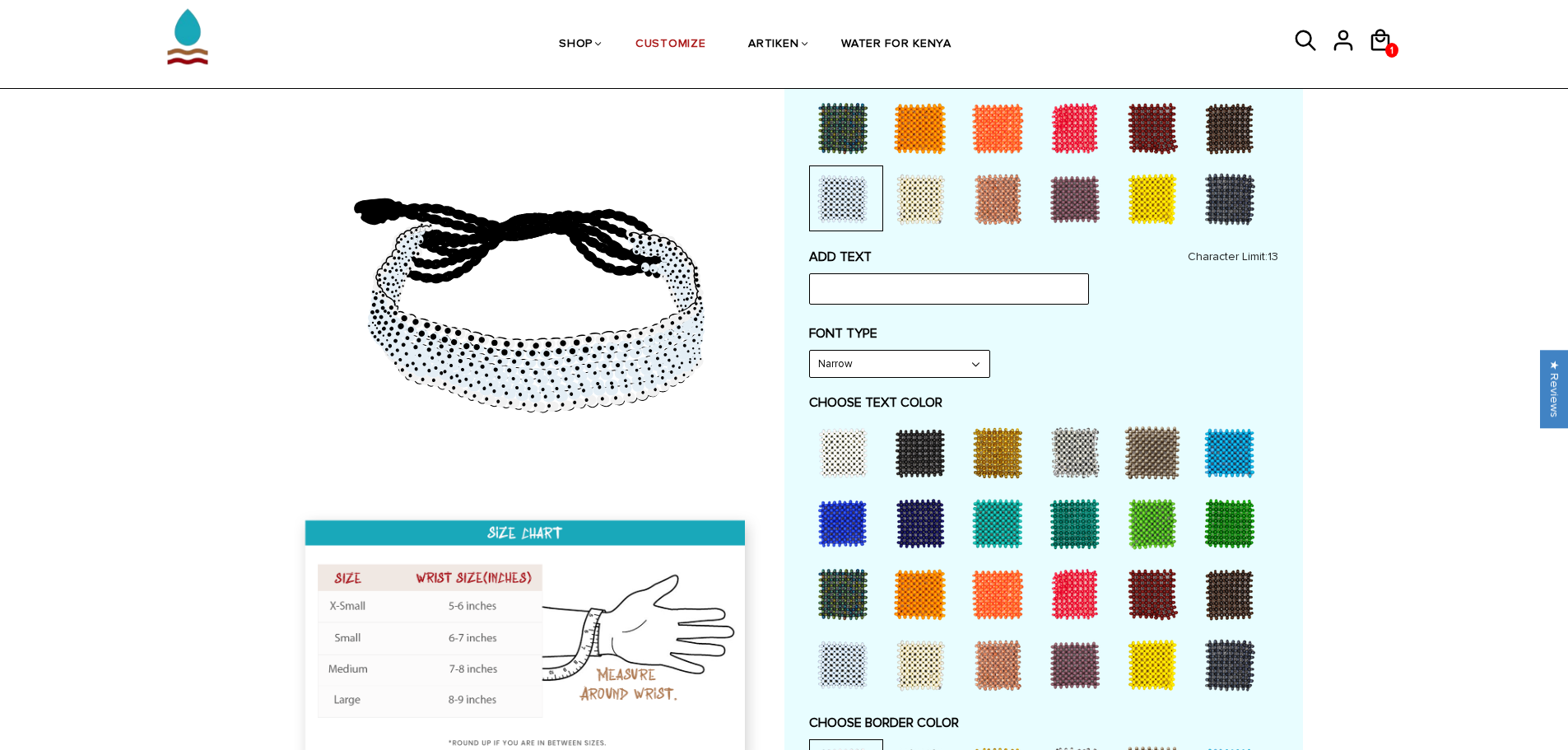 click at bounding box center (843, 524) 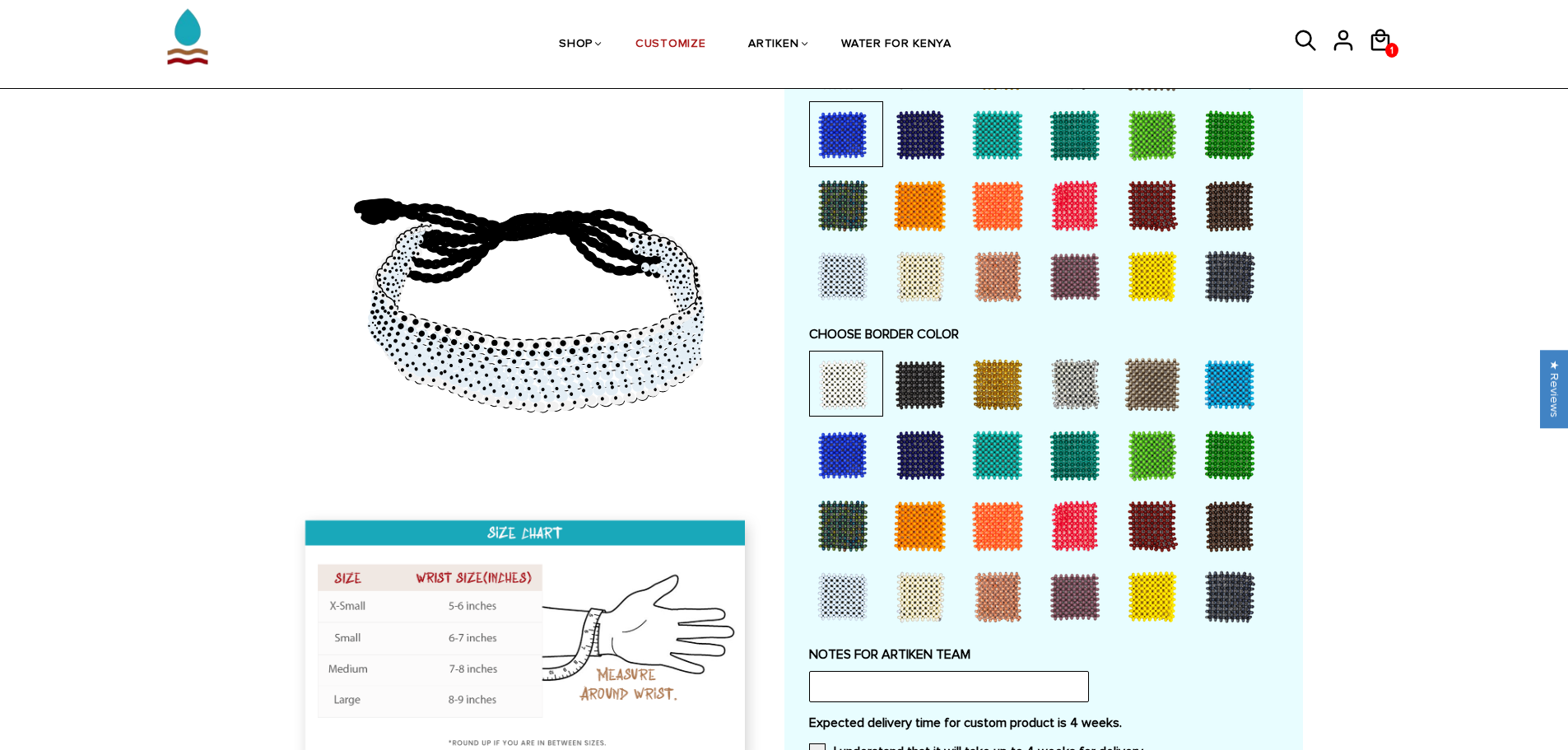 scroll, scrollTop: 988, scrollLeft: 0, axis: vertical 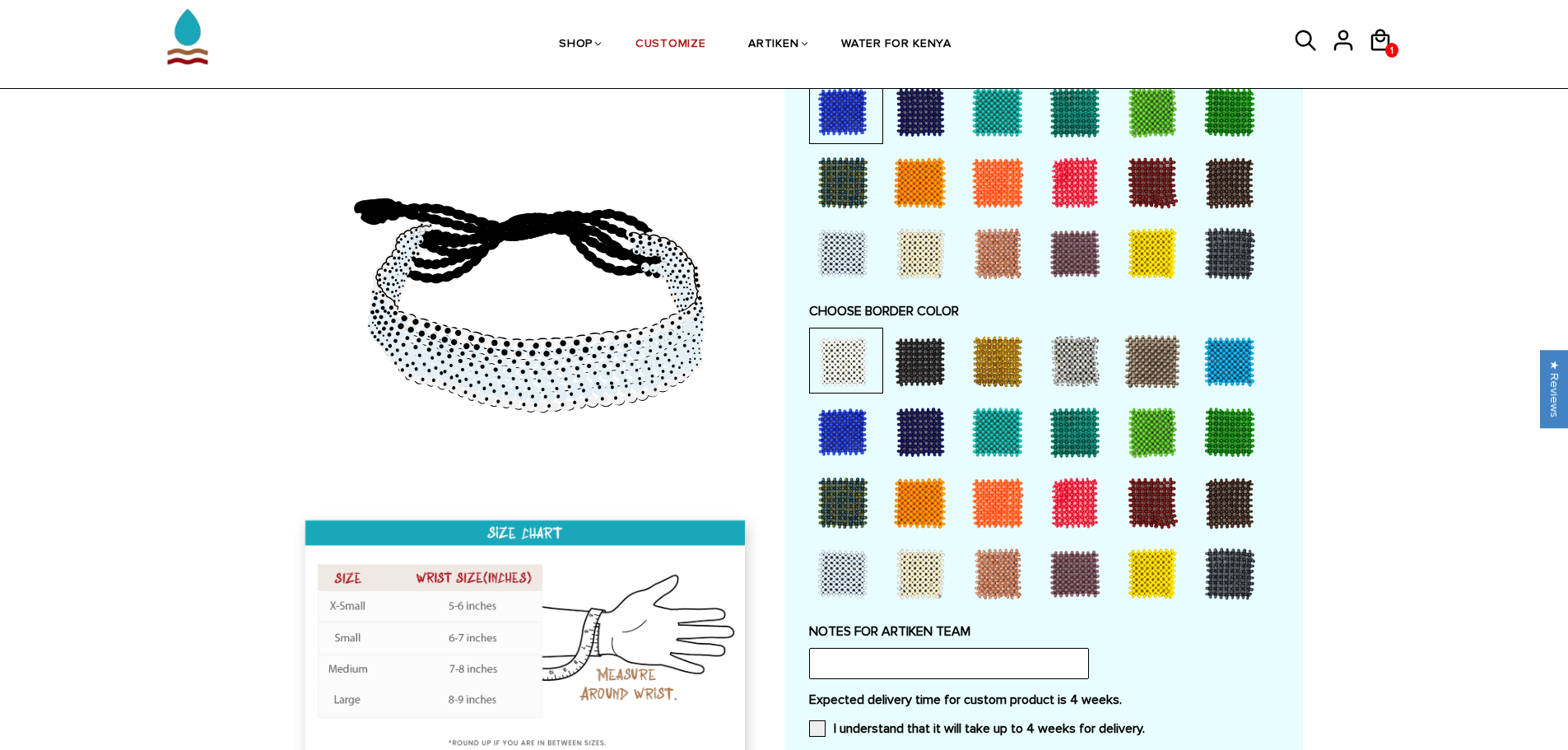 click at bounding box center (843, 574) 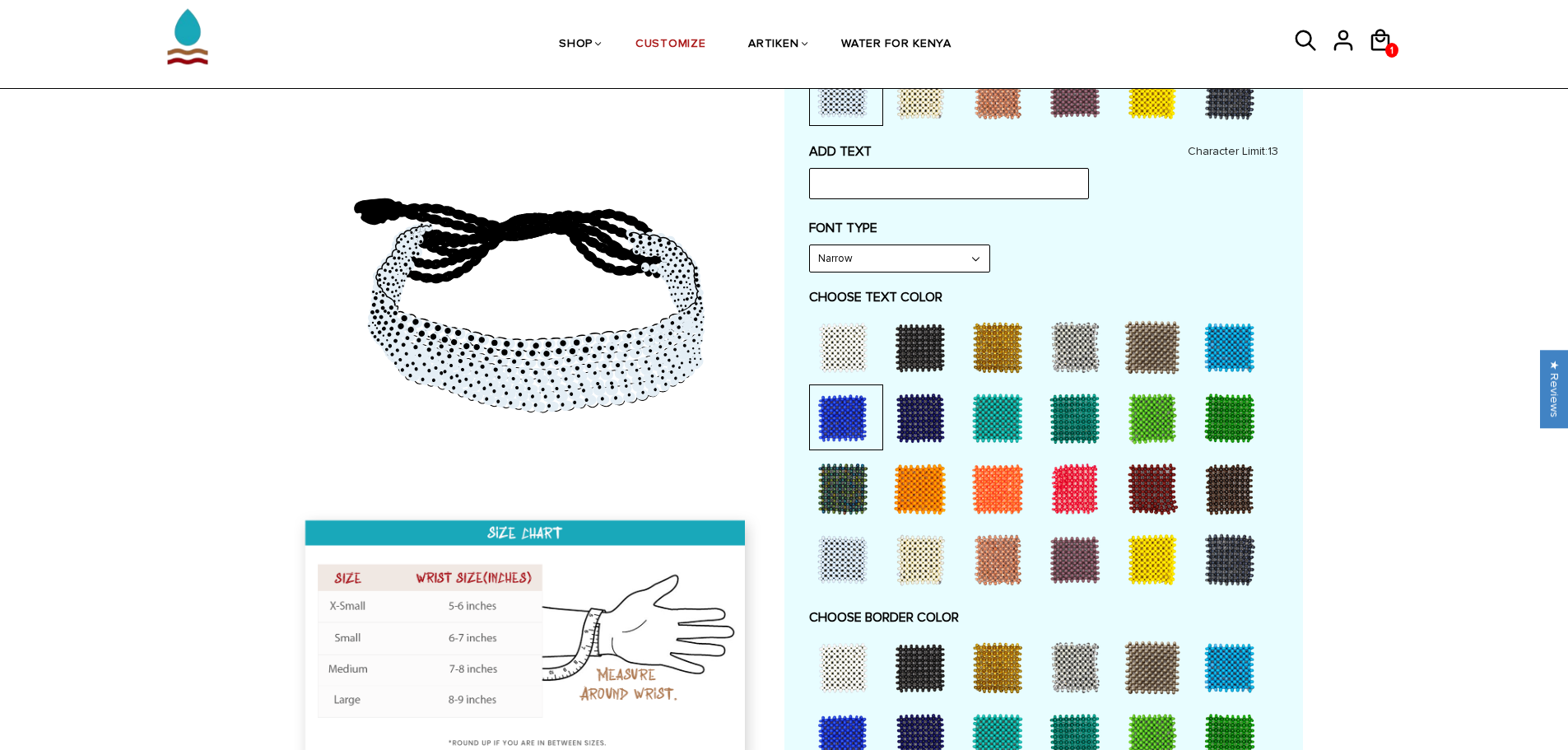 scroll, scrollTop: 659, scrollLeft: 0, axis: vertical 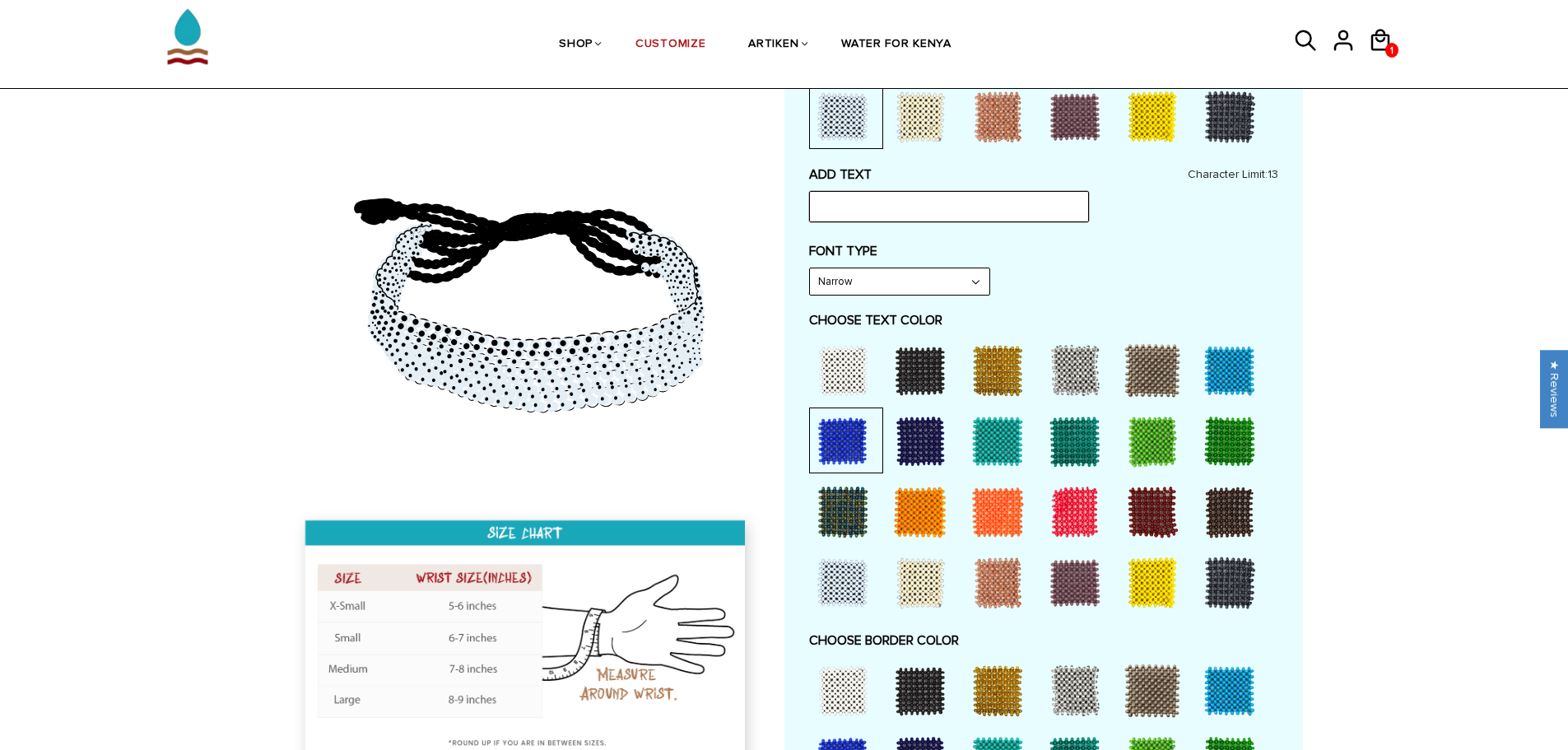 click at bounding box center (949, 207) 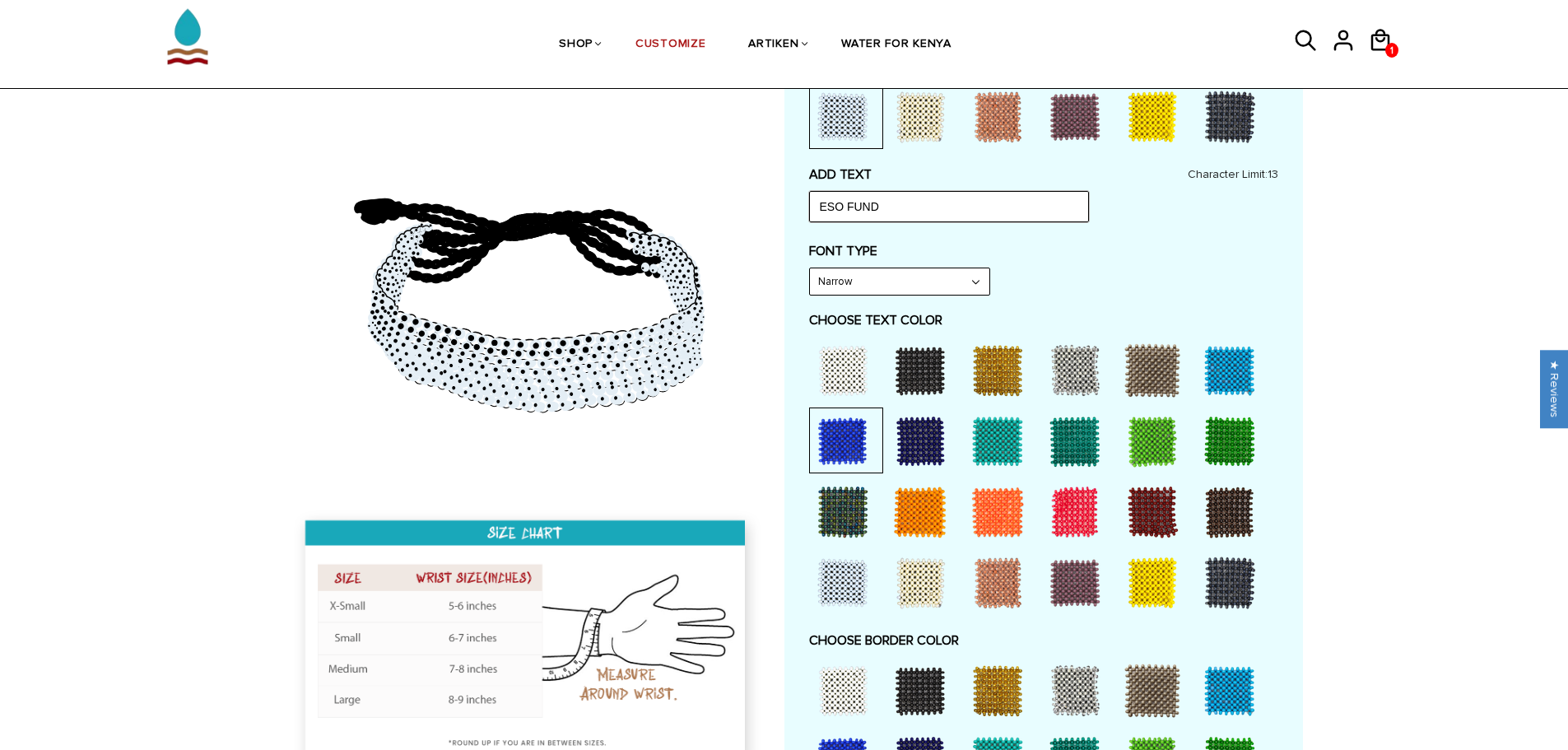 type on "ESO FUND" 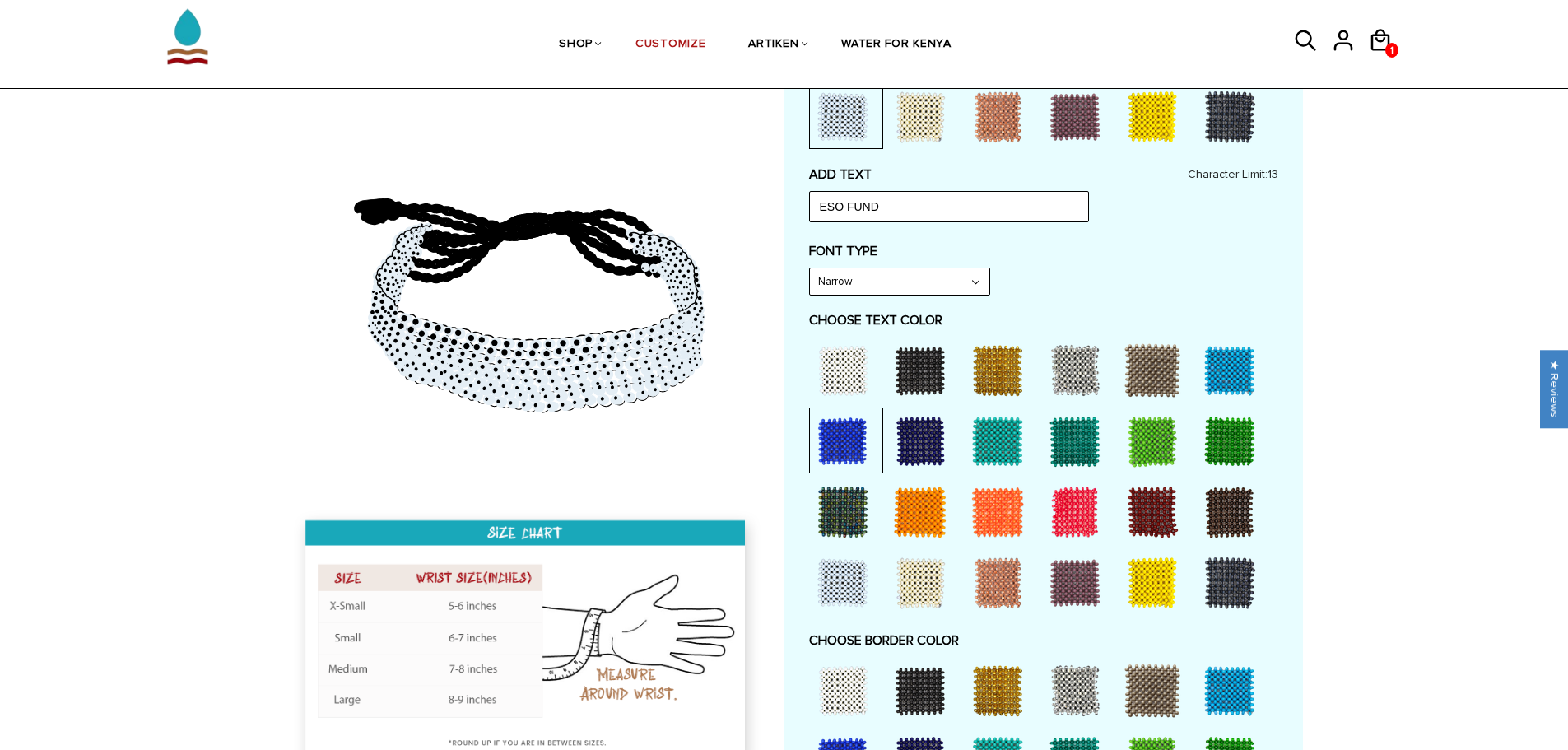 click on "Narrow
Bold" at bounding box center (900, 282) 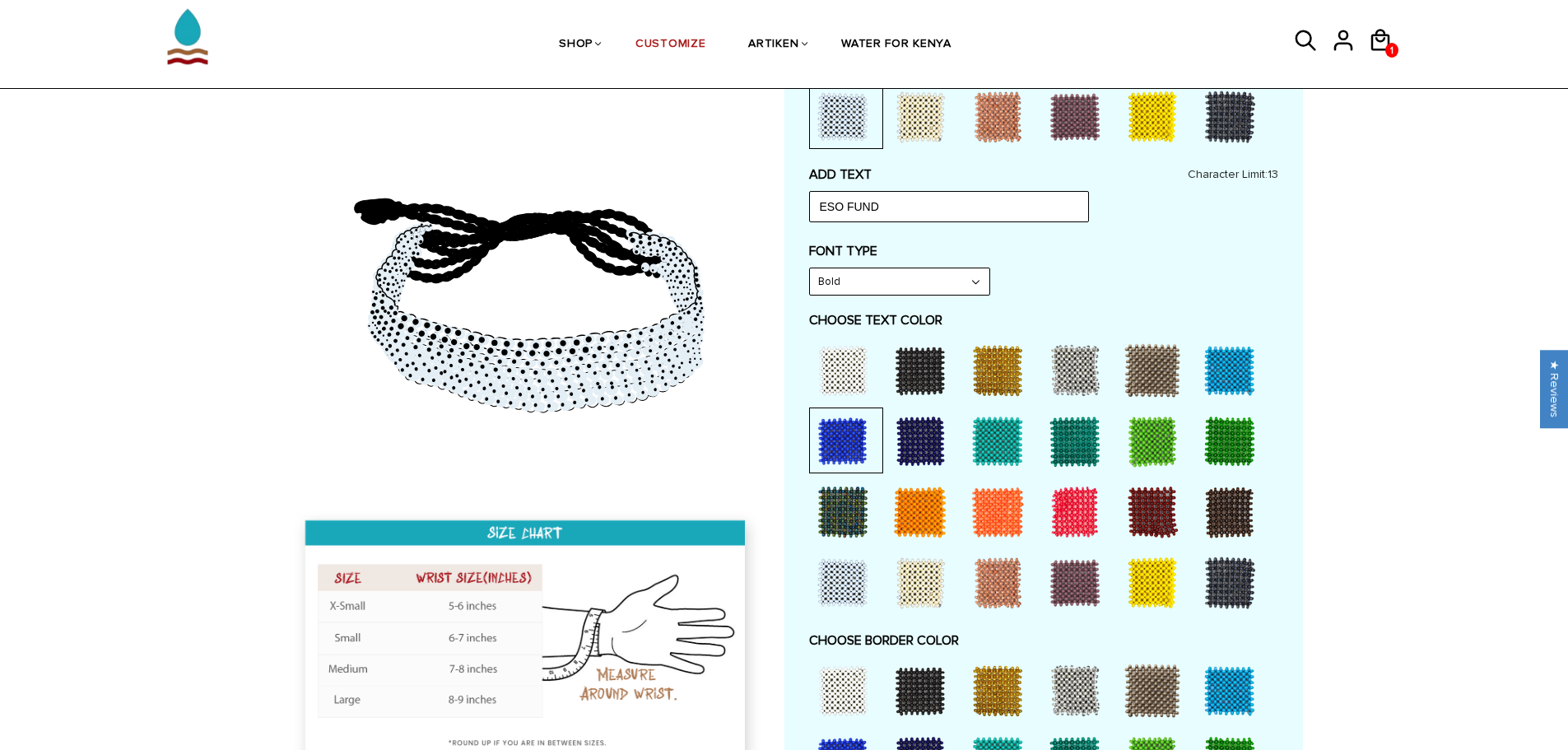 click on "FONT TYPE" at bounding box center (1044, 251) 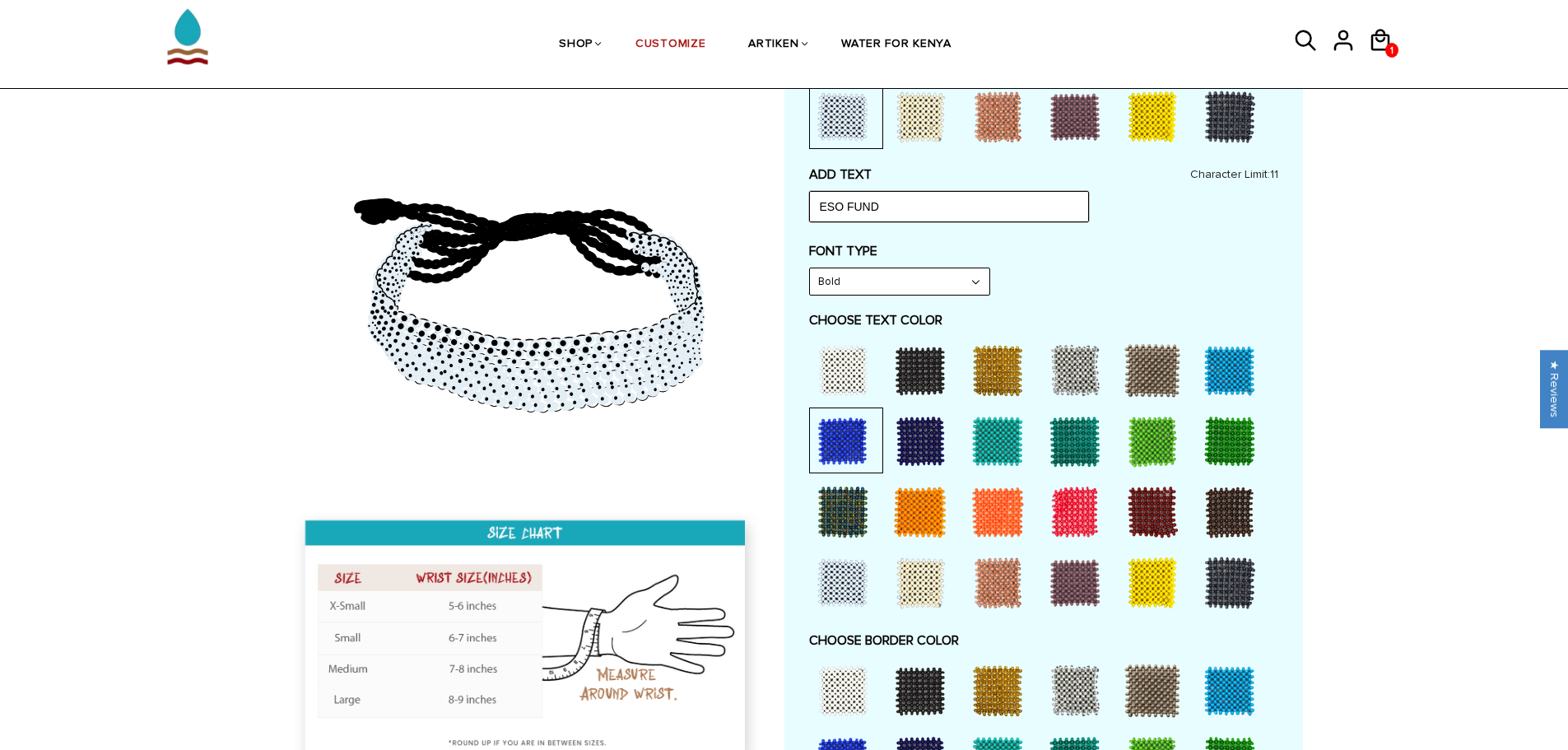 click on "ESO FUND" at bounding box center [949, 207] 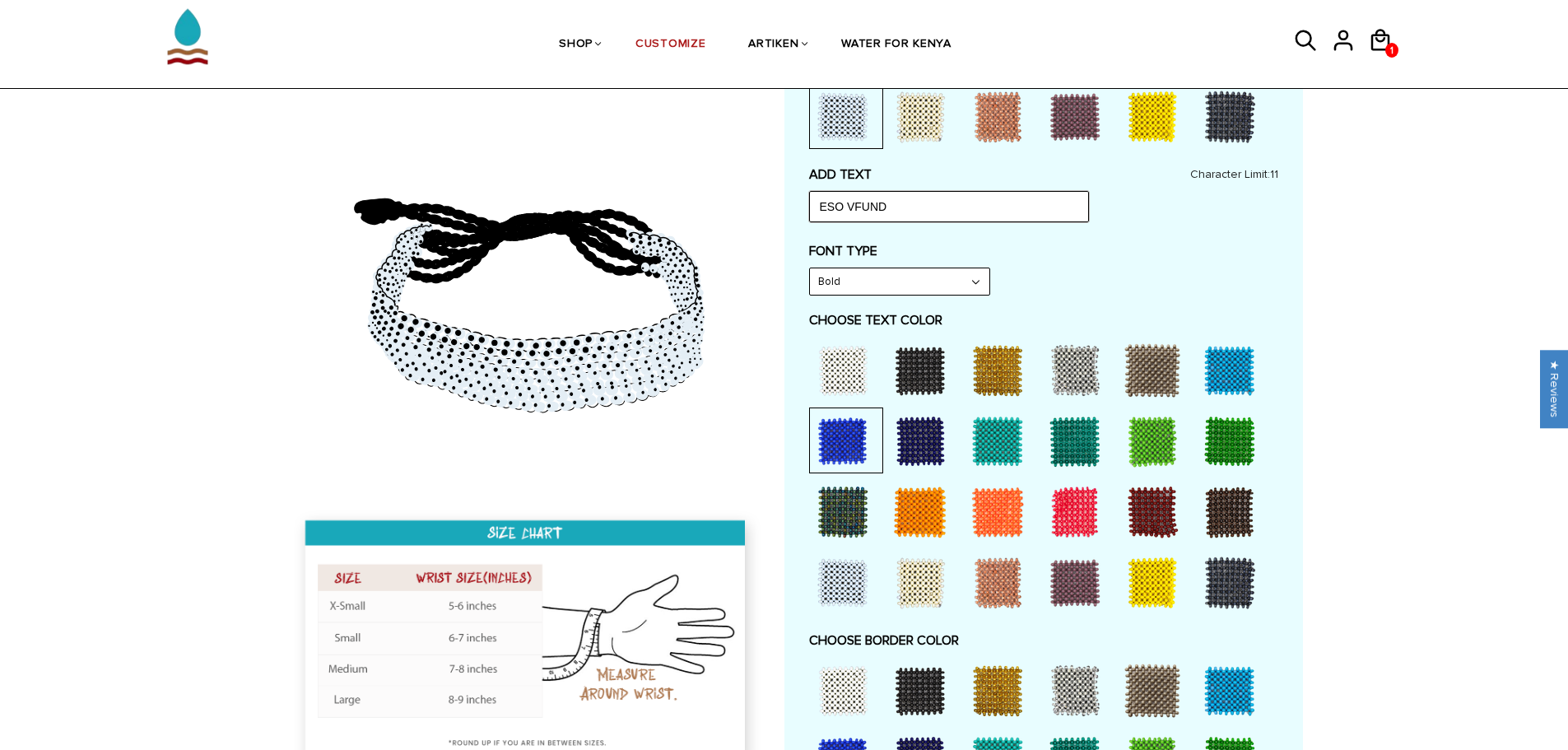 type on "ESO FUND" 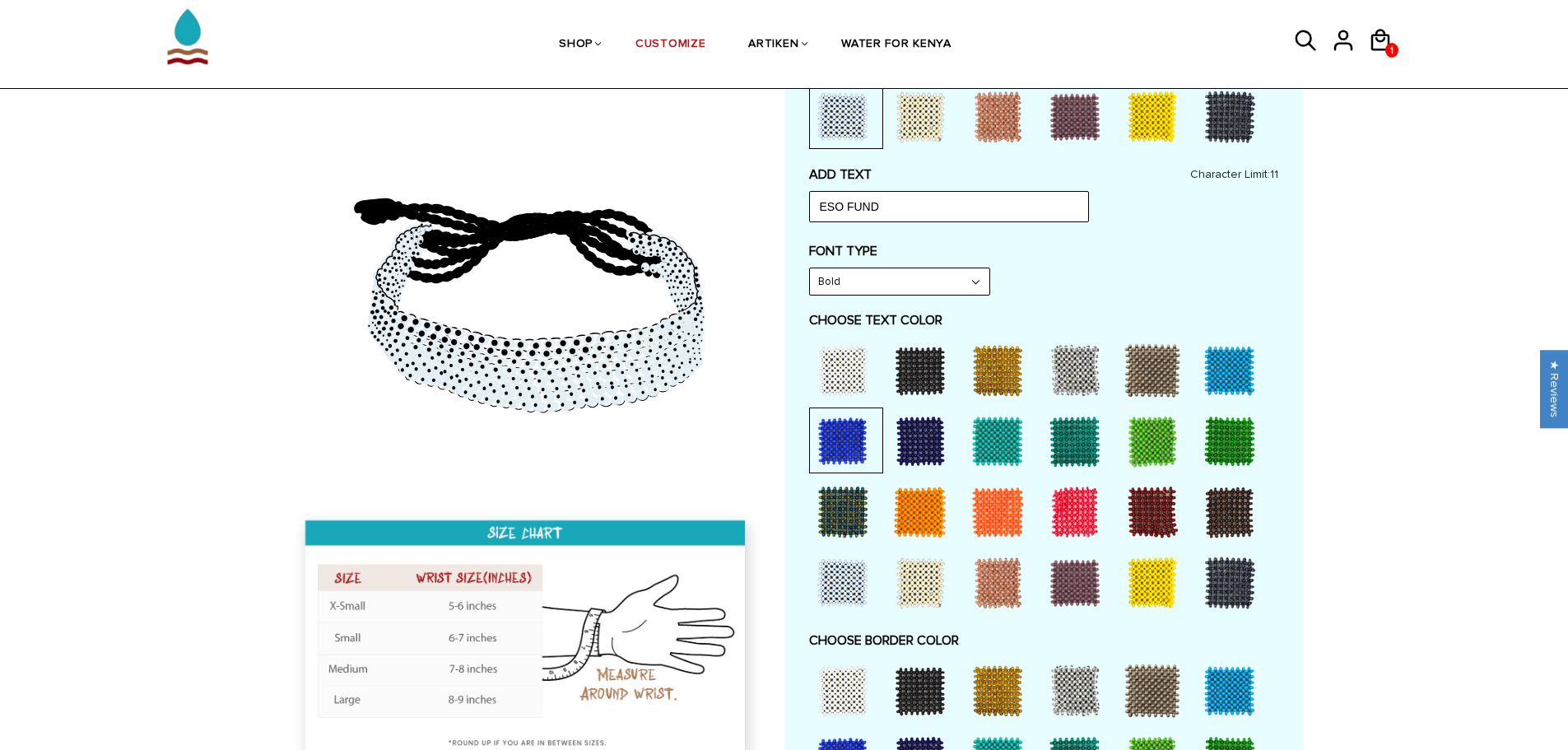 click on "FONT TYPE
Bold
Narrow
Bold" at bounding box center [1044, 269] 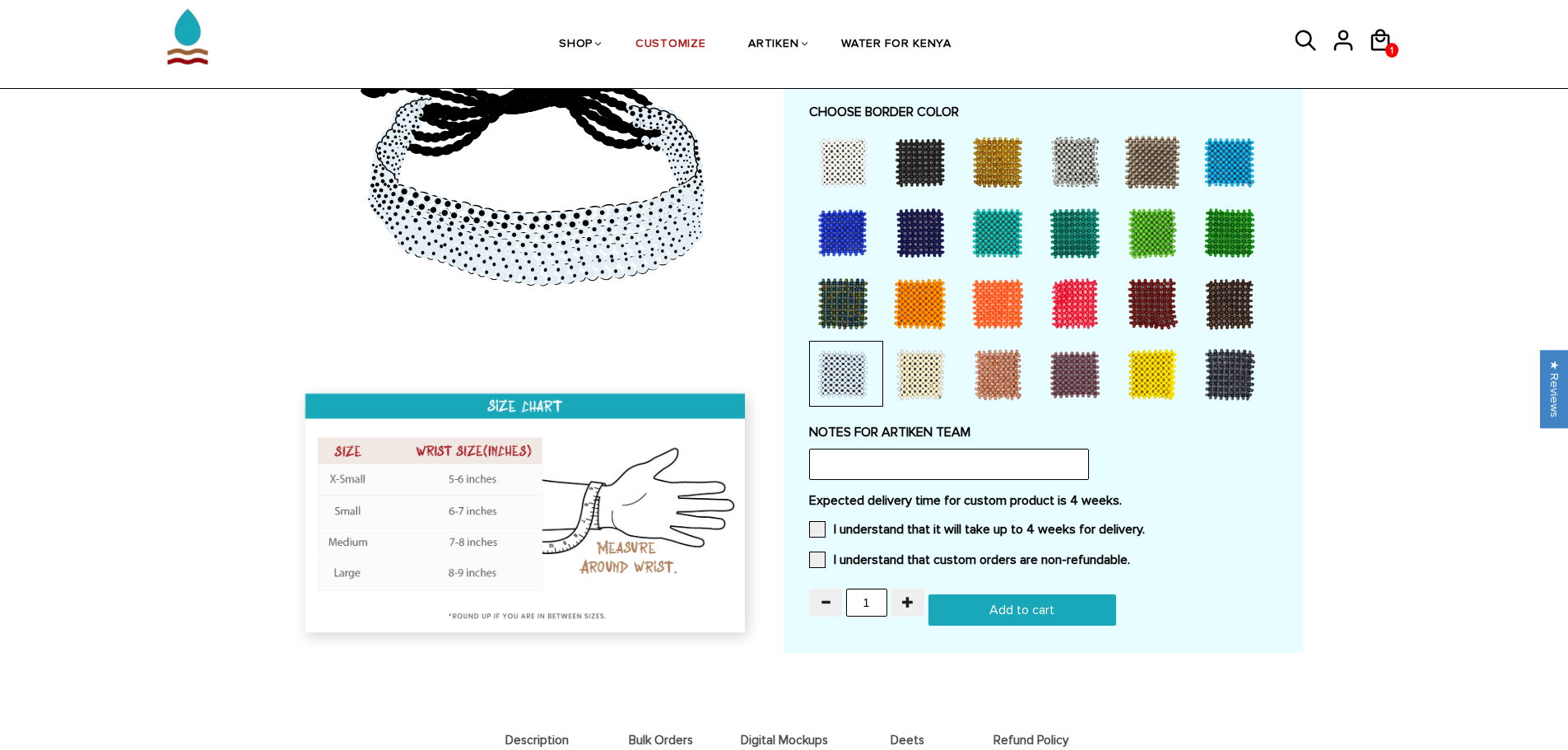 scroll, scrollTop: 1235, scrollLeft: 0, axis: vertical 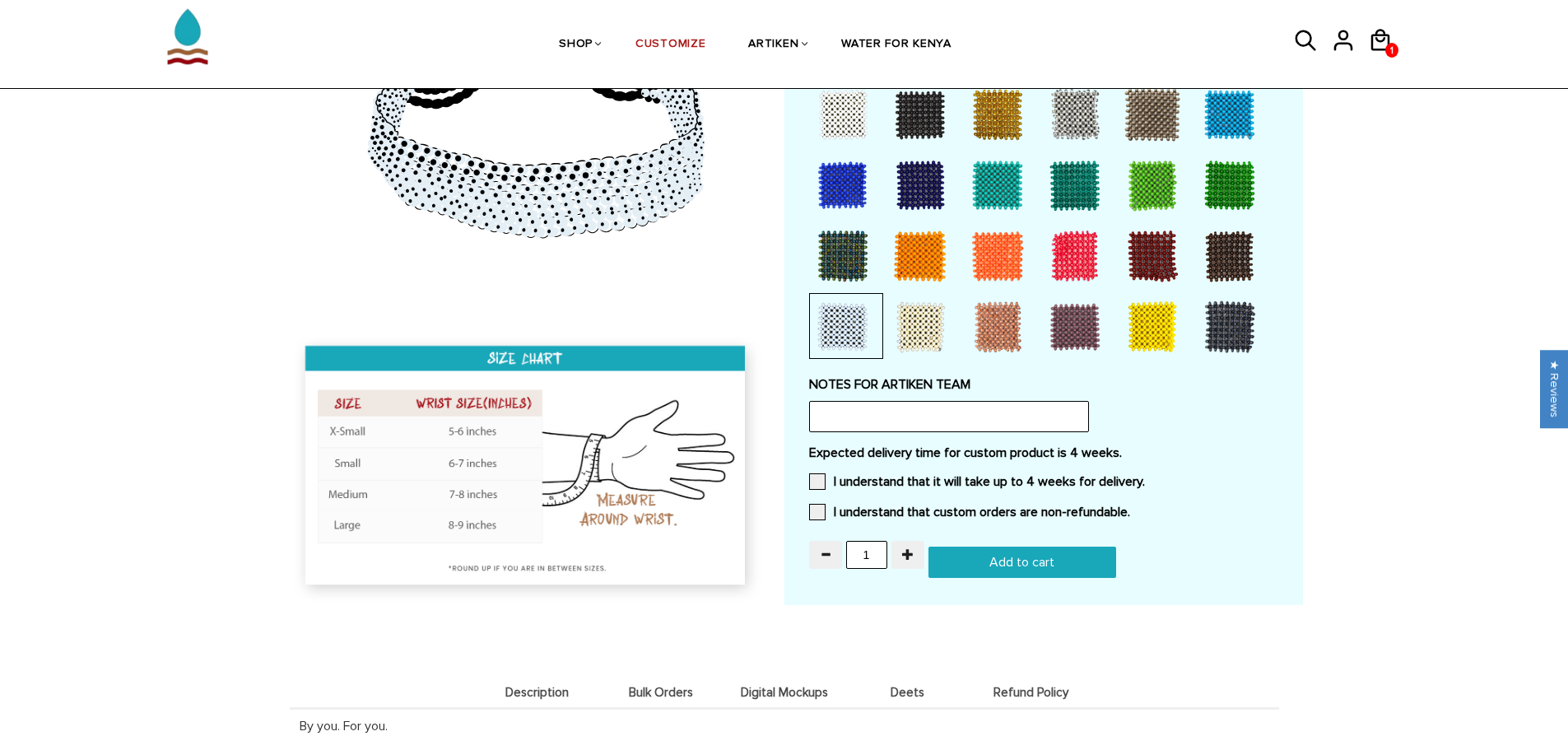 click on "Expected delivery time for custom product is 4 weeks.
I understand that it will take up to 4 weeks for delivery.
I understand that custom orders are non-refundable." at bounding box center [1044, 487] 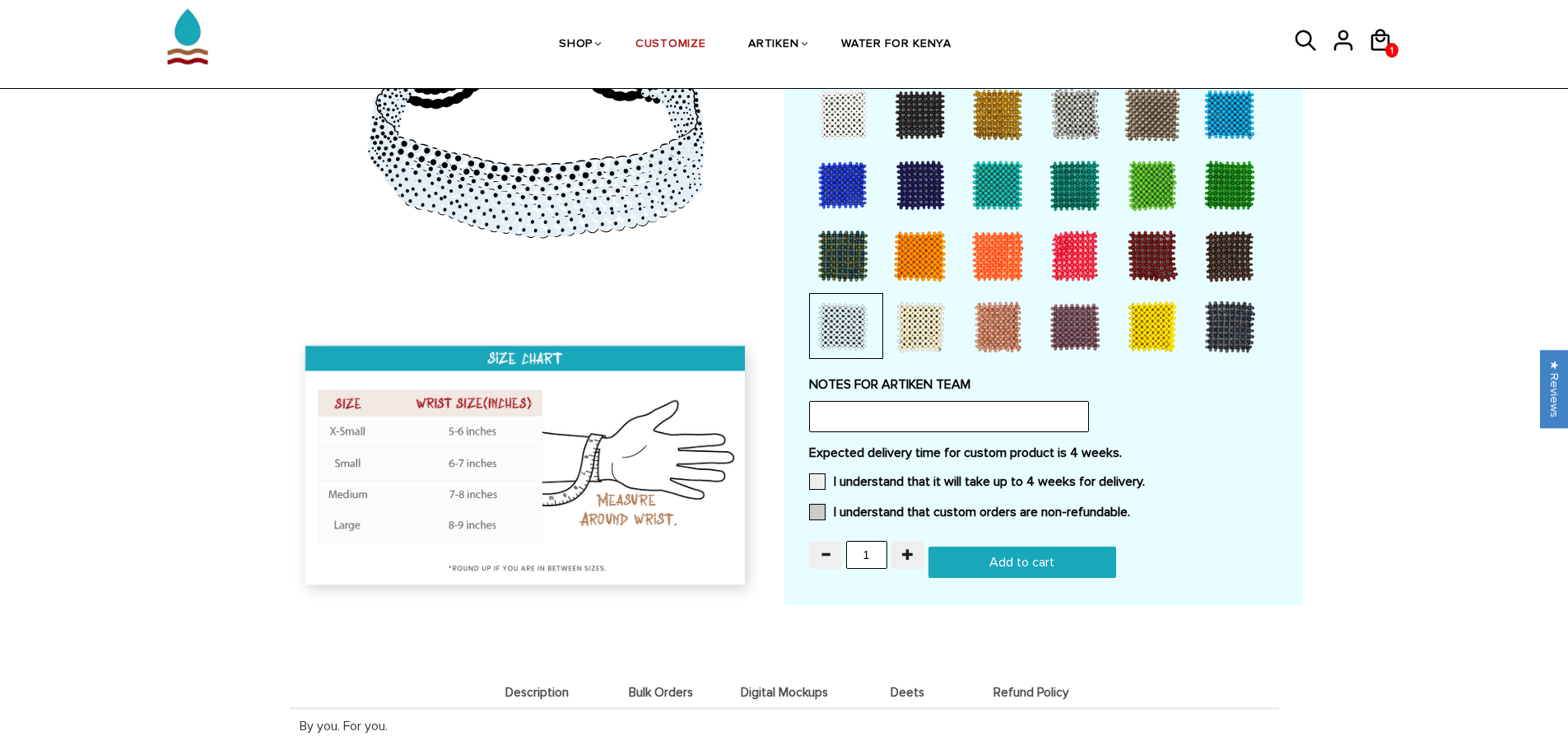 click on "I understand that custom orders are non-refundable." at bounding box center [970, 512] 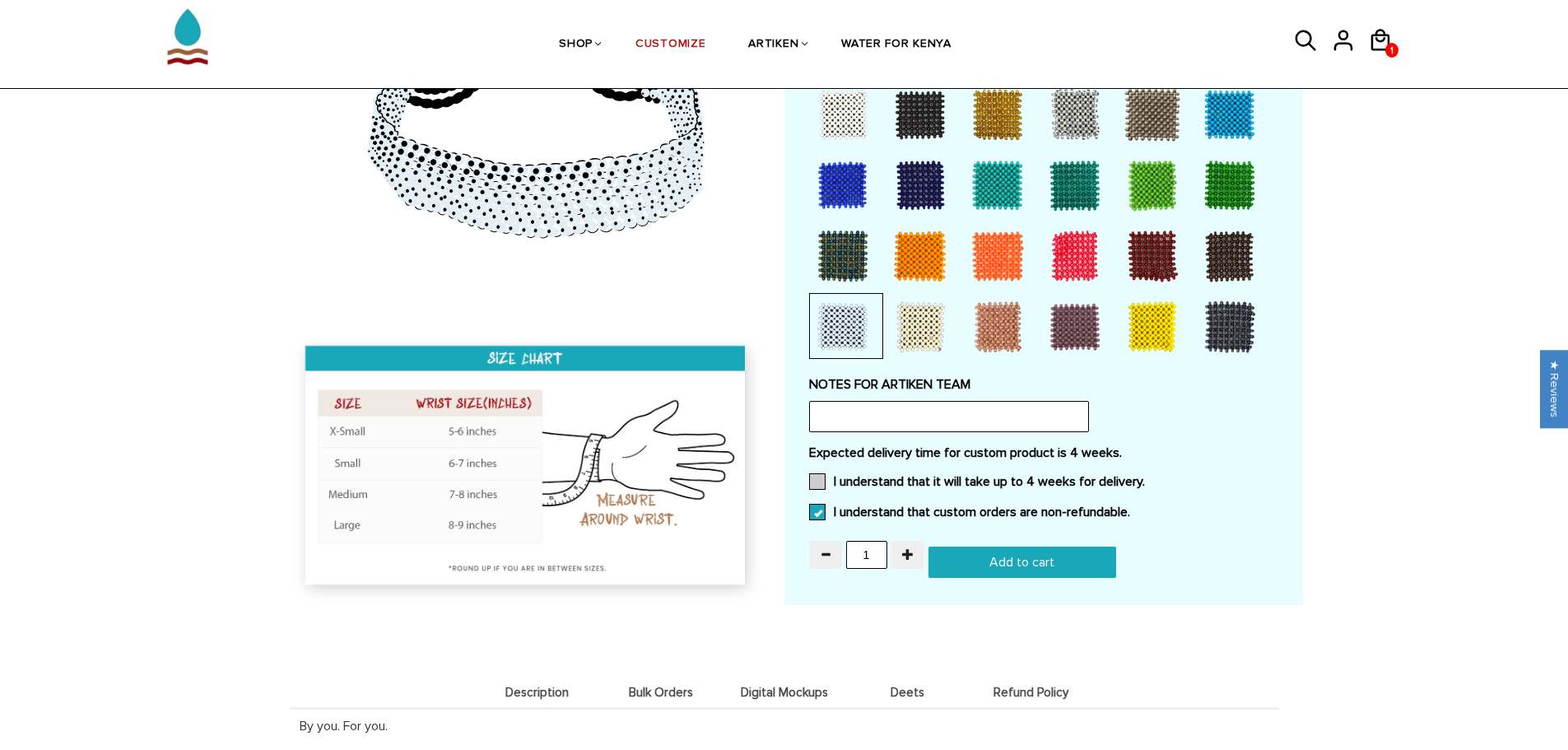 click on "I understand that it will take up to 4 weeks for delivery." at bounding box center (977, 482) 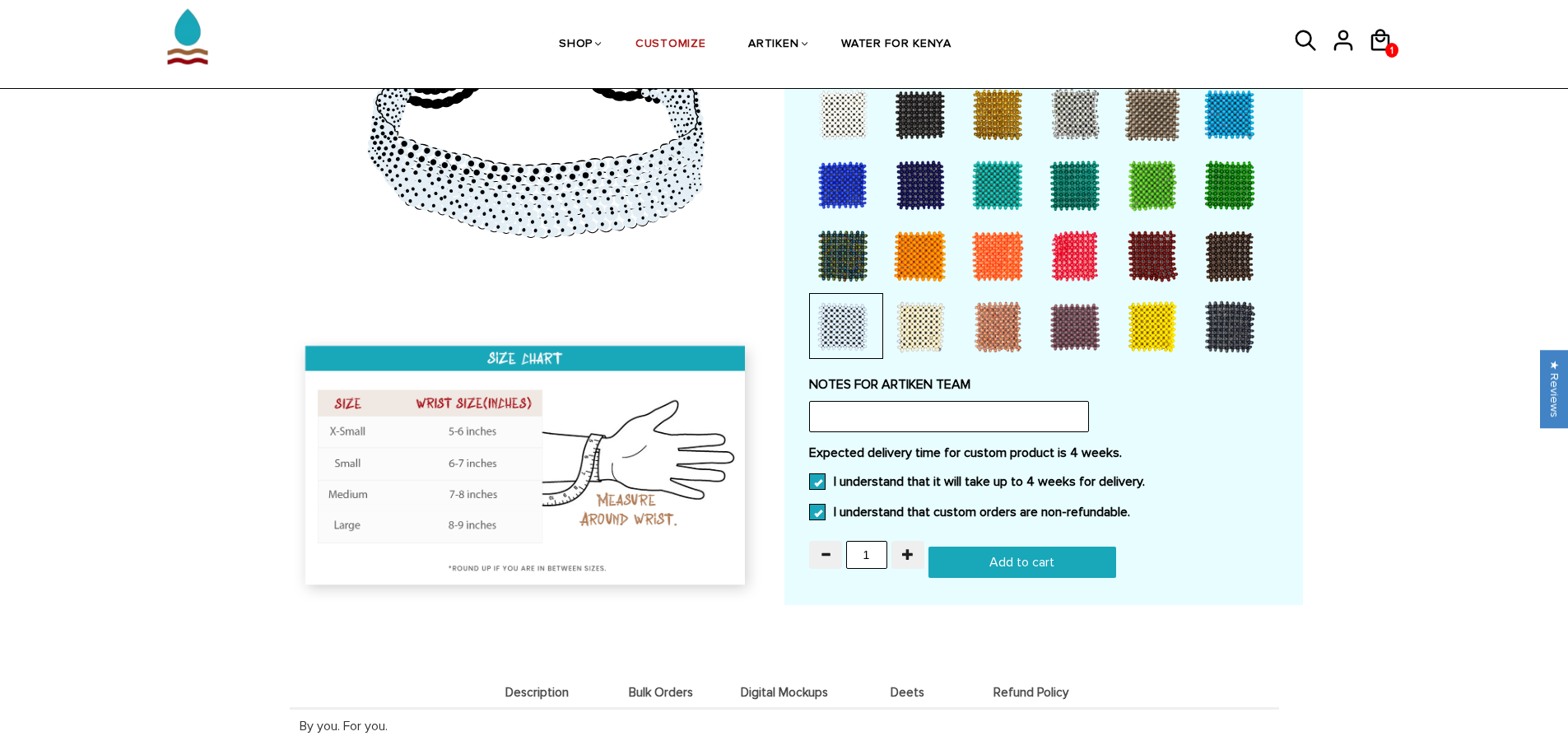 click on "Add to cart" at bounding box center [1022, 562] 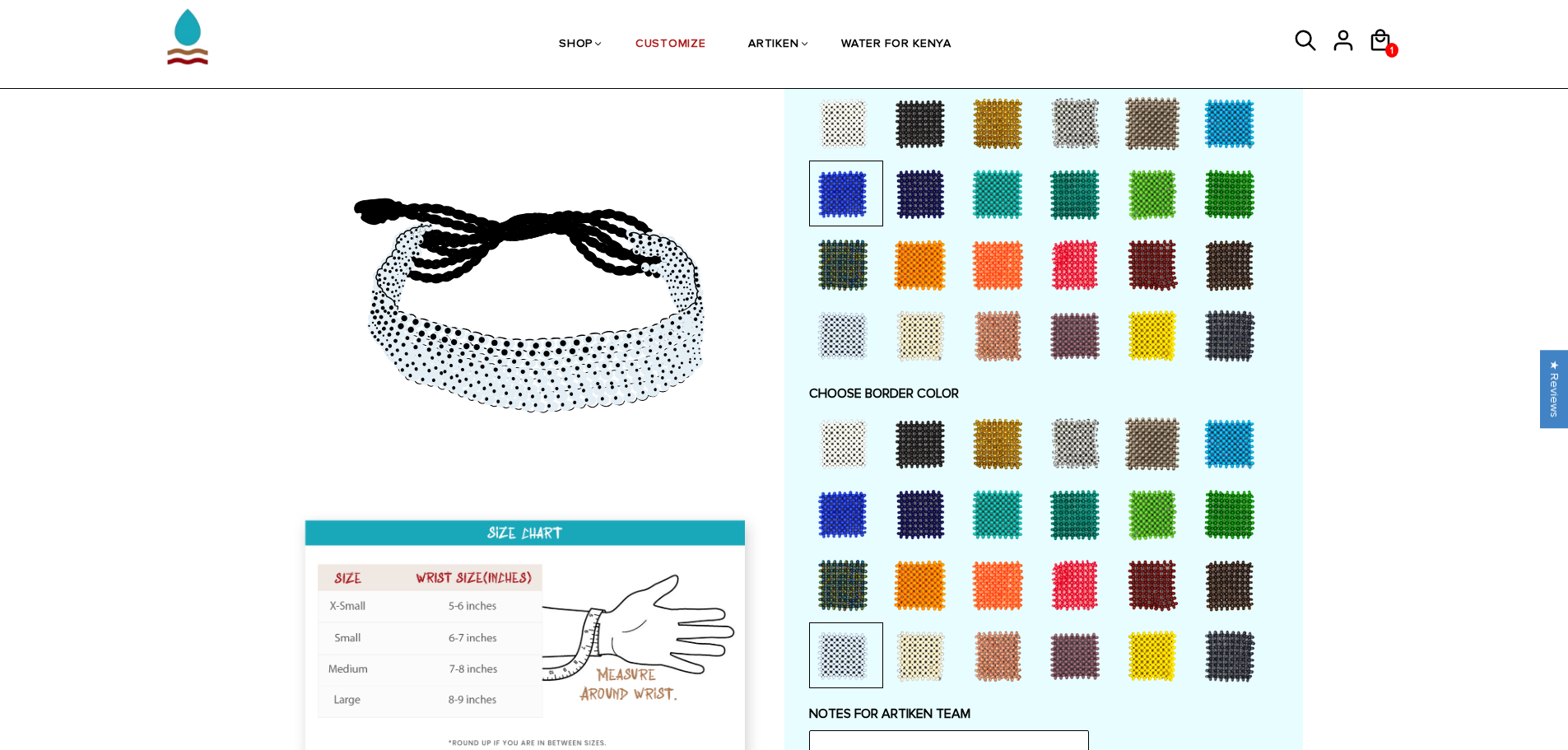 type on "Add to cart" 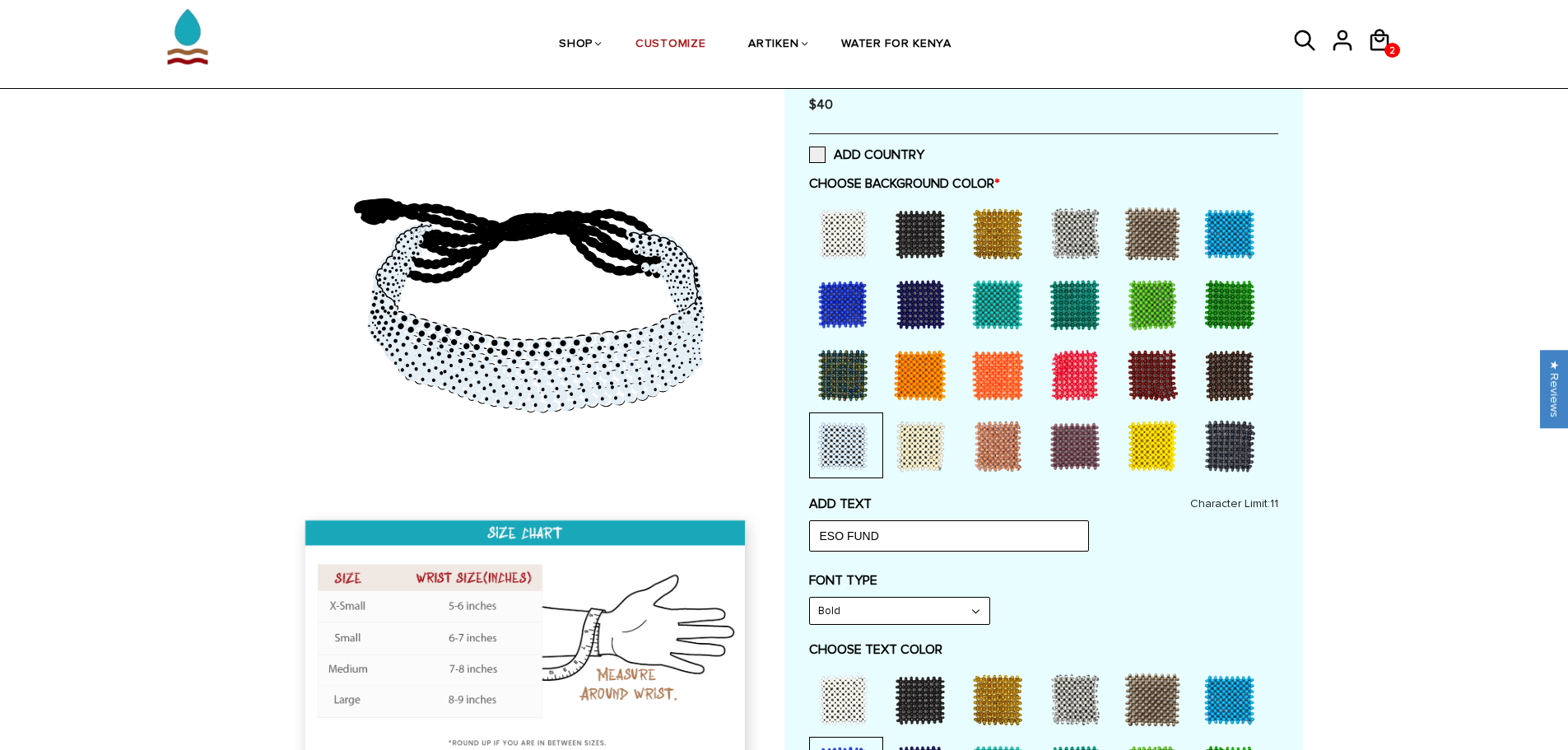 scroll, scrollTop: 121, scrollLeft: 0, axis: vertical 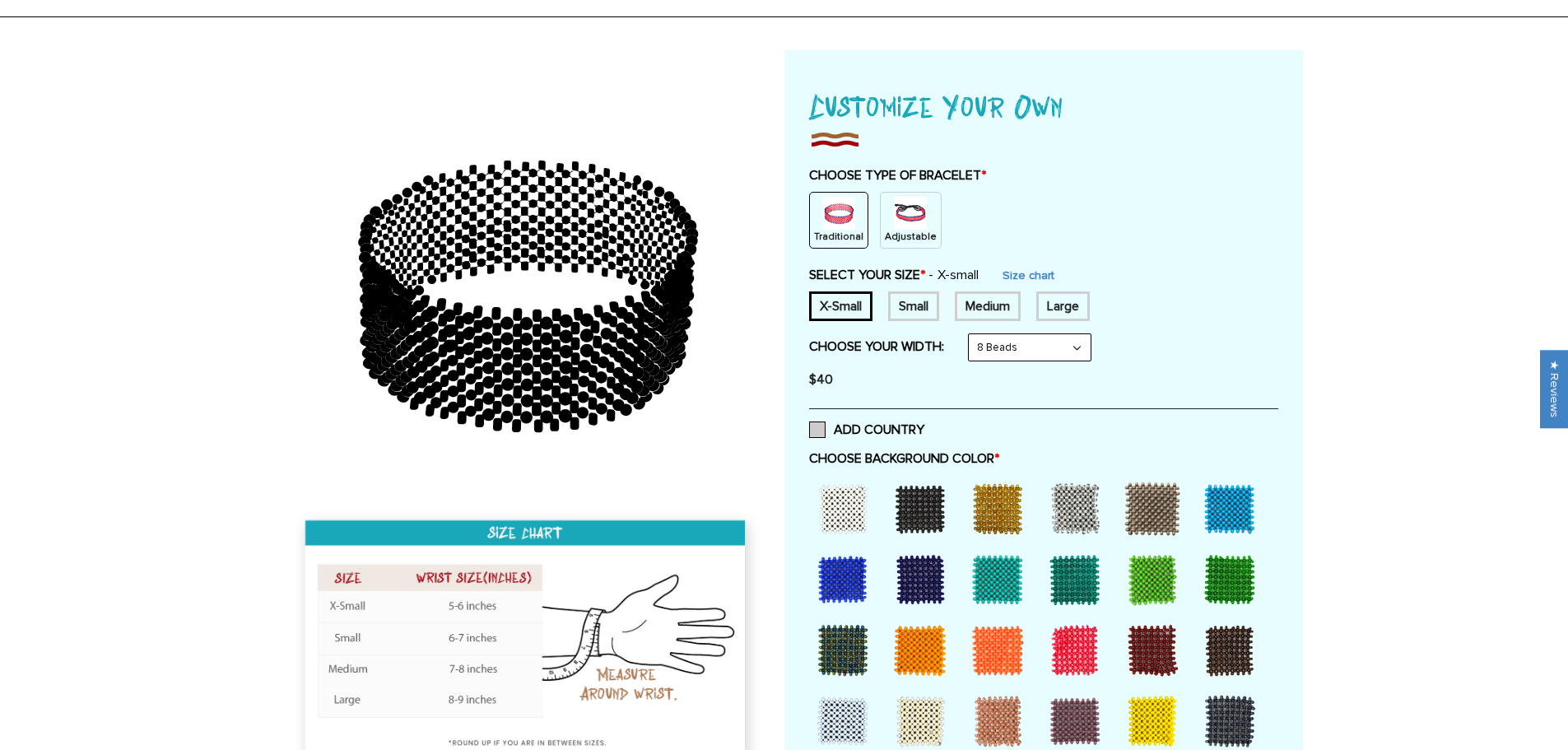 click on "ADD COUNTRY" at bounding box center [867, 430] 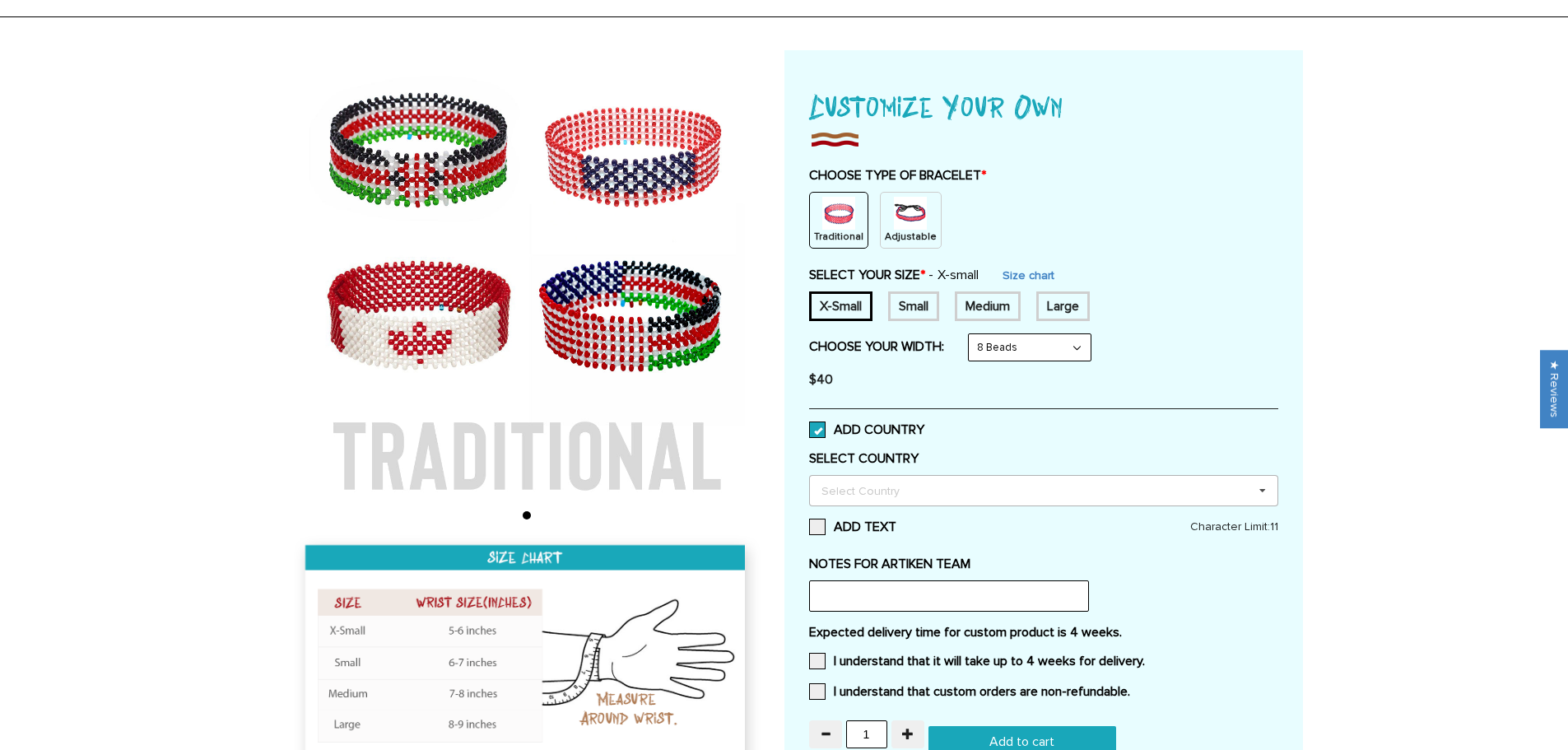 click on "Select Country
Others
Afghanistan
Aland Islands
Albania
Algeria
American Samoa
Andorra
Angola
Anguilla
Antigua
Argentina
Armenia
Aruba
Australia
Austria
Azerbaijan
Bahamas
Bahrain
Bangladesh
Barbados
Belarus
Belgium
Belize
Benin
Bermuda
Bhutan
Bolivia
Bosnia
Botswana
Bouvet Island
Brazil
British Virgin Islands
Brunei
Bulgaria
Burkina Faso
Burma
Burundi
Caicos Islands
Cambodia
Cameroon
Canada
Cape Verde
Cayman Islands
Central African Republic
Chad
Chile
China
Christmas Island
Cocos Islands
Colombia
Comoros
Congo Brazzaville
Congo
Cook Islands
Costa Rica
Cote Divoire
Croatia
Cuba
Cyprus
Czech Republic
Denmark
Djibouti
Dominica
Dominican Republic
Ecuador
Egypt
El Salvador
England
Equatorial Guinea
Eritrea
Estonia
Ethiopia
European Union
Falkland Islands
Faroe Islands
Fiji
Finland" at bounding box center [1044, 491] 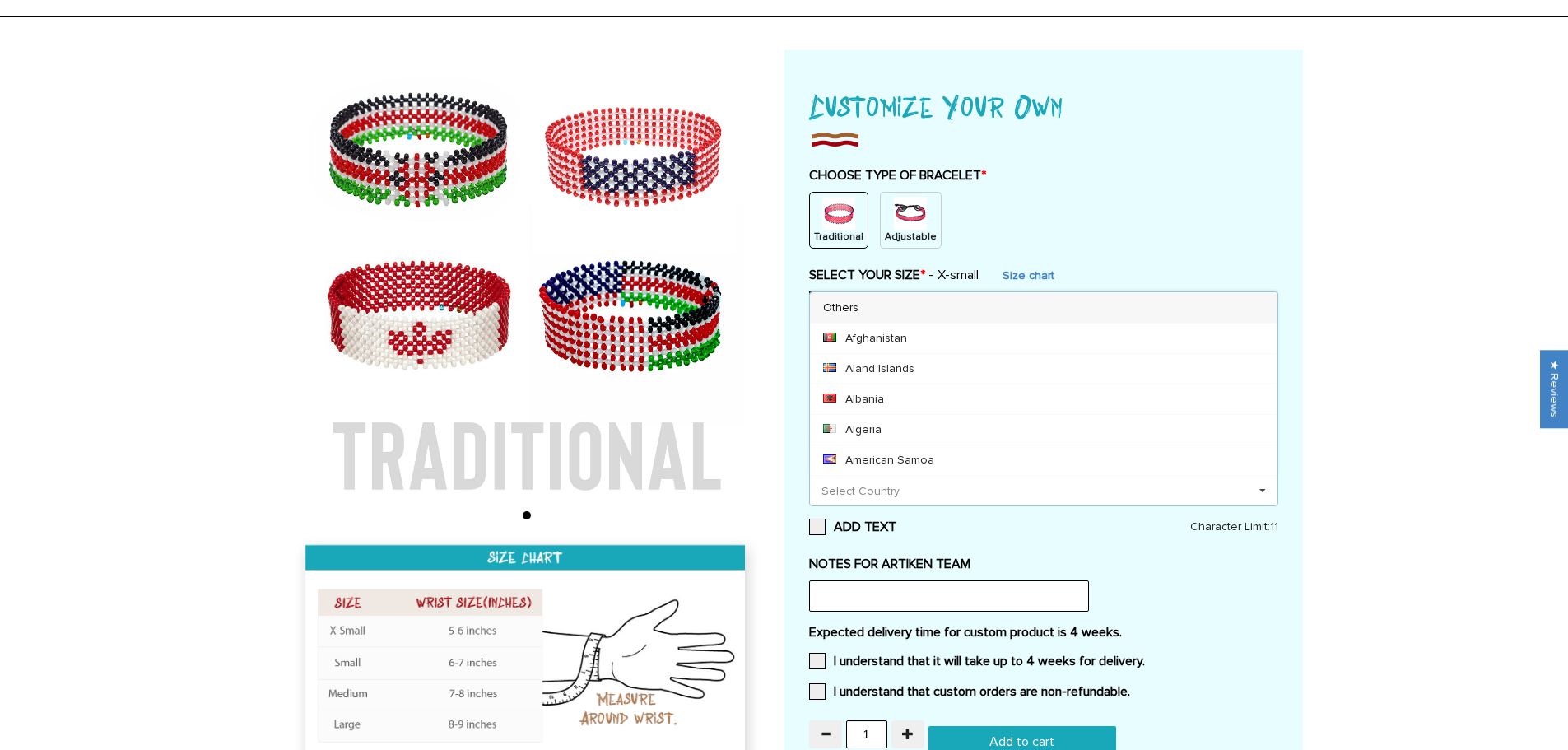 scroll, scrollTop: 1, scrollLeft: 0, axis: vertical 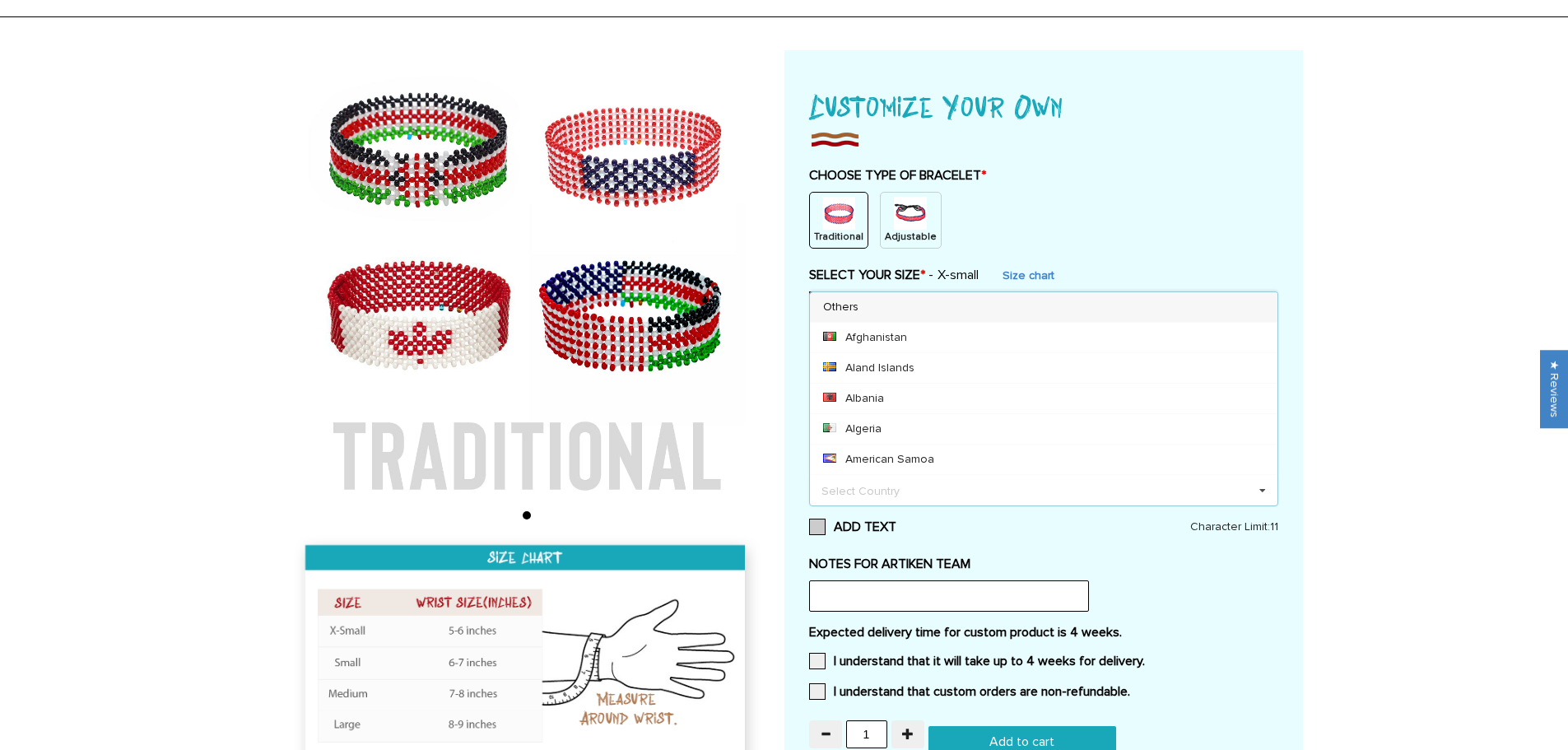 click on "ADD TEXT" at bounding box center (1044, 527) 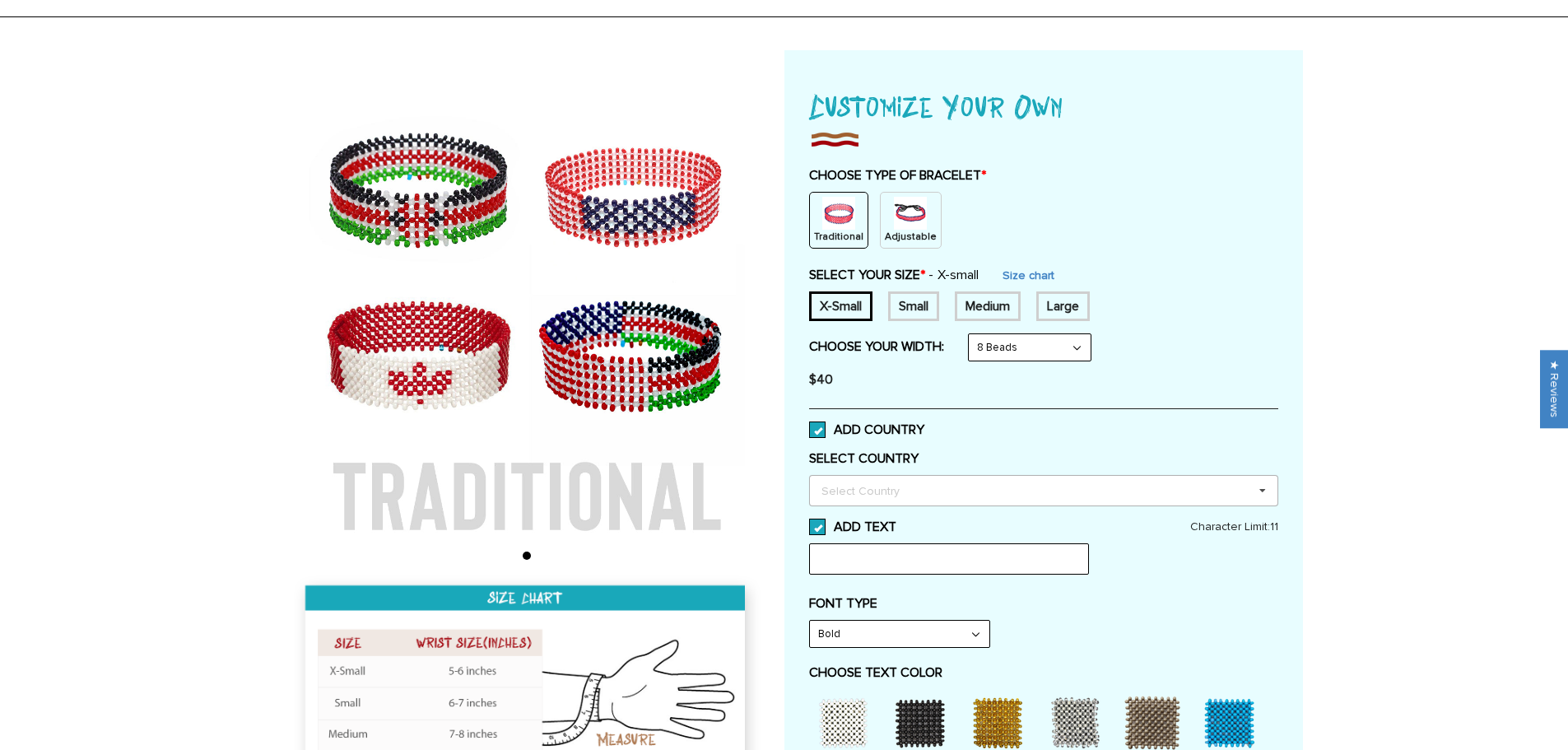 click on "Select Country
Others
Afghanistan
Aland Islands
Albania
Algeria
American Samoa
Andorra
Angola
Anguilla
Antigua
Argentina
Armenia
Aruba
Australia
Austria
Azerbaijan
Bahamas
Bahrain
Bangladesh
Barbados
Belarus
Belgium
Belize
Benin
Bermuda
Bhutan
Bolivia
Bosnia
Botswana
Bouvet Island
Brazil
British Virgin Islands
Brunei
Bulgaria
Burkina Faso
Burma
Burundi
Caicos Islands
Cambodia
Cameroon
Canada
Cape Verde
Cayman Islands
Central African Republic
Chad
Chile
China
Christmas Island
Cocos Islands
Colombia
Comoros
Congo Brazzaville
Congo
Cook Islands
Costa Rica
Cote Divoire
Croatia
Cuba
Cyprus
Czech Republic
Denmark
Djibouti
Dominica
Dominican Republic
Ecuador
Egypt
El Salvador
England
Equatorial Guinea
Eritrea
Estonia
Ethiopia
European Union
Falkland Islands
Faroe Islands
Fiji
Finland" at bounding box center (1044, 491) 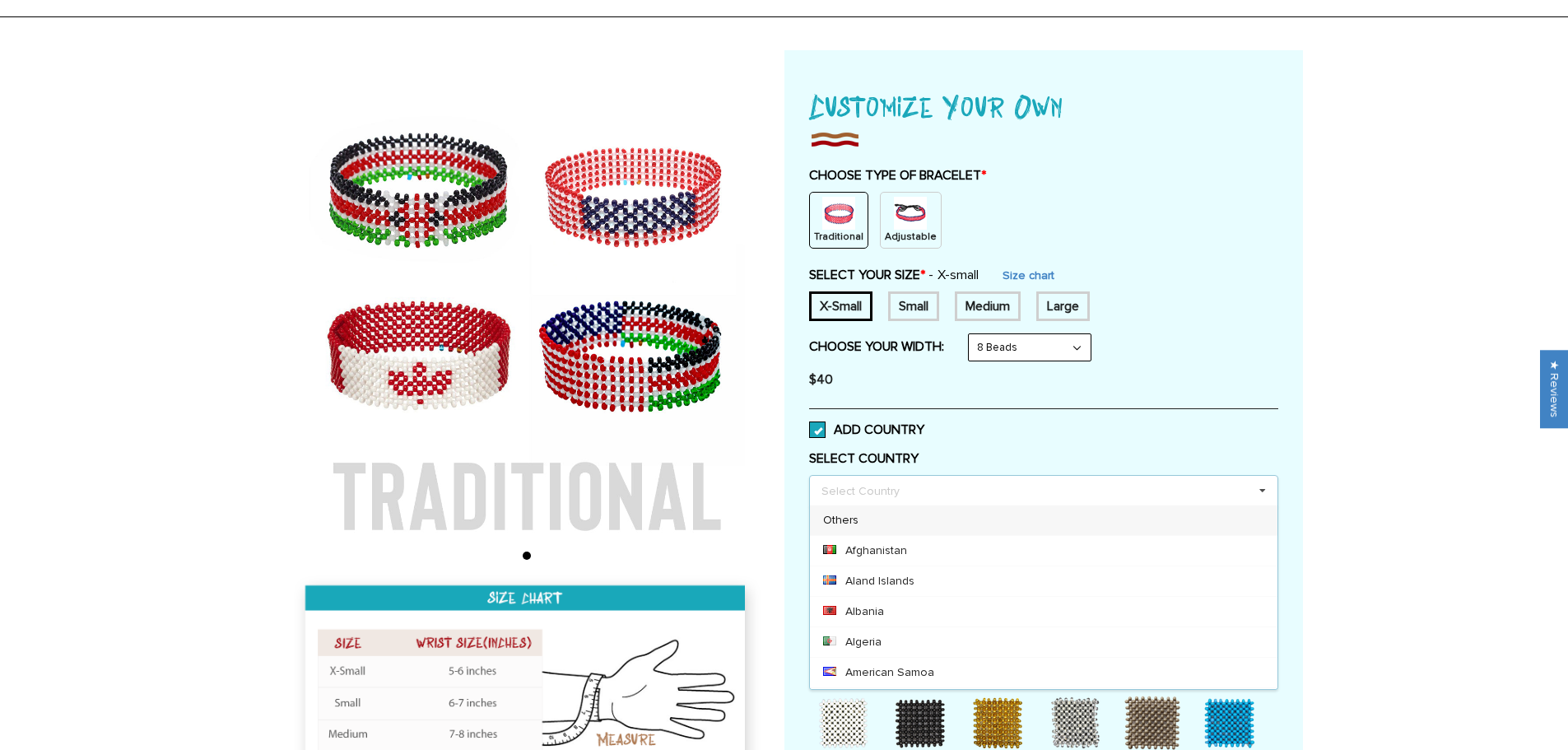 click on "Customize Your Own
CHOOSE TYPE OF BRACELET  *
Traditional
Adjustable
Traditional / X-Small / 8 Beads
Traditional / X-Small / 6 Beads
Traditional / X-Small / 10 Beads
Traditional / Small / 8 Beads
Traditional / Small / 6 Beads
Traditional / Small / 10 Beads Traditional / Medium / 8 Beads * ×" at bounding box center [1044, 955] 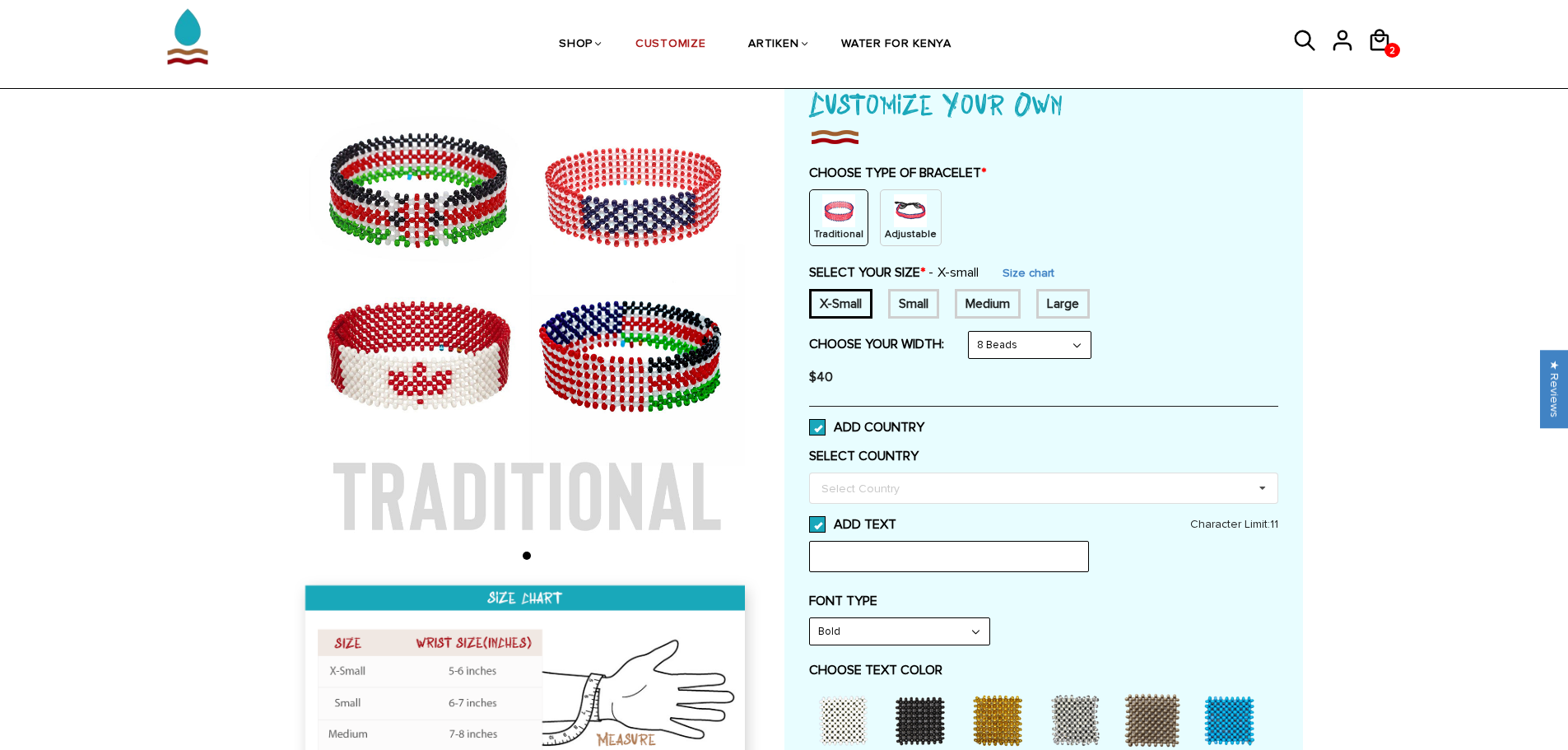 scroll, scrollTop: 121, scrollLeft: 0, axis: vertical 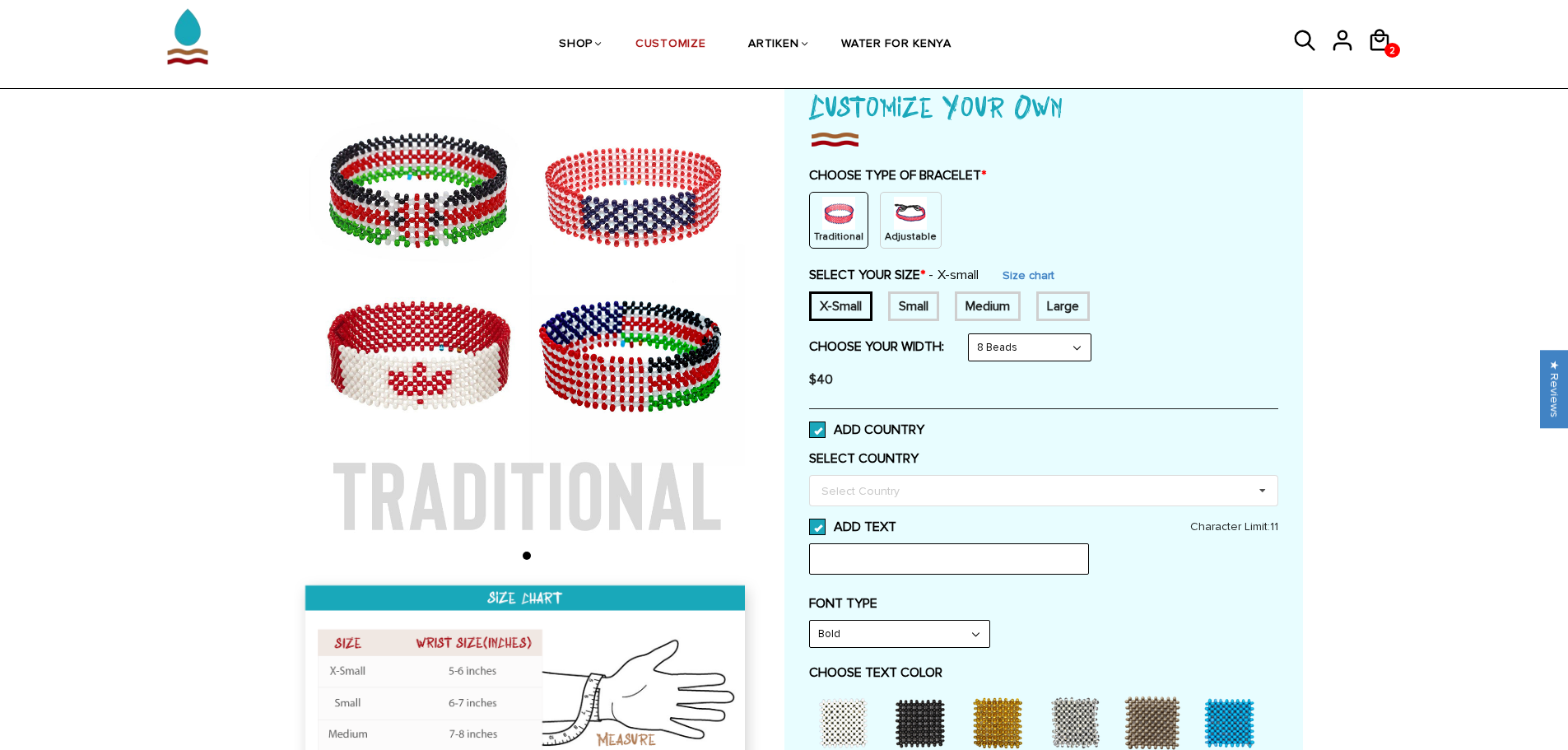 click at bounding box center [910, 213] 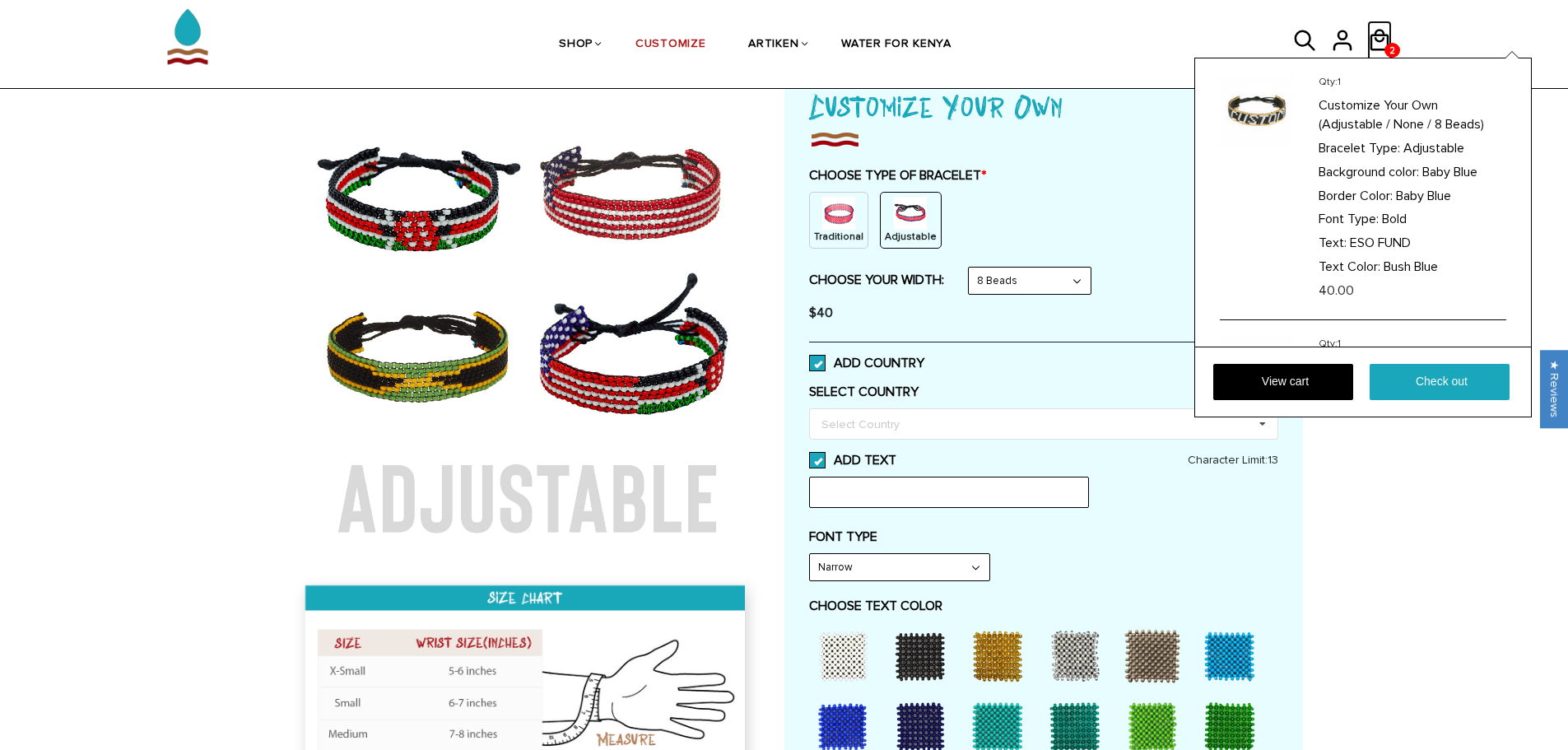 click 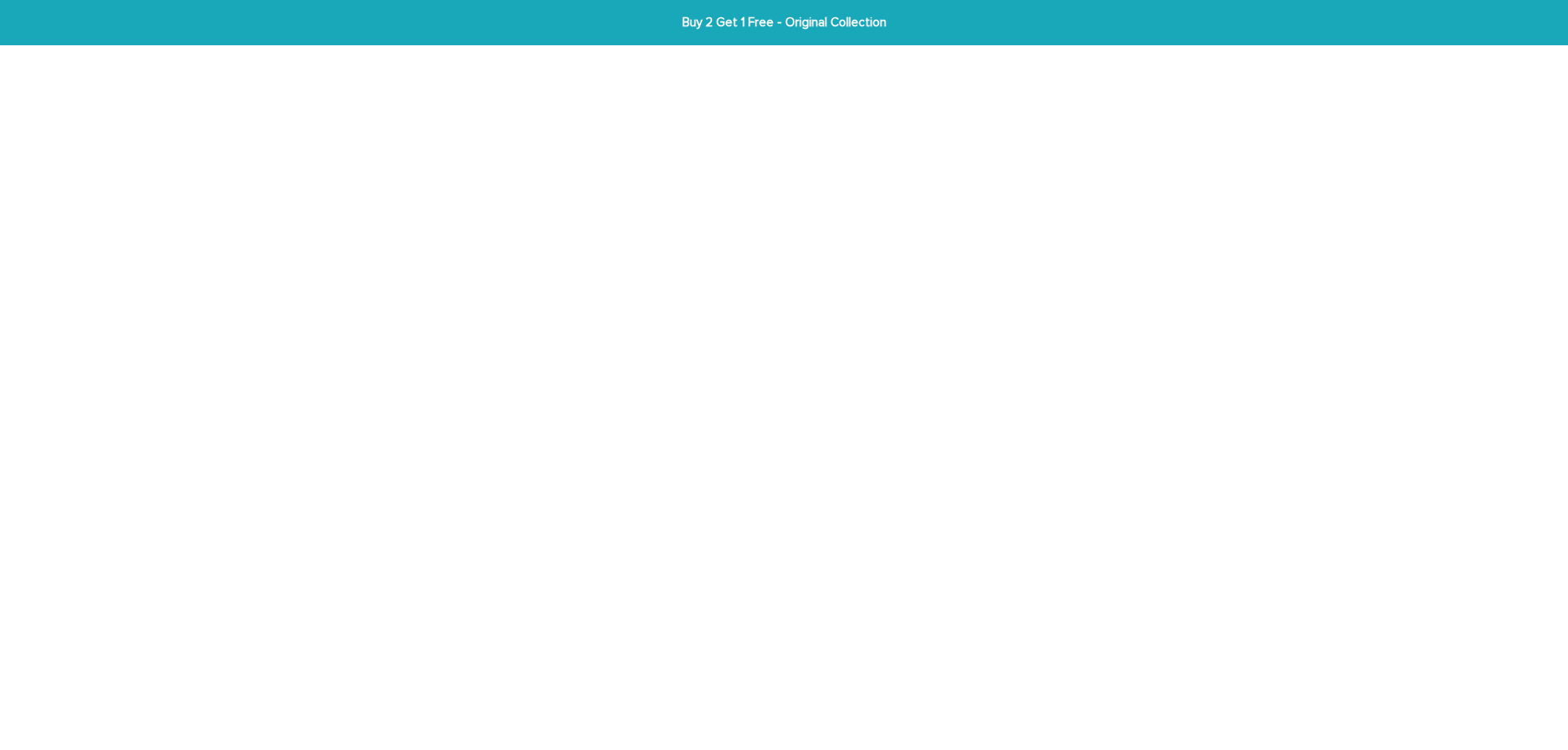 scroll, scrollTop: 0, scrollLeft: 0, axis: both 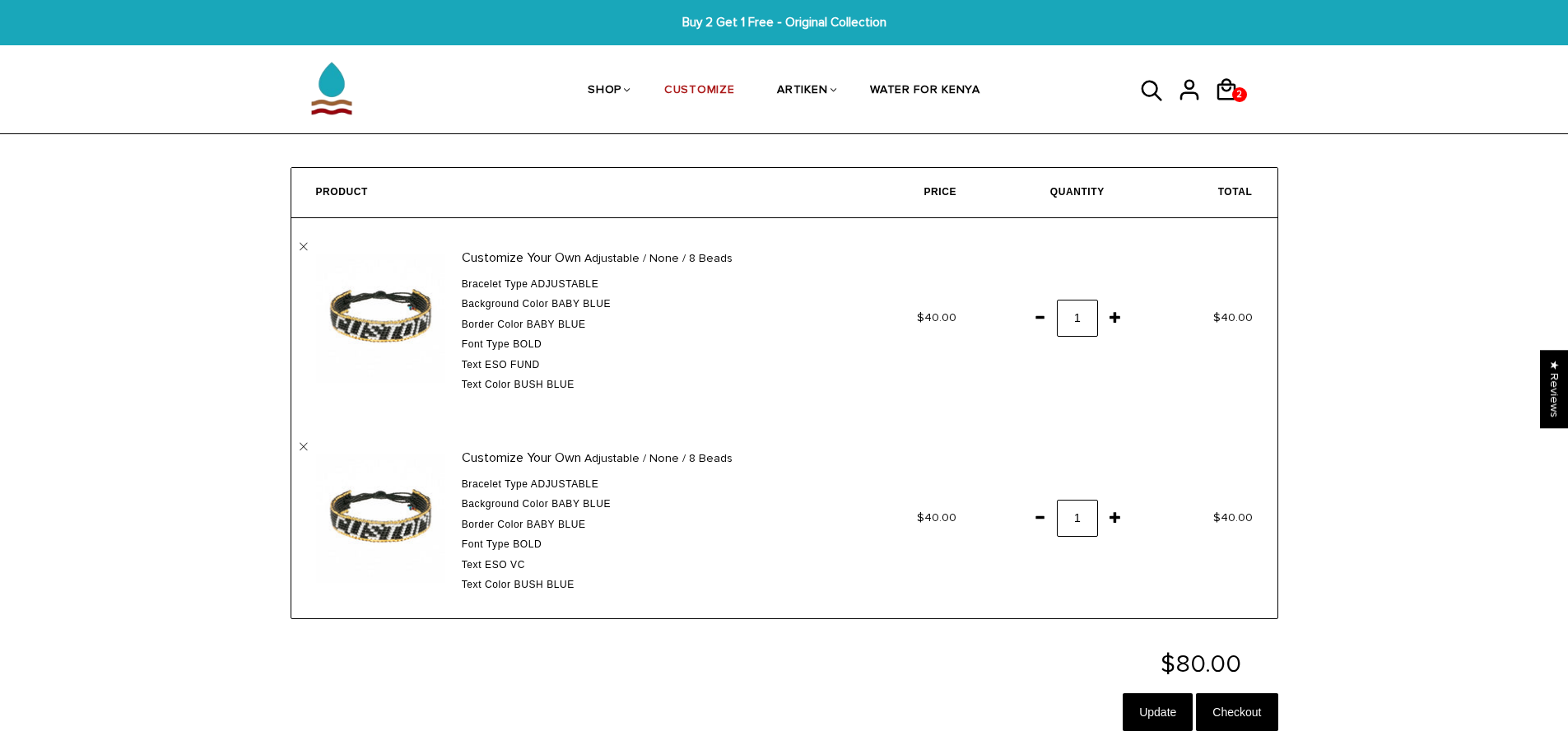 click at bounding box center [1040, 517] 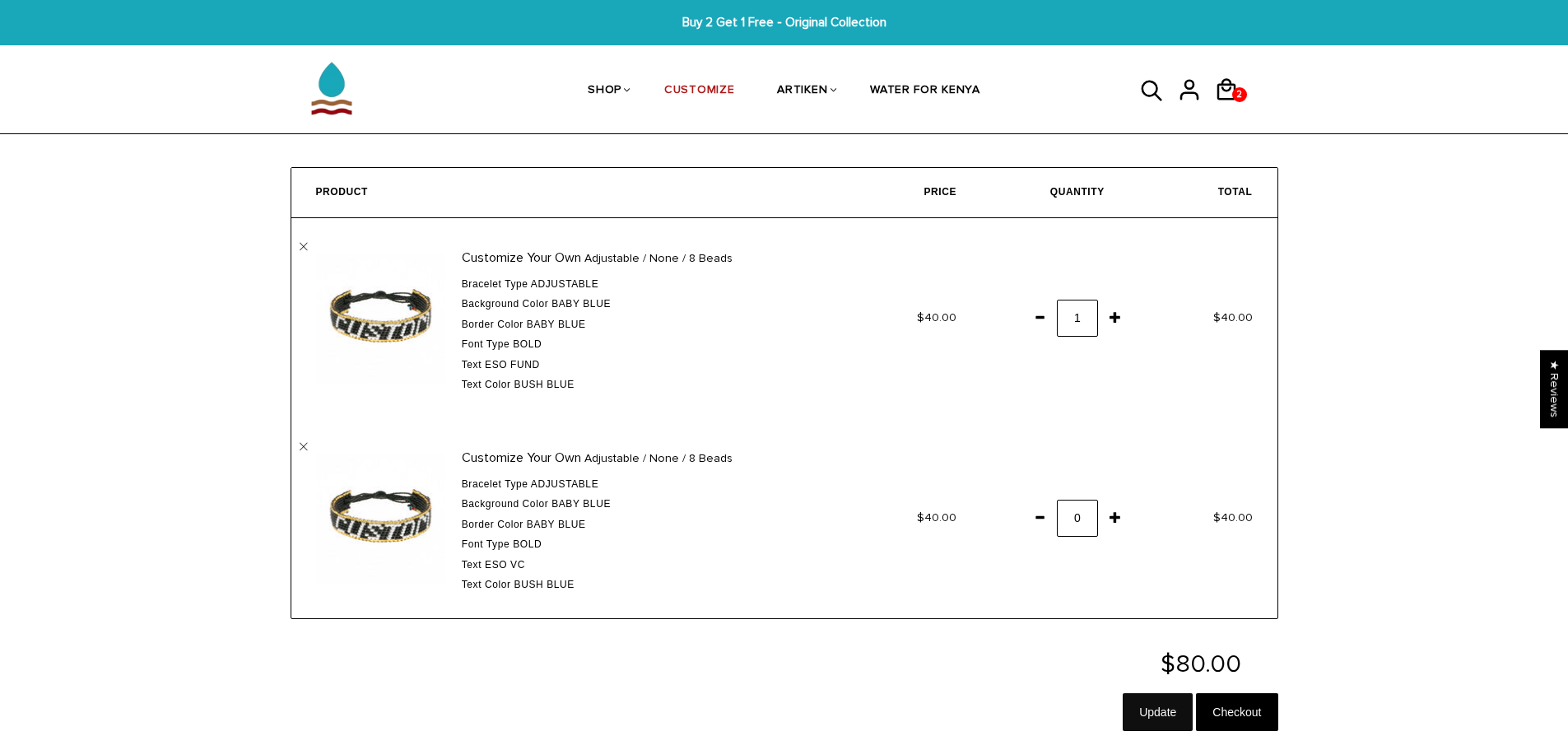 click on "Update" at bounding box center (1157, 712) 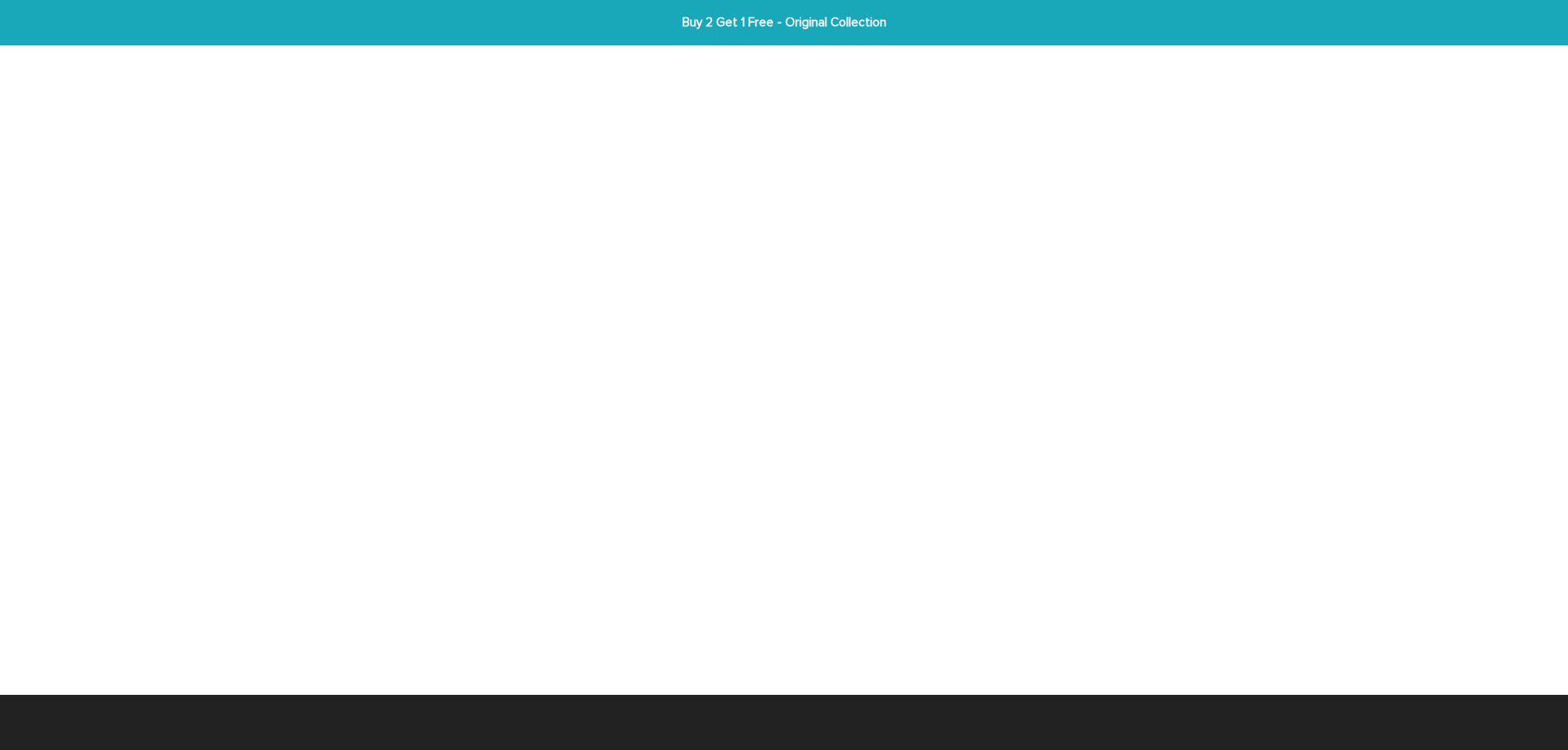 scroll, scrollTop: 0, scrollLeft: 0, axis: both 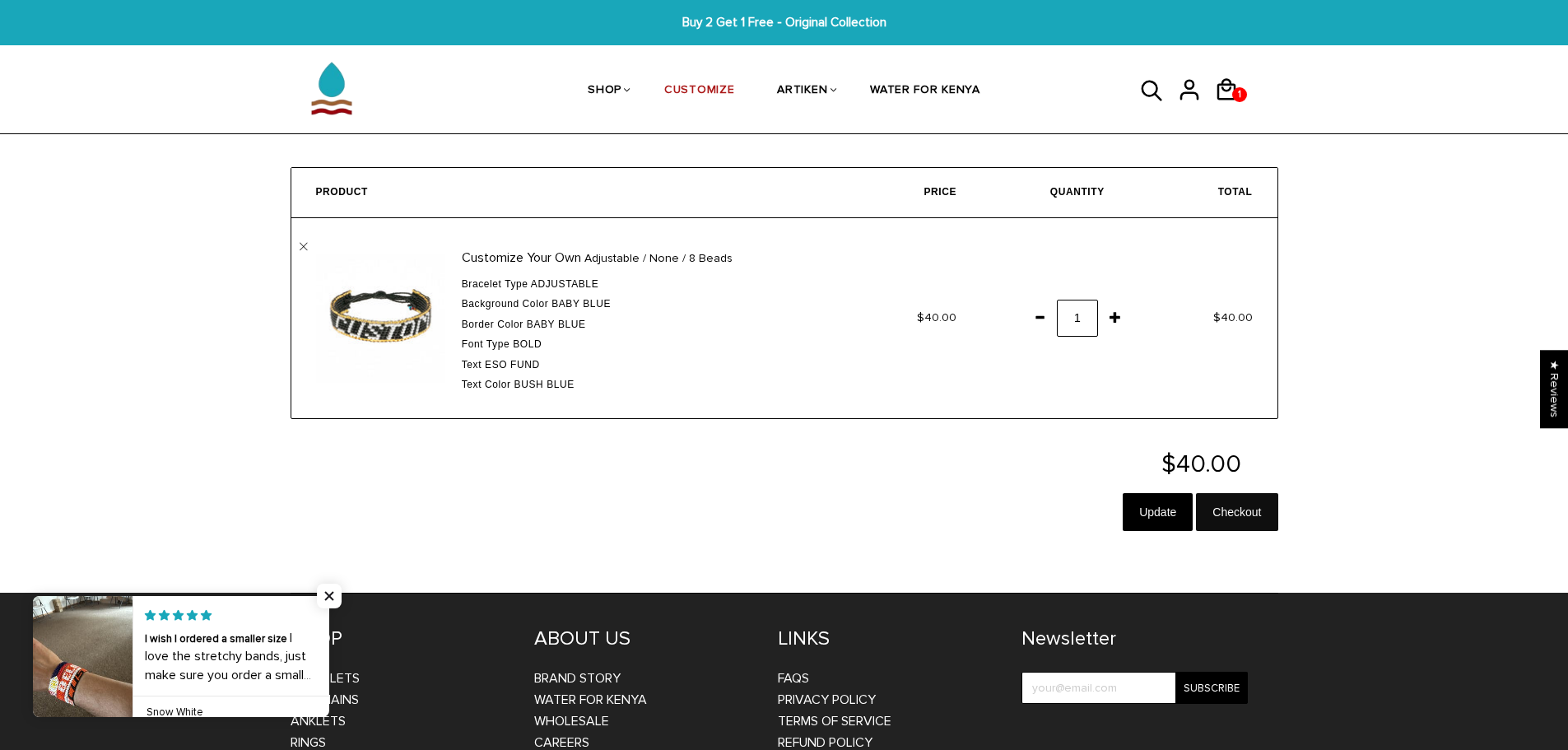 click on "Checkout" at bounding box center (1236, 512) 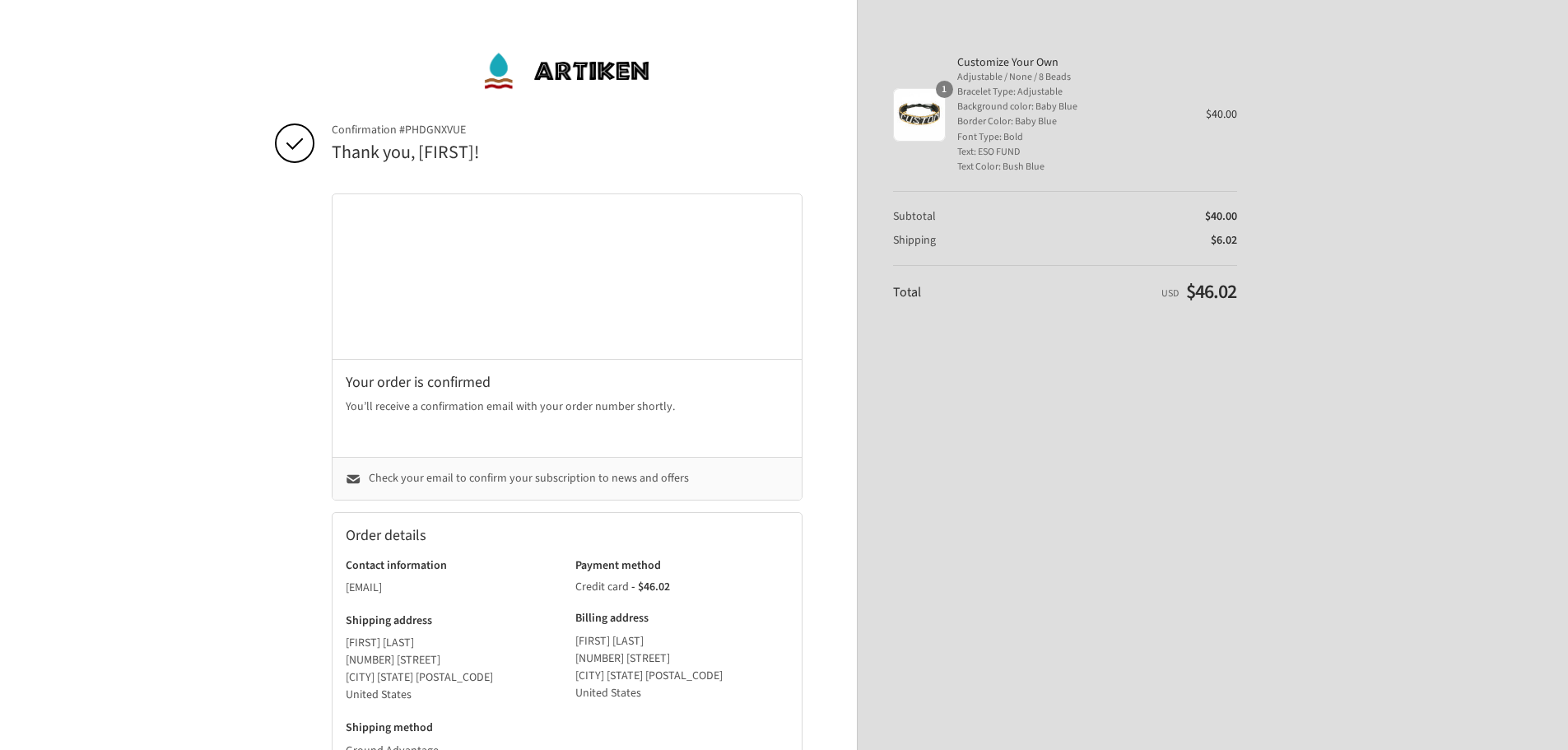 scroll, scrollTop: 0, scrollLeft: 0, axis: both 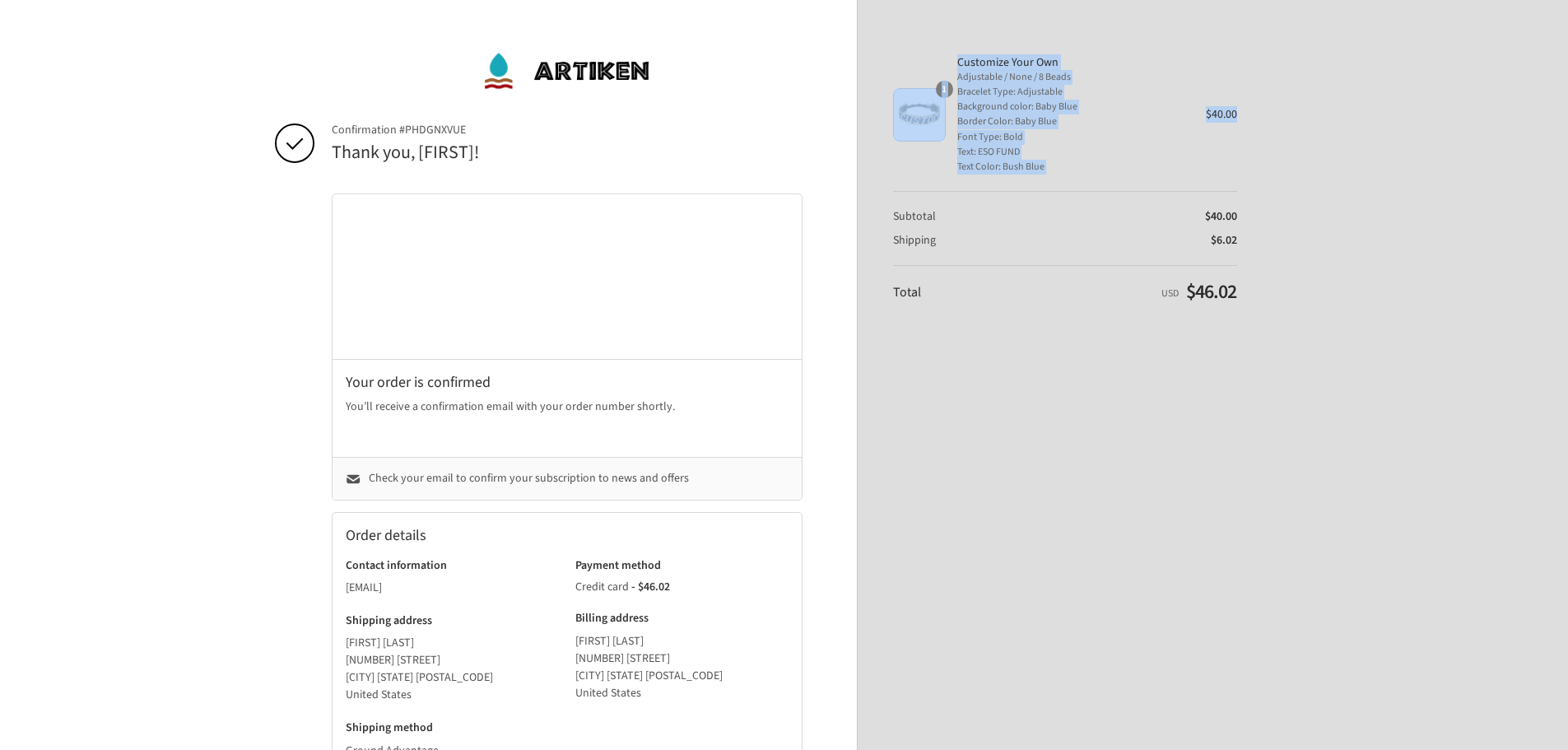 click on "Shopping cart
Product image
Description
Quantity
Price
1
Customize Your Own
Adjustable / None / 8 Beads
Bracelet Type: Adjustable
Background color: Baby Blue
Border Color: Baby Blue
Font Type: Bold
Text: ESO FUND
Text Color: Bush Blue
1
$40.00
Scroll for more items" at bounding box center [1065, 119] 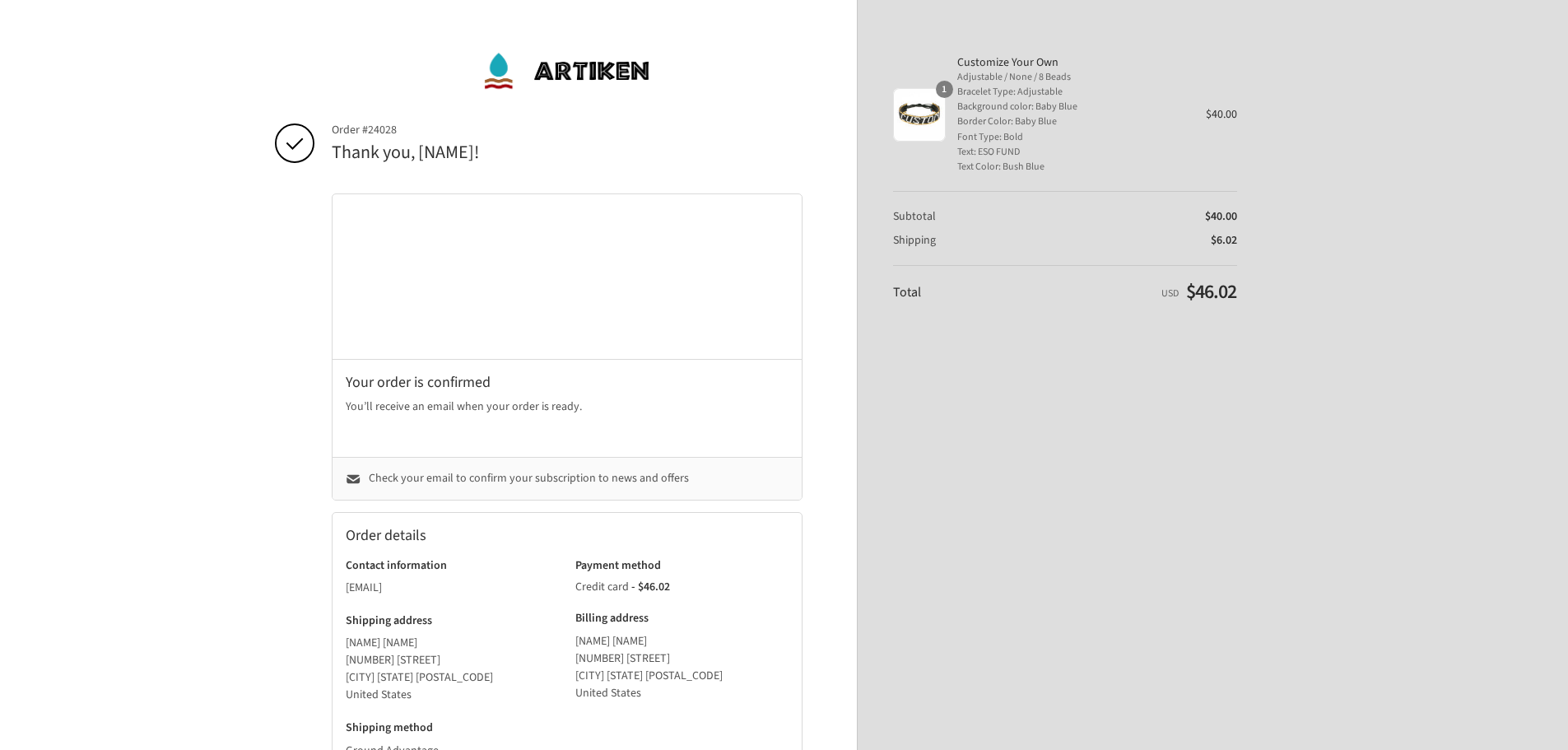 scroll, scrollTop: 0, scrollLeft: 0, axis: both 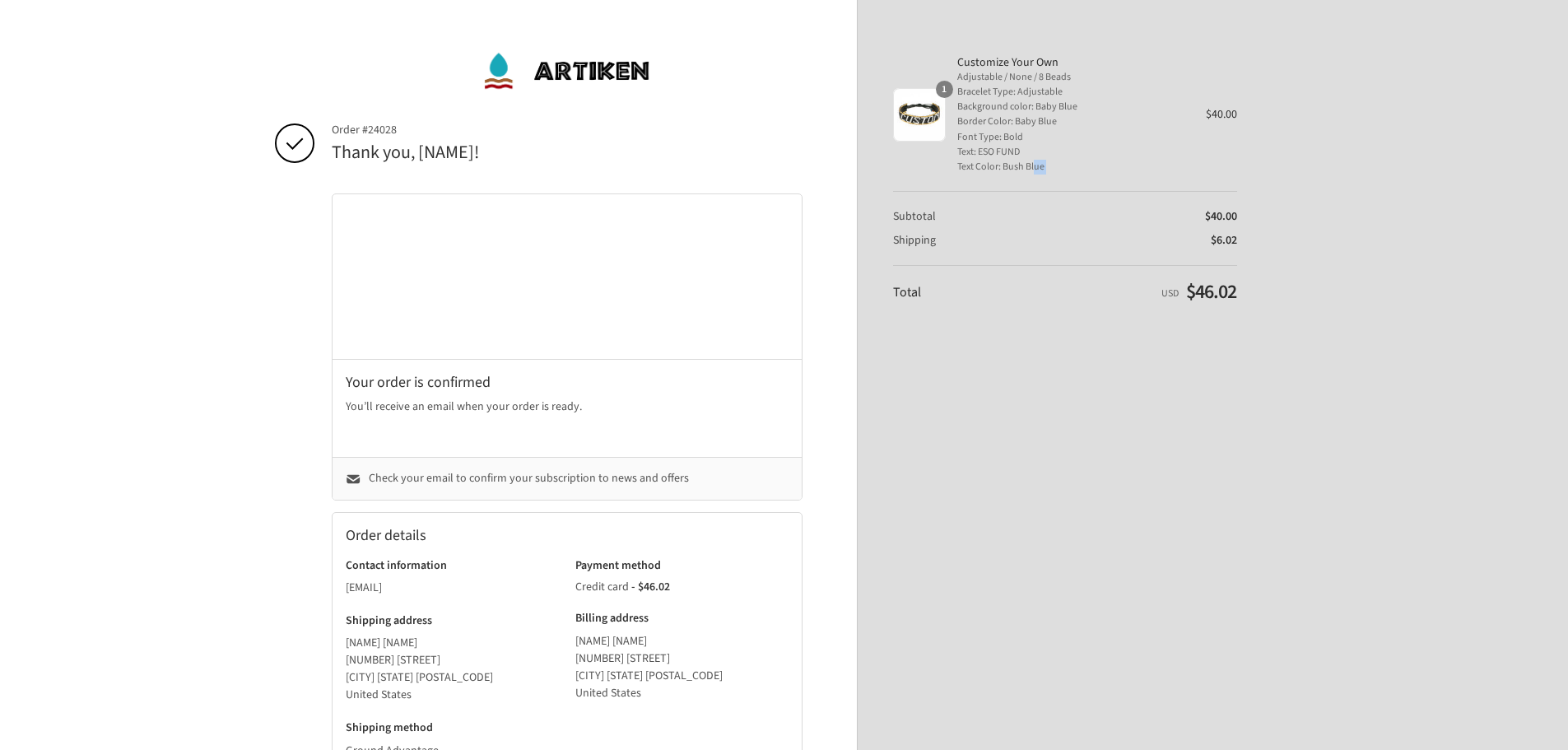 click on "Text Color: Bush Blue" at bounding box center (1070, 167) 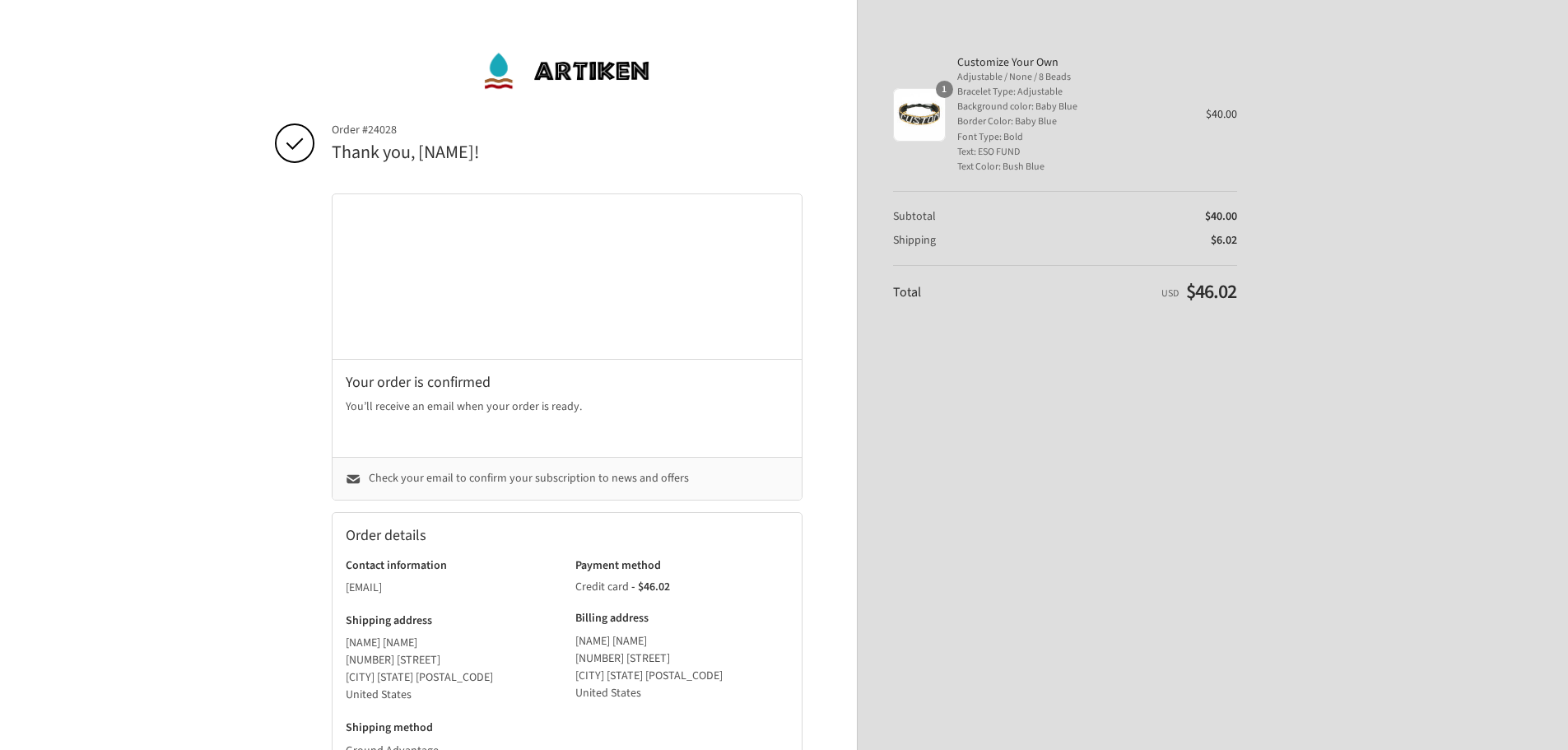 click on "Text Color: Bush Blue" at bounding box center [1070, 167] 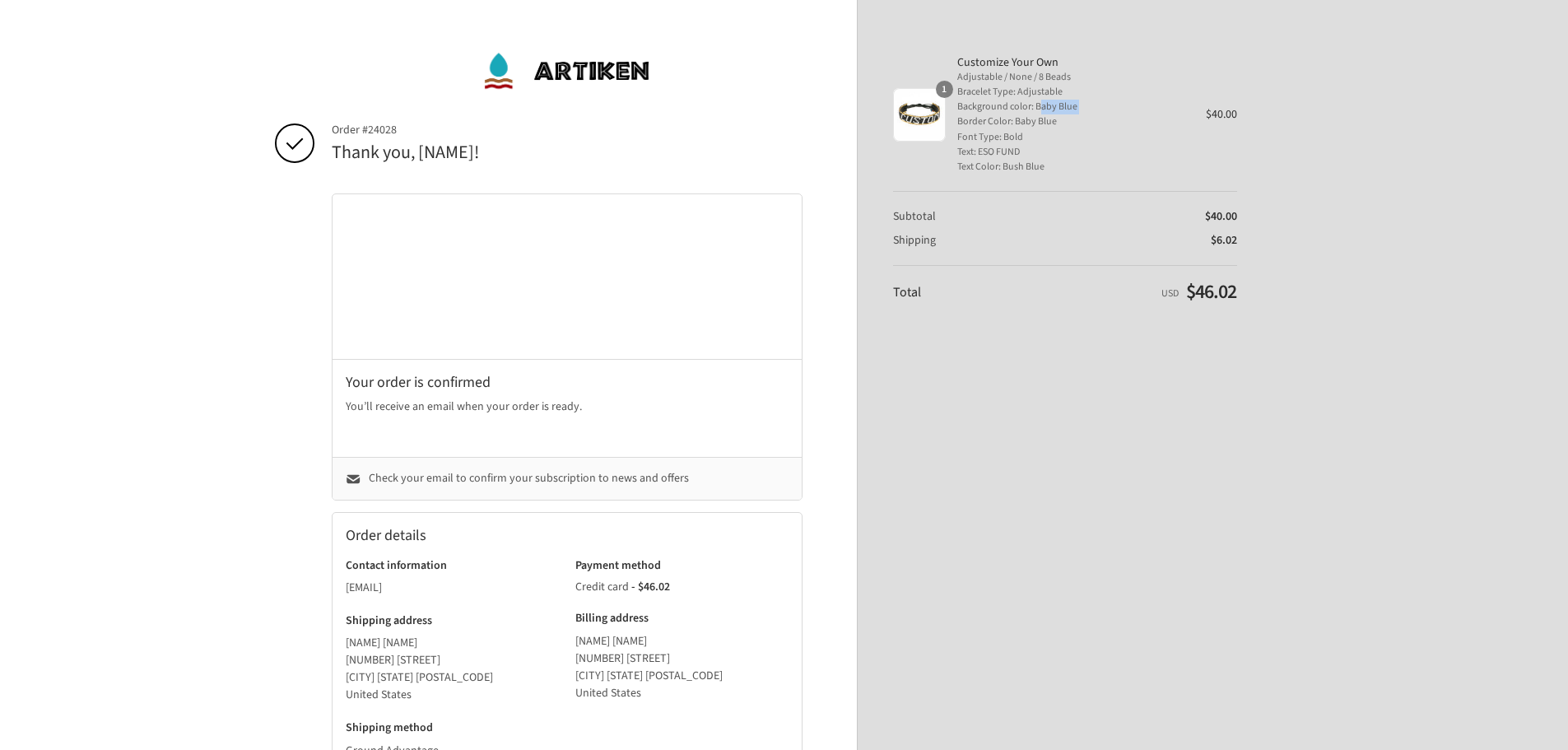 click on "Background color: Baby Blue" at bounding box center [1070, 107] 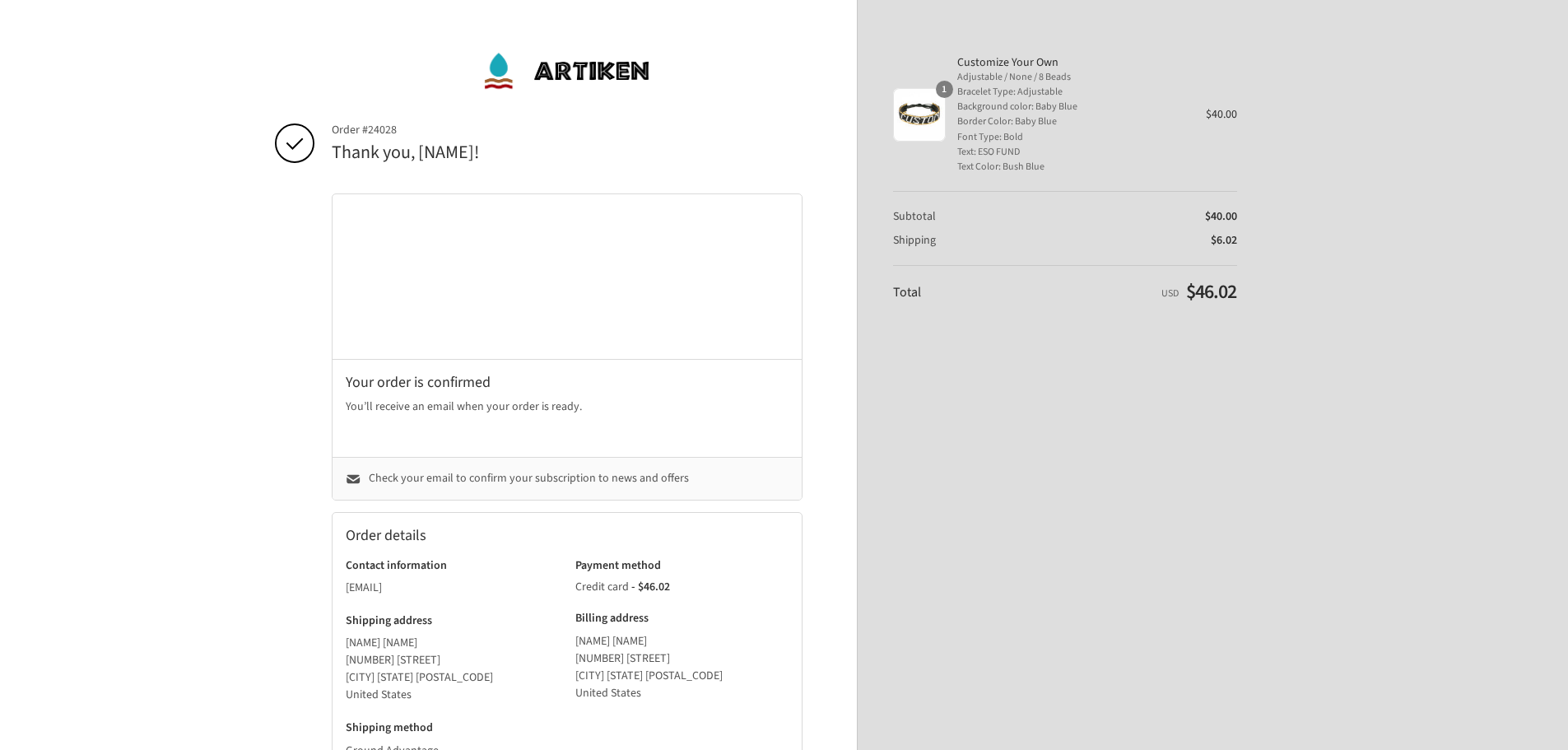 click on "Border Color: Baby Blue" at bounding box center (1070, 122) 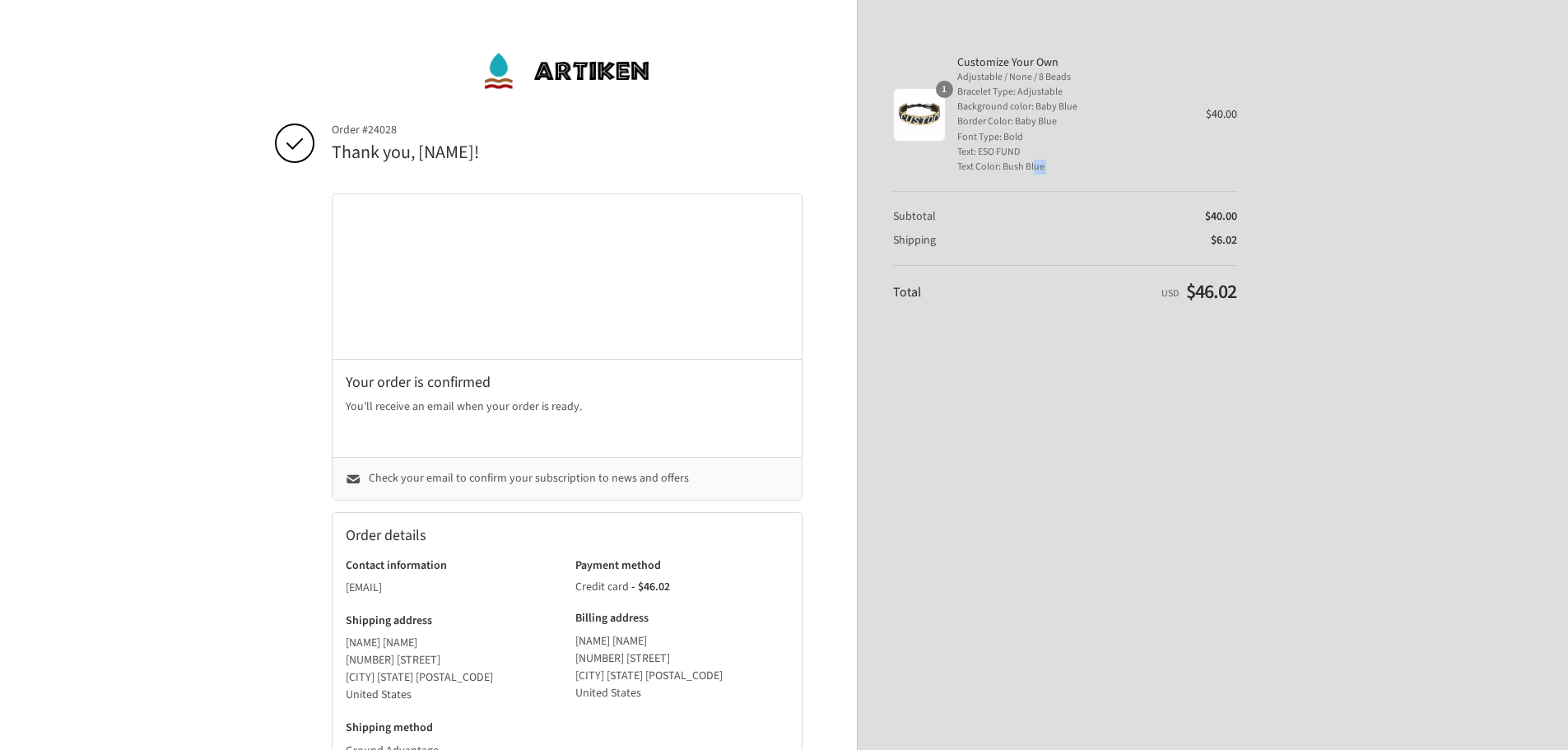 click on "Text Color: Bush Blue" at bounding box center (1070, 167) 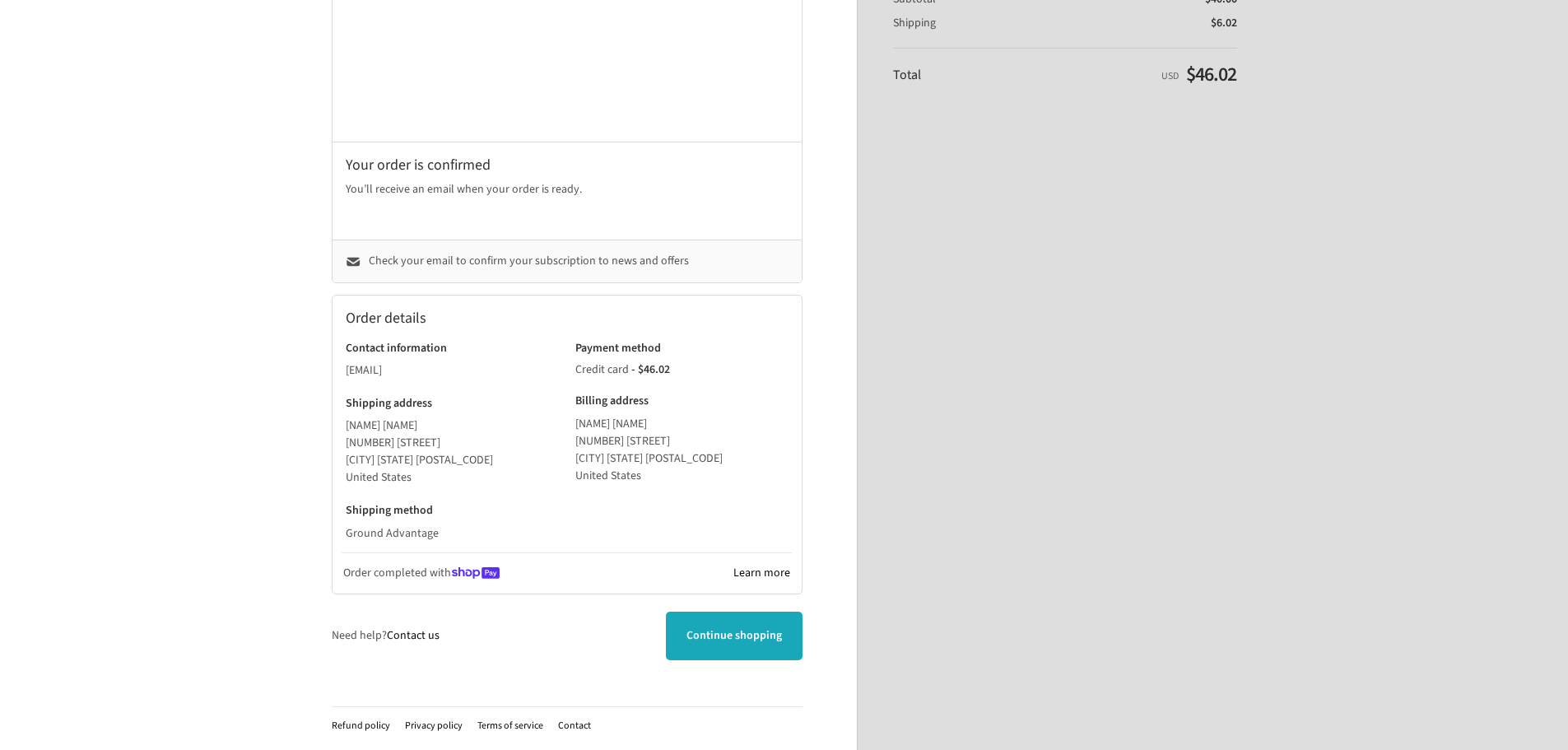 scroll, scrollTop: 0, scrollLeft: 0, axis: both 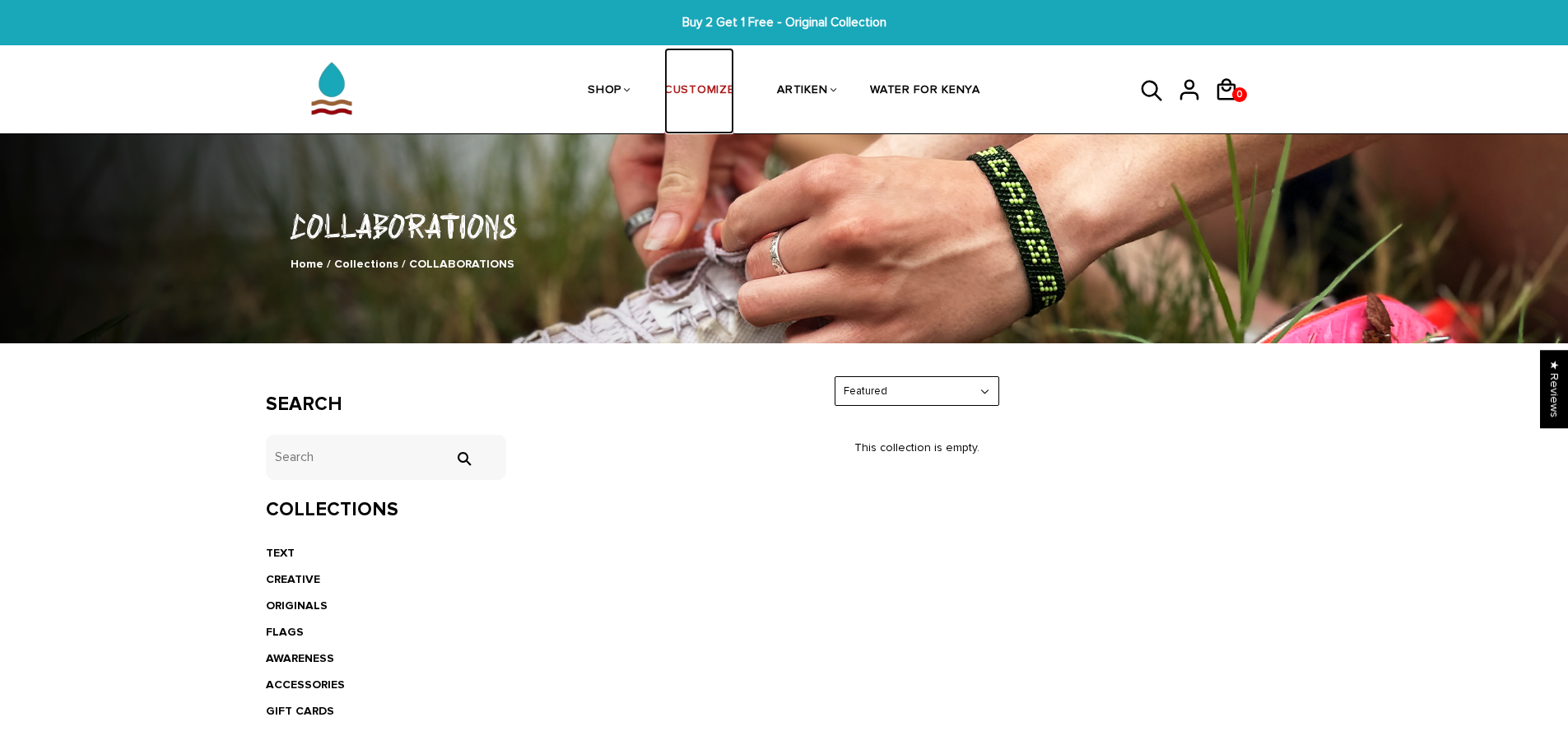 click on "CUSTOMIZE" at bounding box center (699, 91) 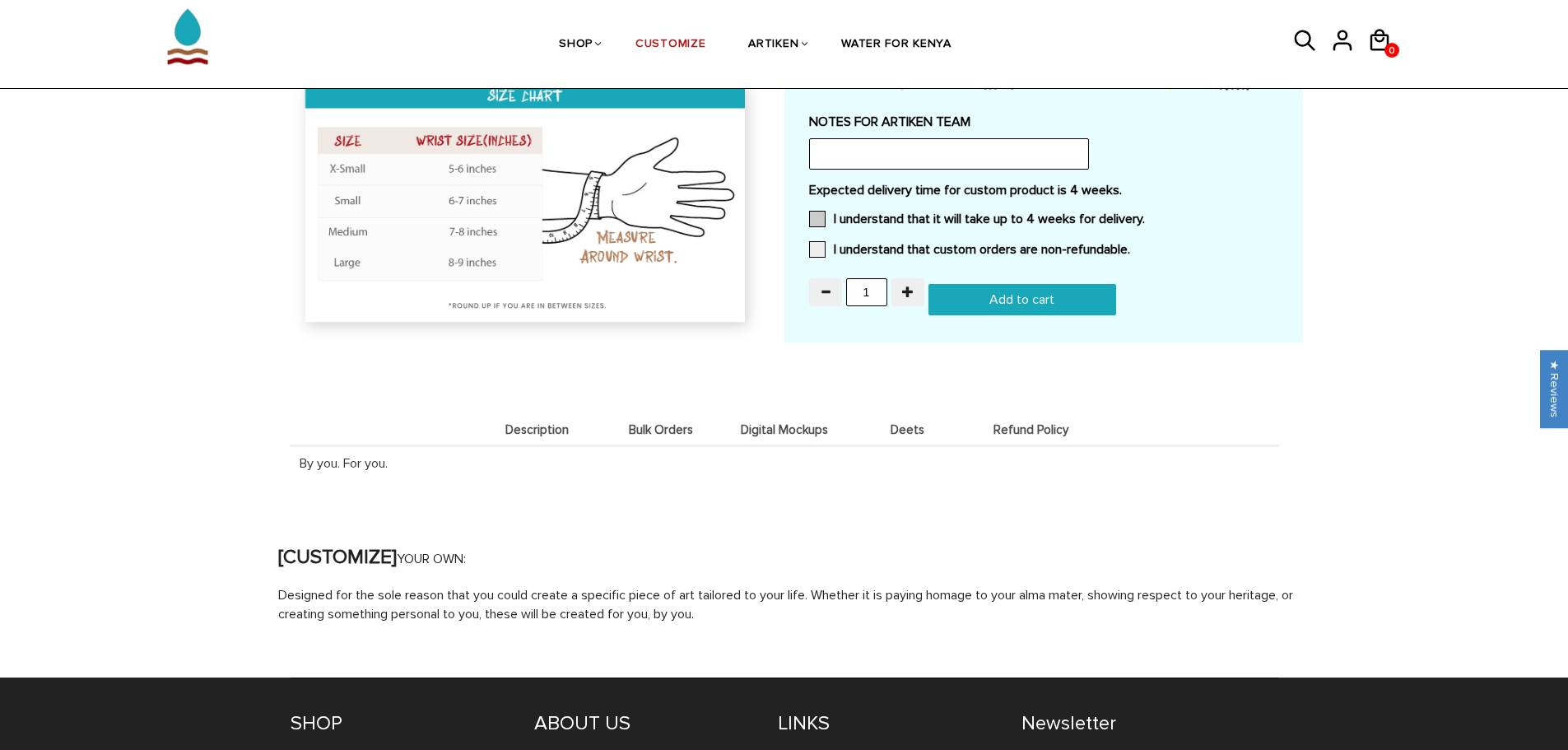 scroll, scrollTop: 1564, scrollLeft: 0, axis: vertical 